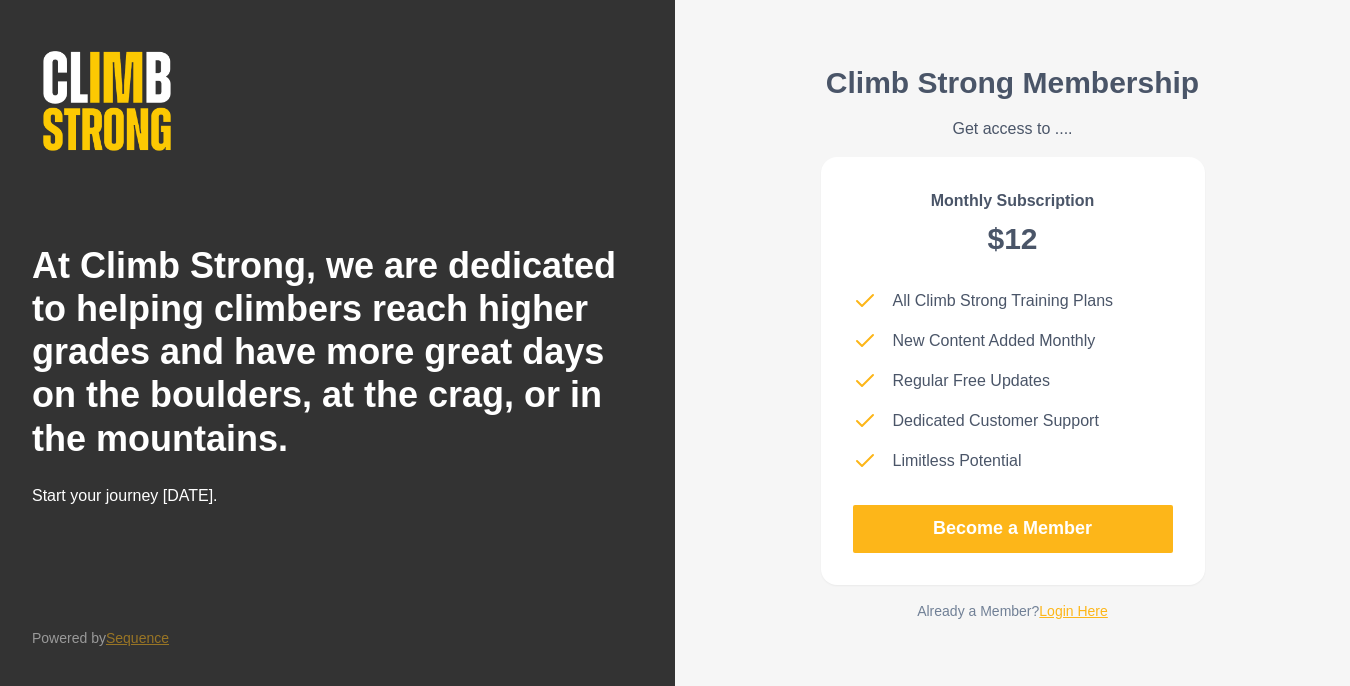 scroll, scrollTop: 0, scrollLeft: 0, axis: both 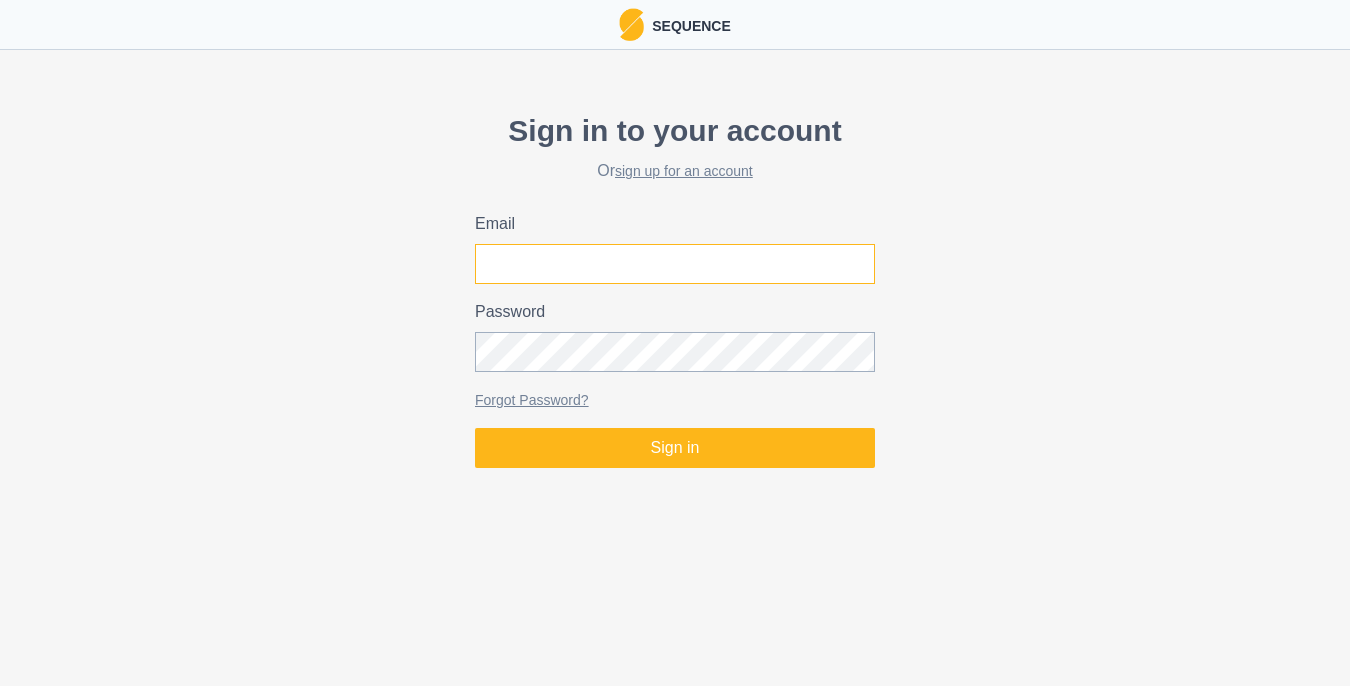 type on "[EMAIL_ADDRESS][DOMAIN_NAME]" 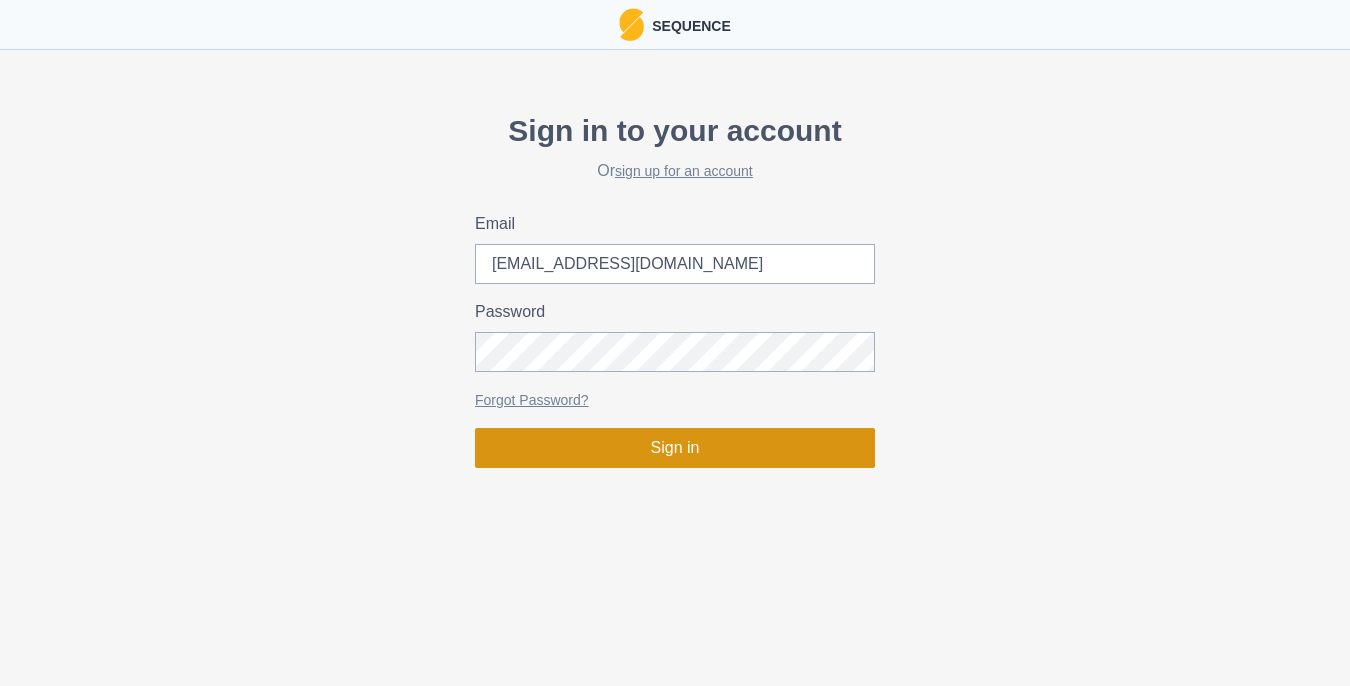 click on "Sign in" at bounding box center (675, 448) 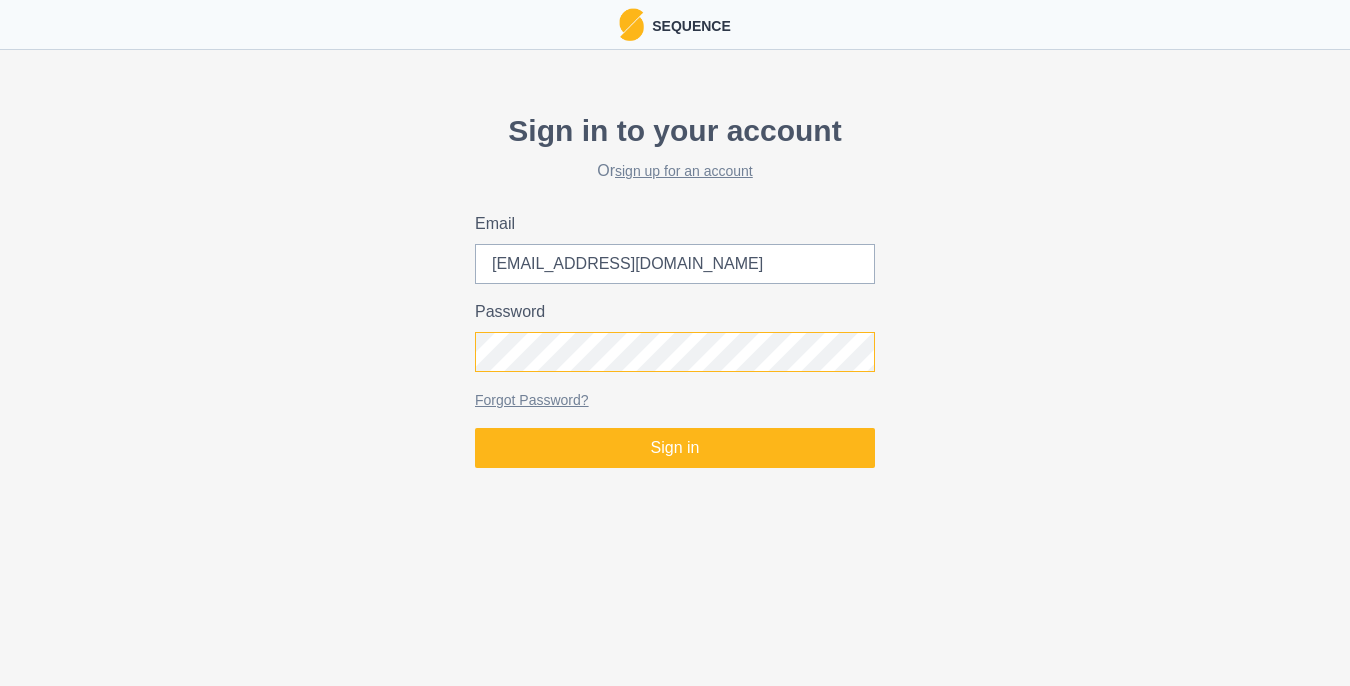 click on "Sign in" at bounding box center [675, 448] 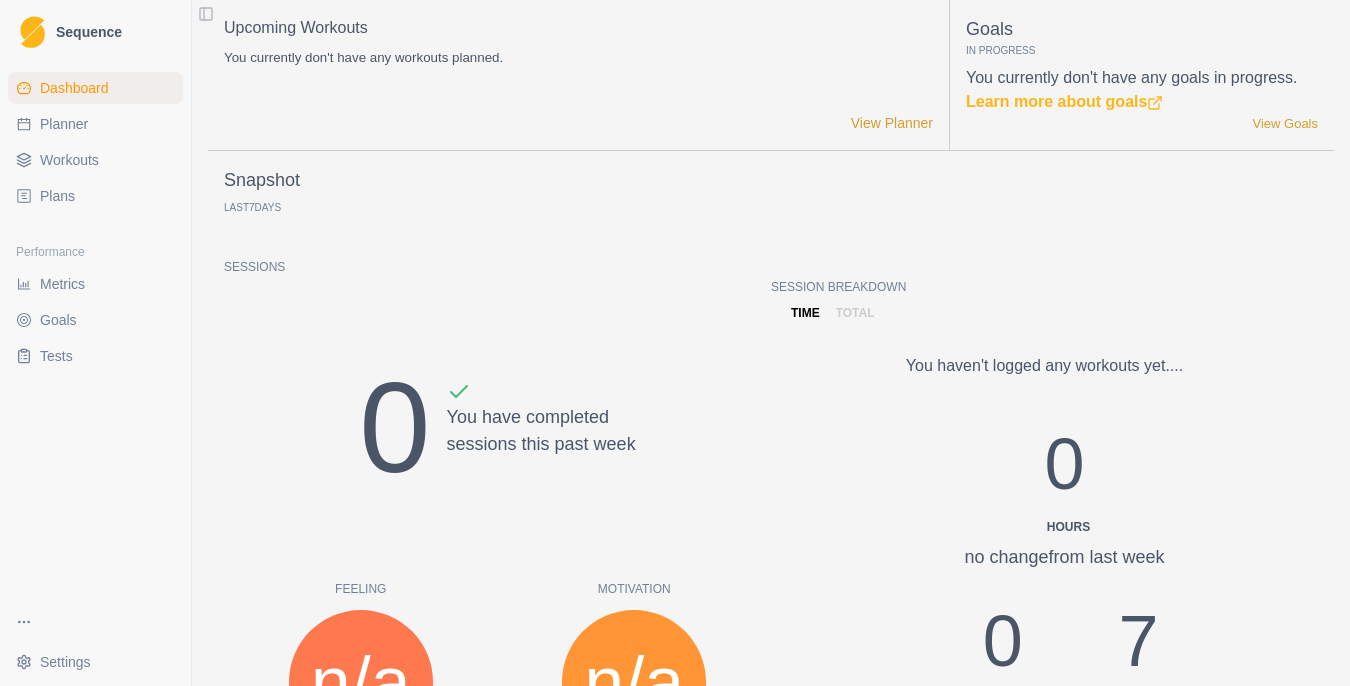 click on "Plans" at bounding box center (95, 196) 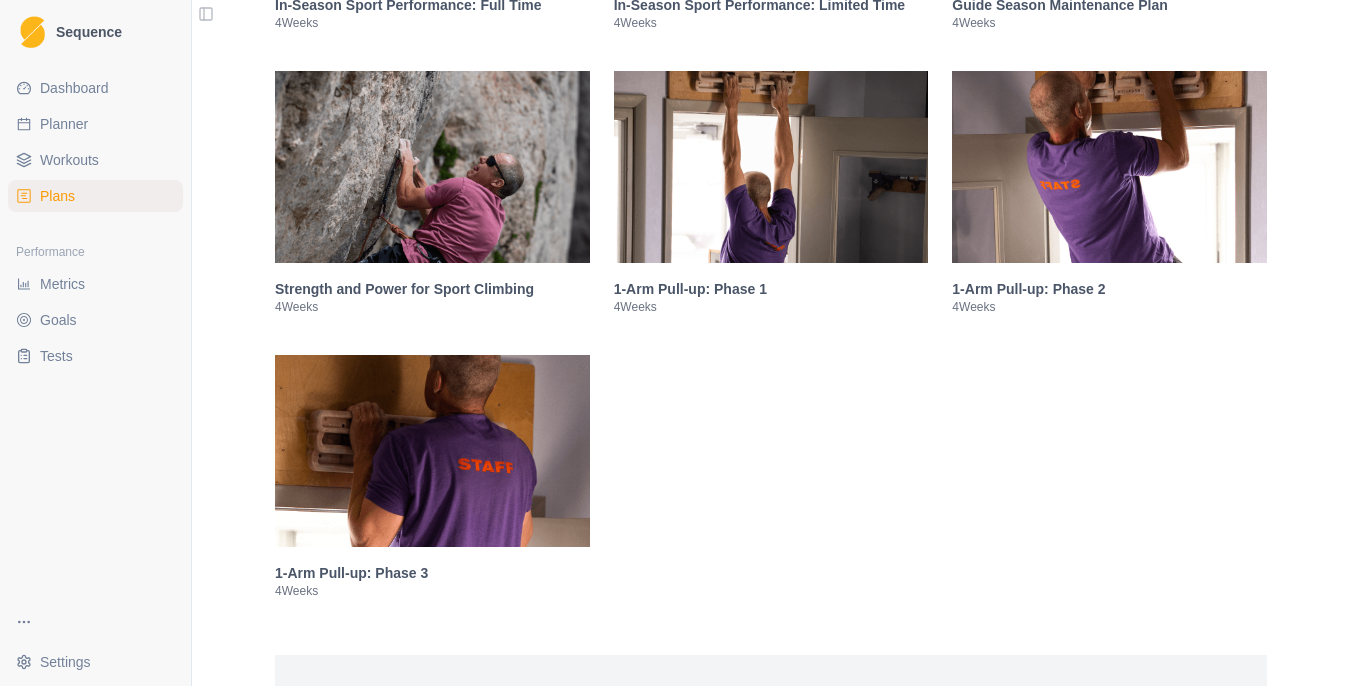 scroll, scrollTop: 2917, scrollLeft: 0, axis: vertical 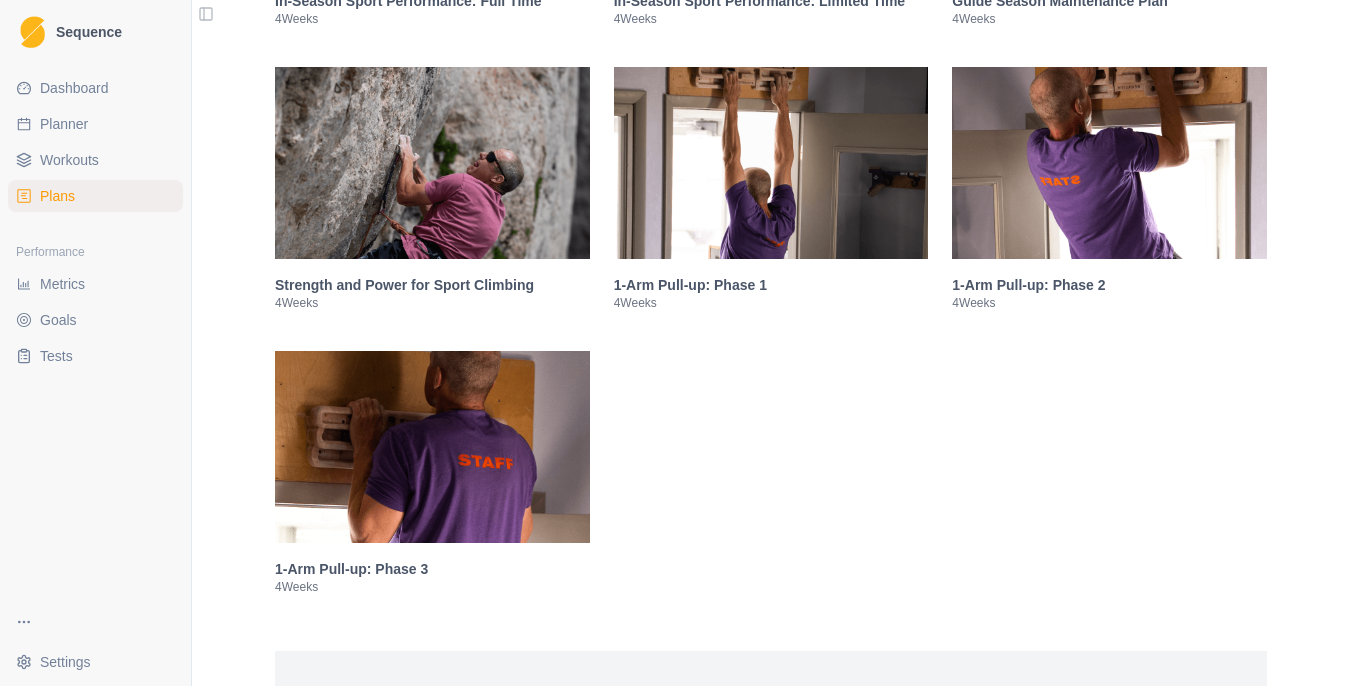click at bounding box center (771, 163) 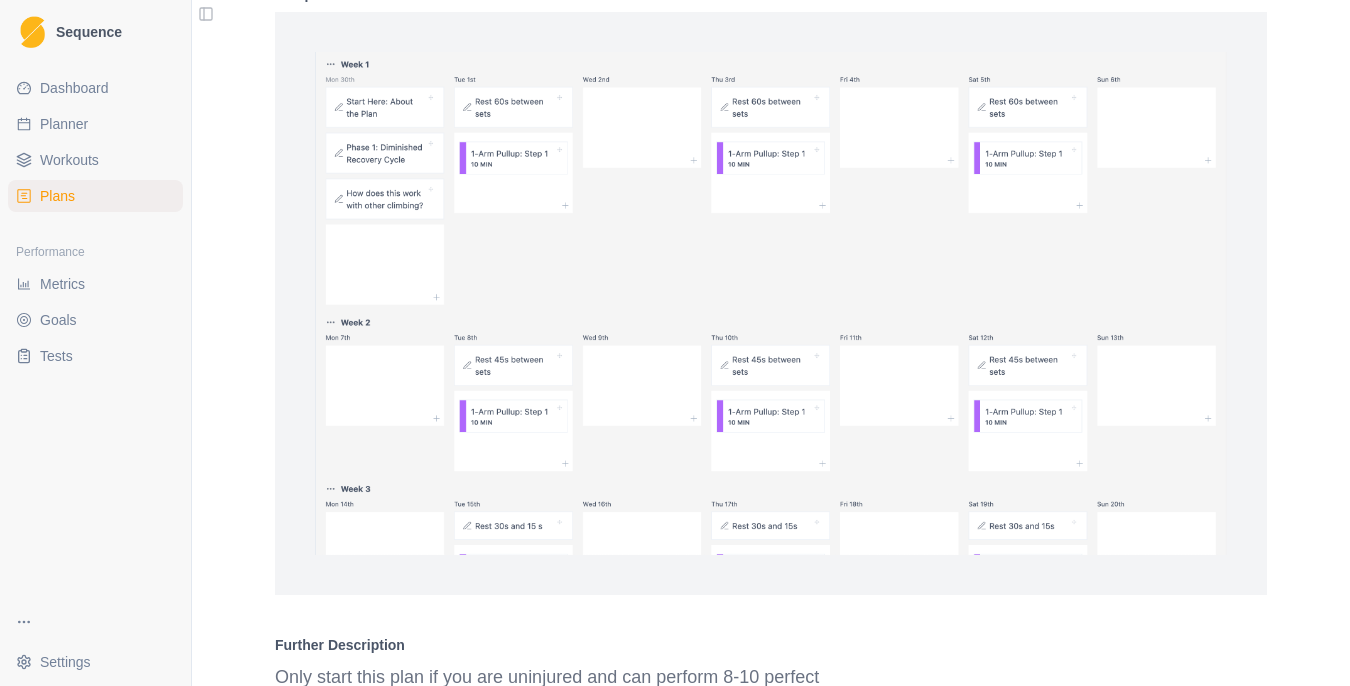 scroll, scrollTop: 6018, scrollLeft: 0, axis: vertical 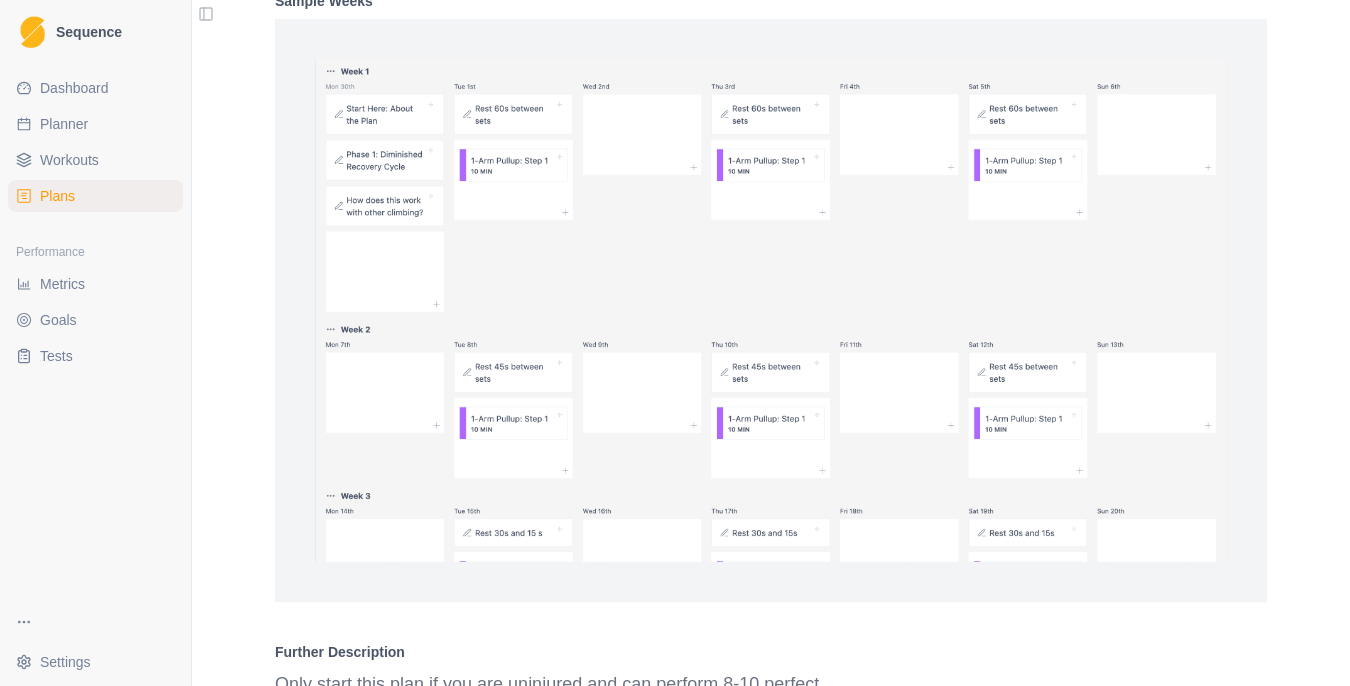 click at bounding box center [771, 310] 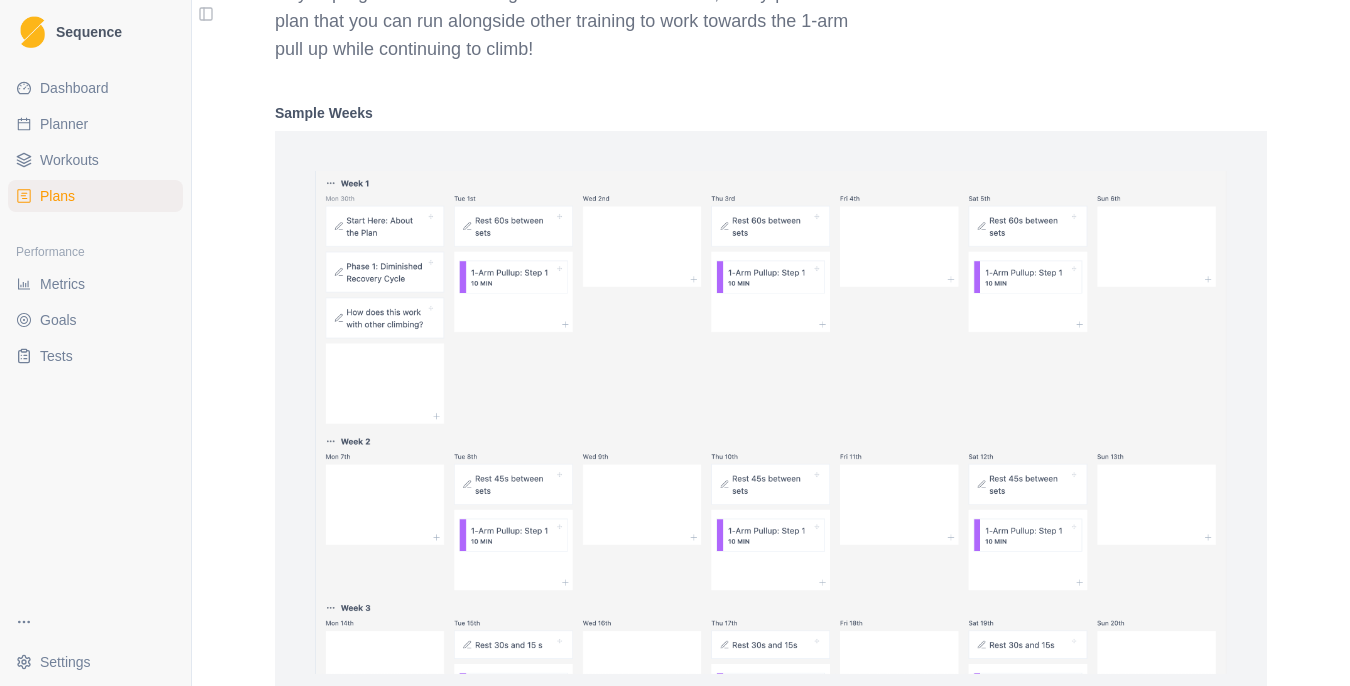 scroll, scrollTop: 5687, scrollLeft: 0, axis: vertical 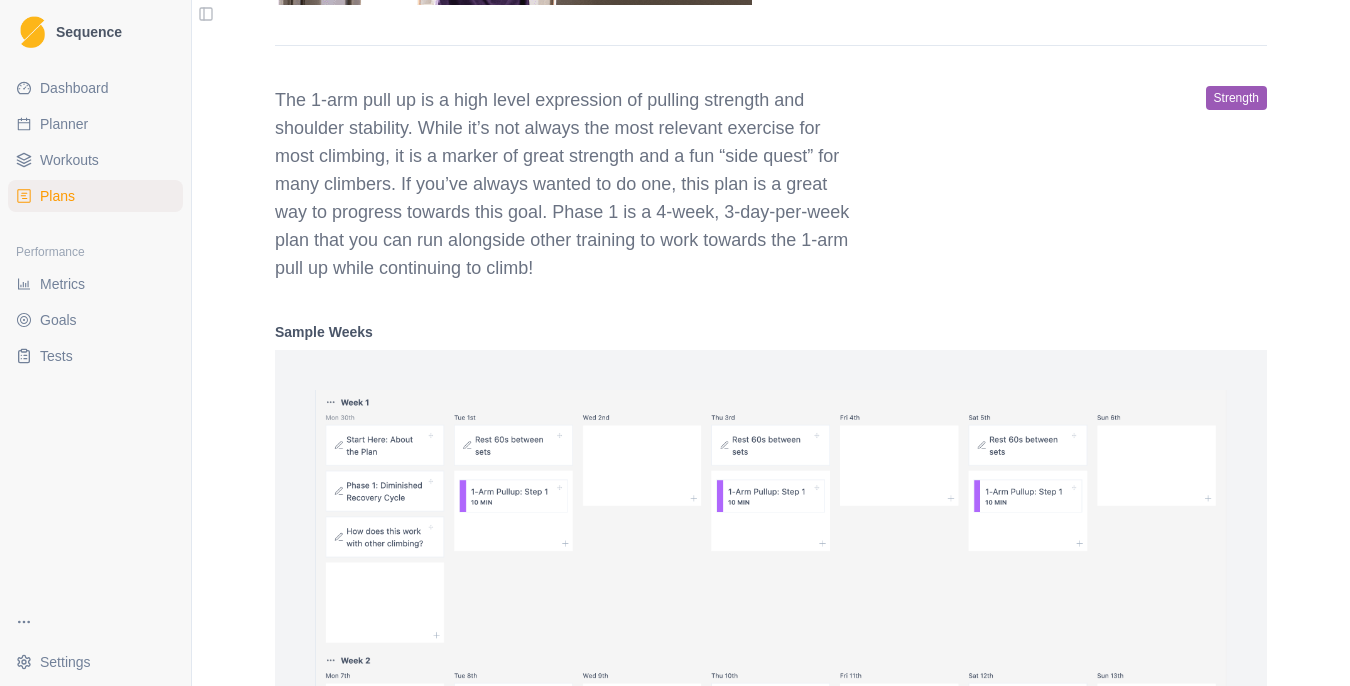 click on "Workouts" at bounding box center (69, 160) 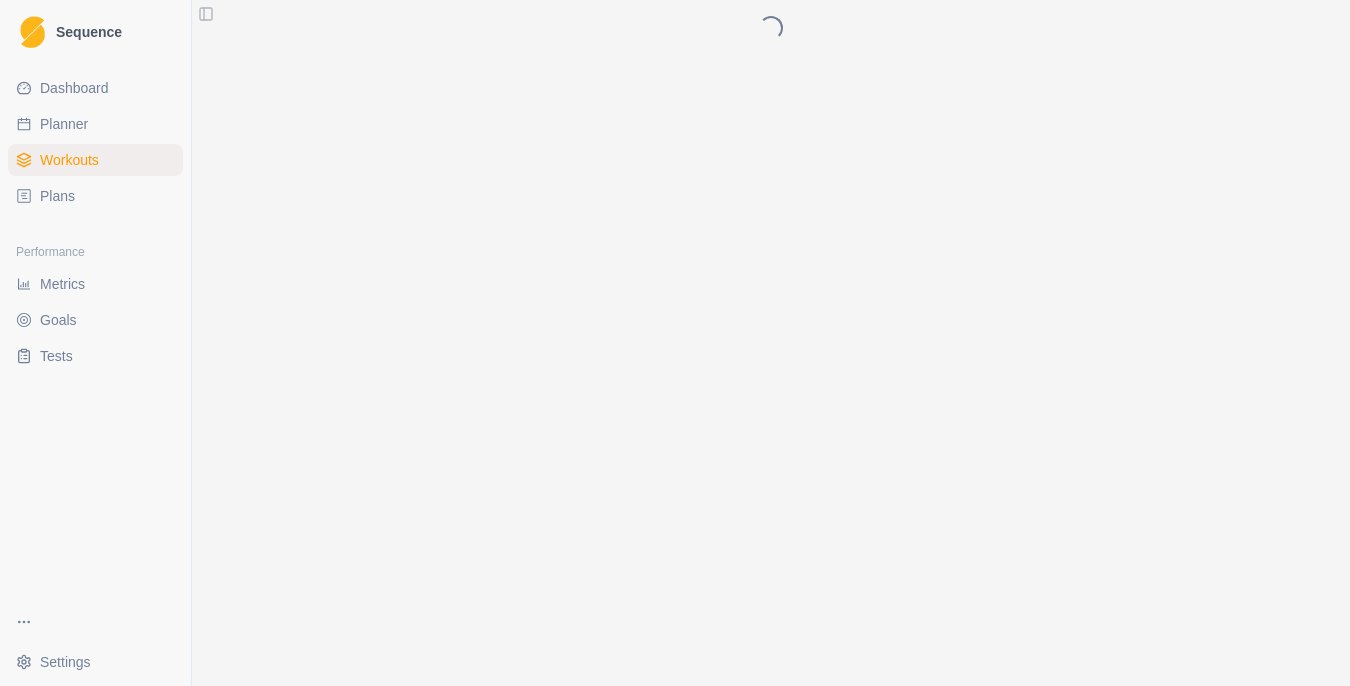 scroll, scrollTop: 0, scrollLeft: 0, axis: both 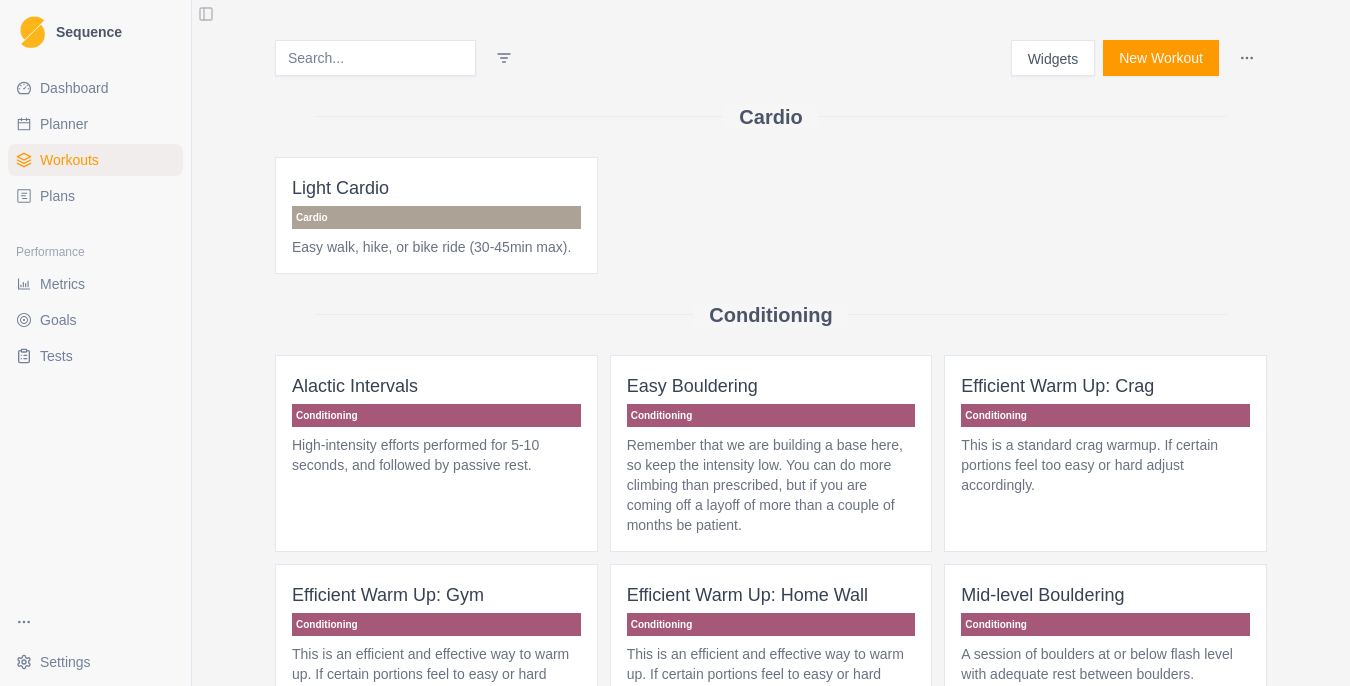 click on "Planner" at bounding box center [95, 124] 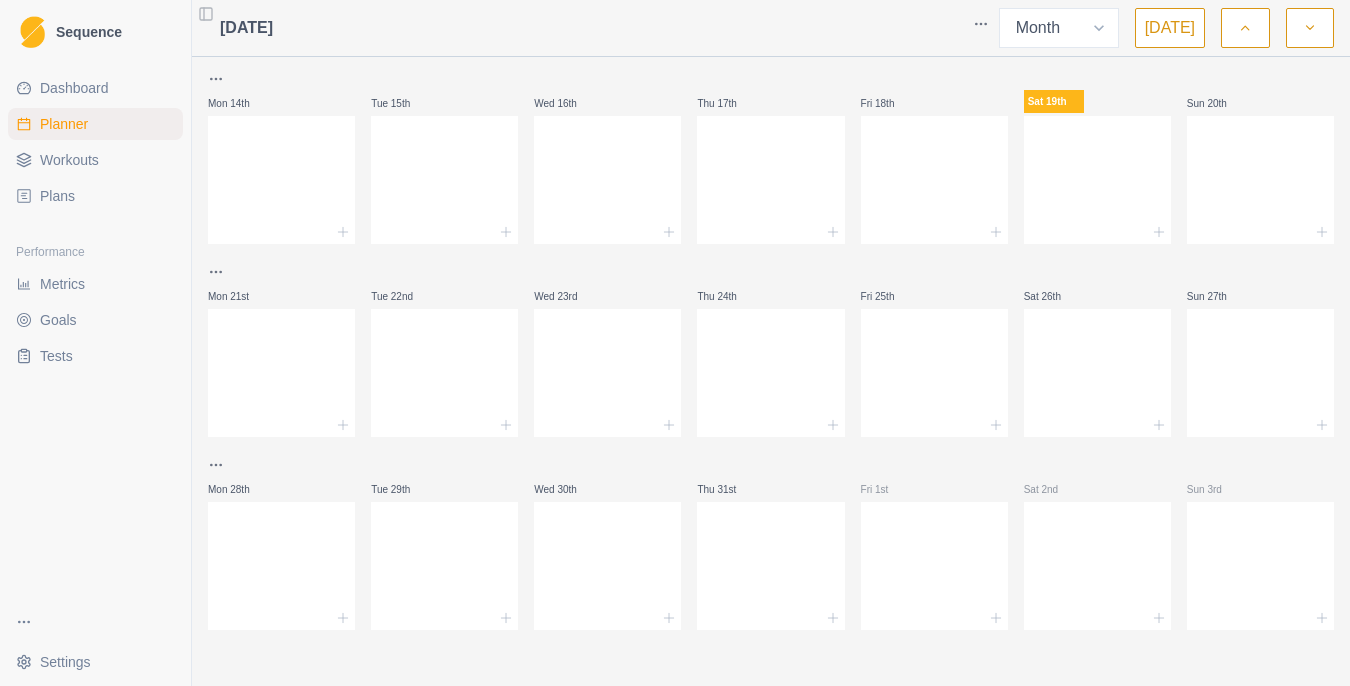 scroll, scrollTop: 0, scrollLeft: 0, axis: both 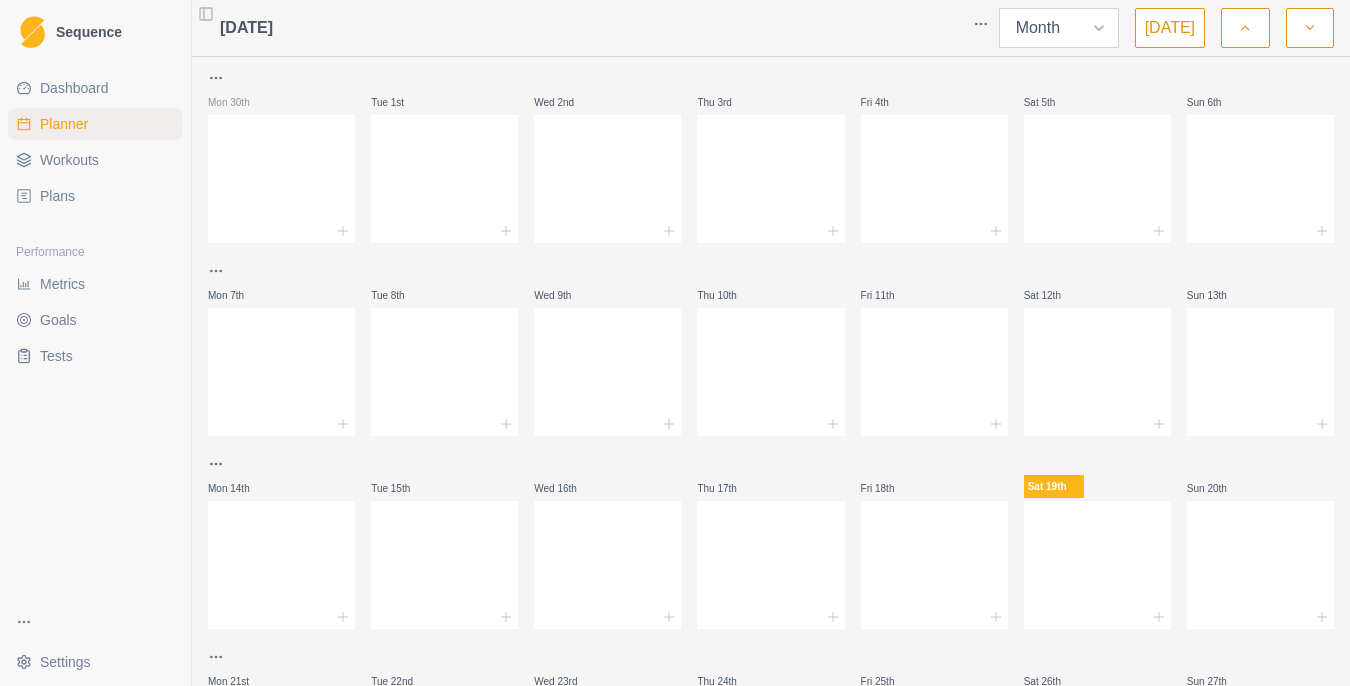 click on "Week Month" at bounding box center [1059, 28] 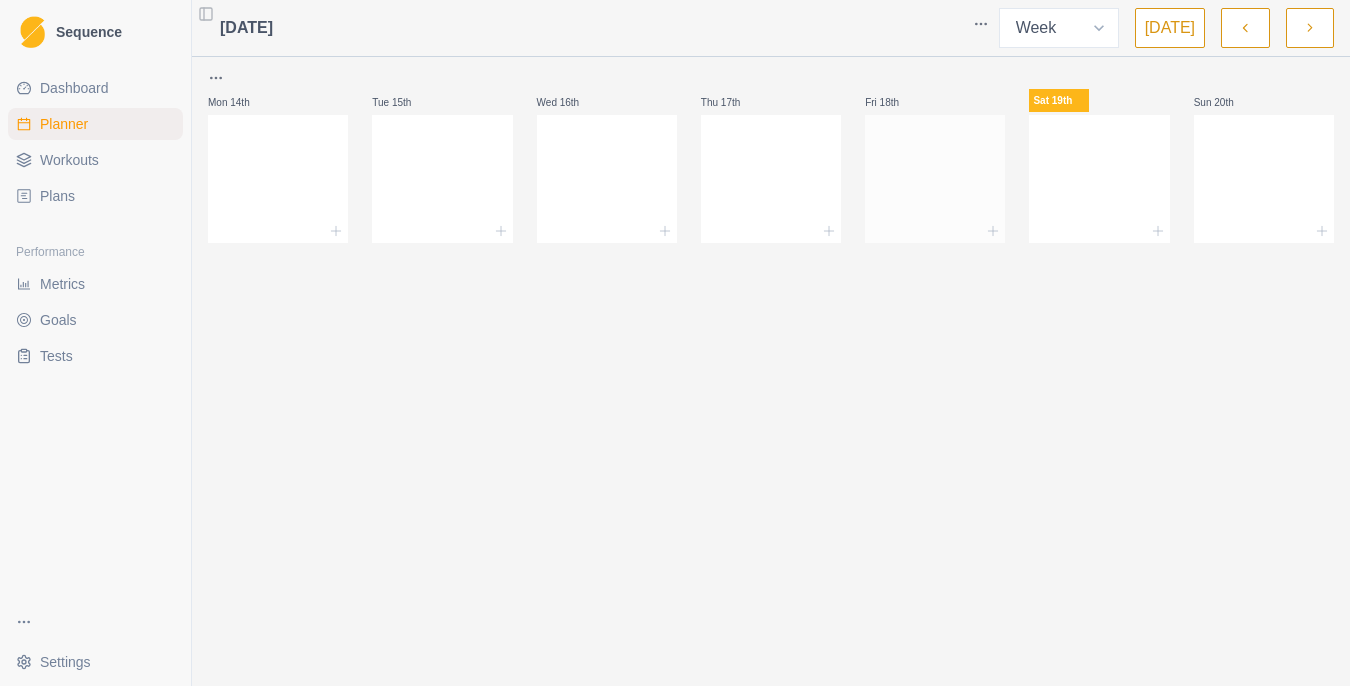 click at bounding box center [935, 175] 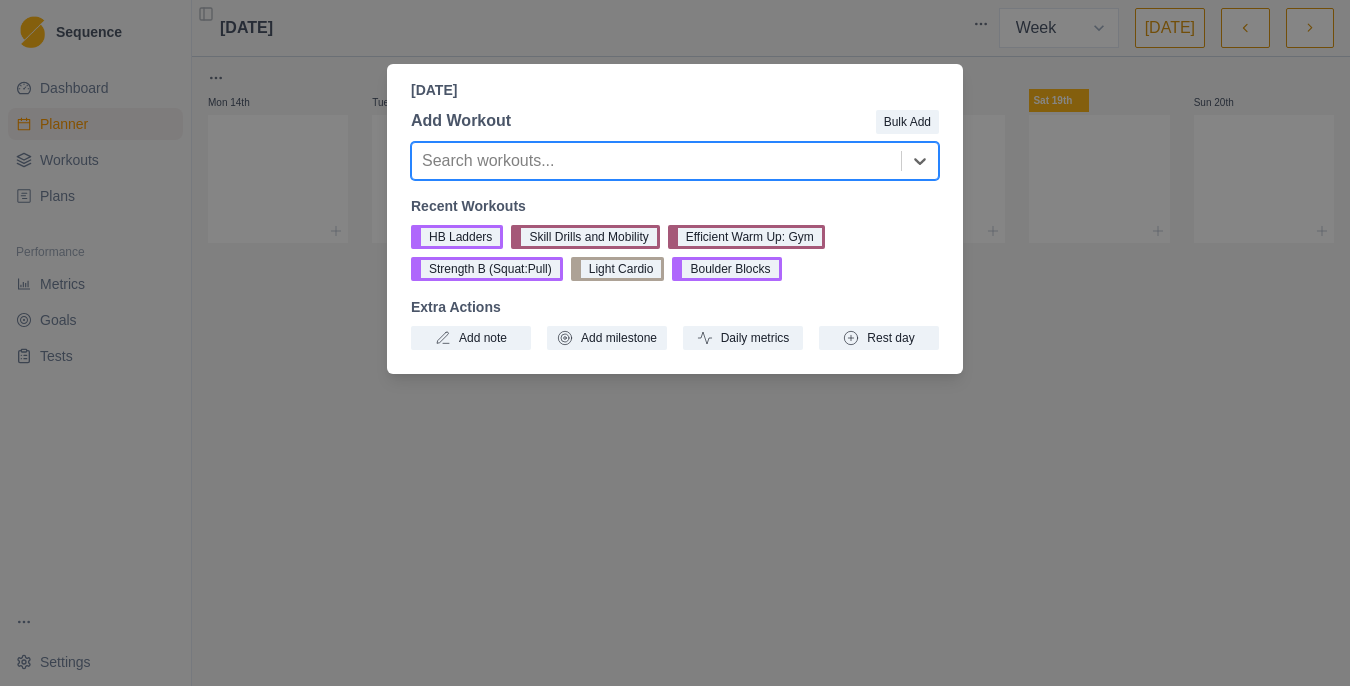 click on "[DATE] Add Workout Bulk Add option , selected. Select is focused ,type to refine list, press Down to open the menu,  Search workouts... Recent Workouts HB Ladders Skill Drills and Mobility Efficient Warm Up: Gym Strength B (Squat:Pull) Light Cardio Boulder Blocks Extra Actions Add note Add milestone Daily metrics Rest day" at bounding box center [675, 343] 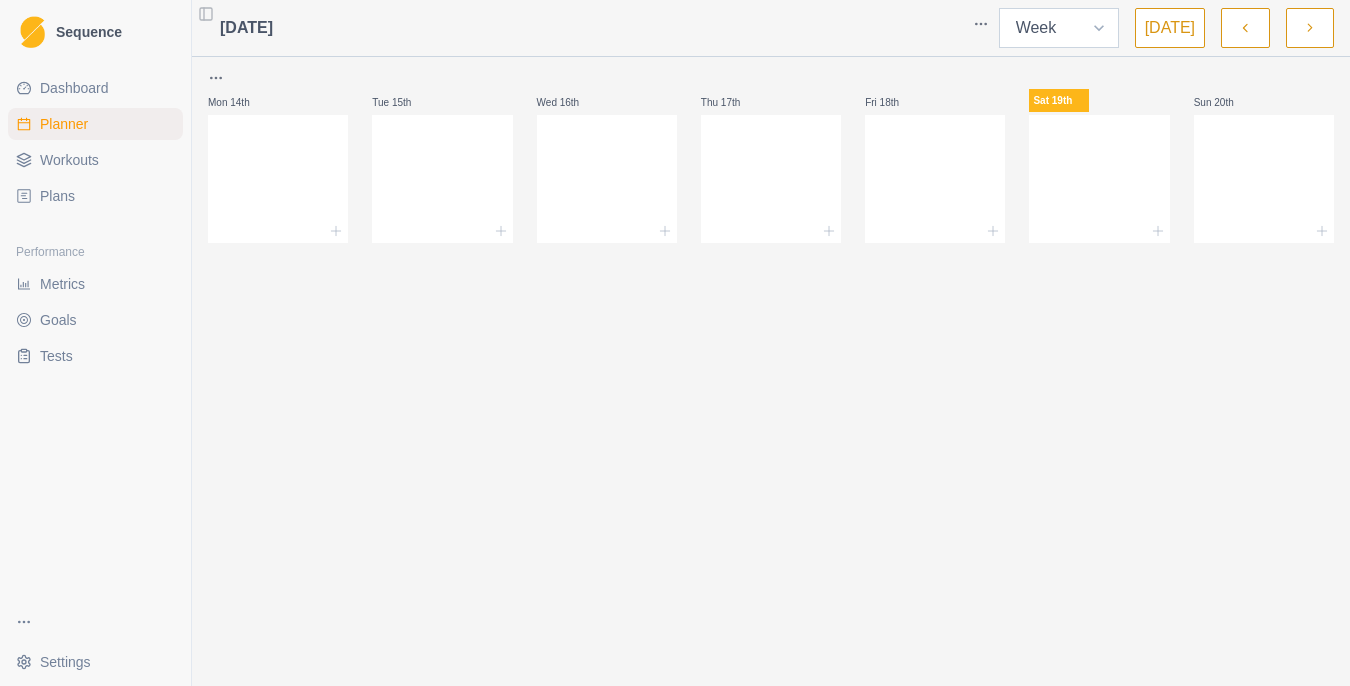 click on "Week Month" at bounding box center [1059, 28] 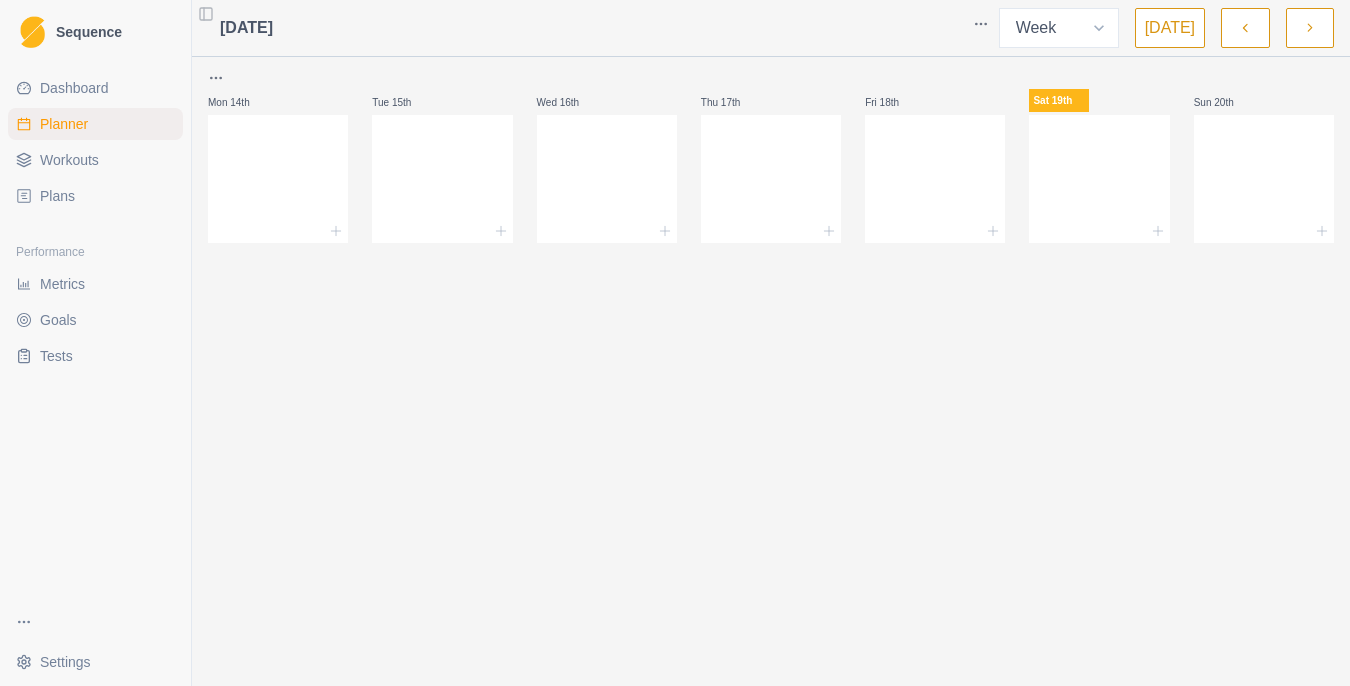 click on "Sequence Dashboard Planner Workouts Plans Performance Metrics Goals Tests Settings Toggle Sidebar [DATE] Week Month [DATE] Mon 14th Tue 15th Wed 16th Thu 17th Fri 18th Sat 19th Sun 20th
Press space bar to start a drag.
When dragging you can use the arrow keys to move the item around and escape to cancel.
Some screen readers may require you to be in focus mode or to use your pass through key" at bounding box center [675, 343] 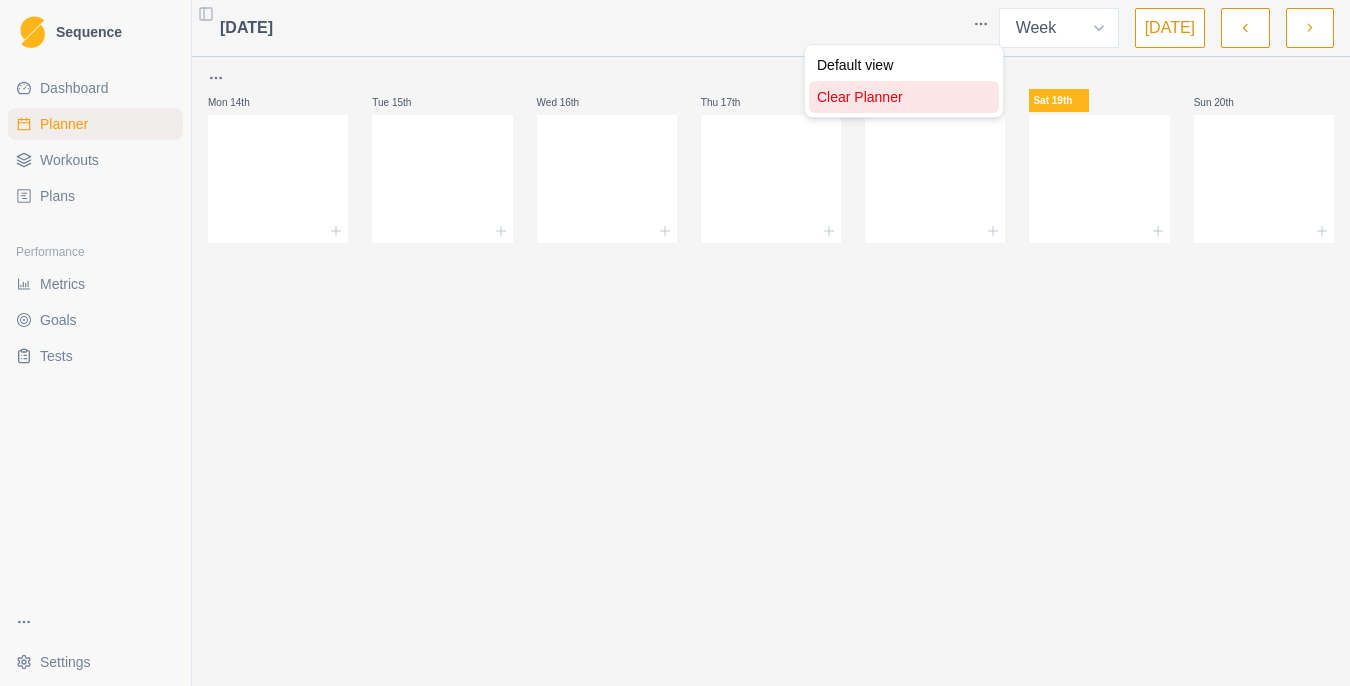 click on "Clear Planner" at bounding box center (904, 97) 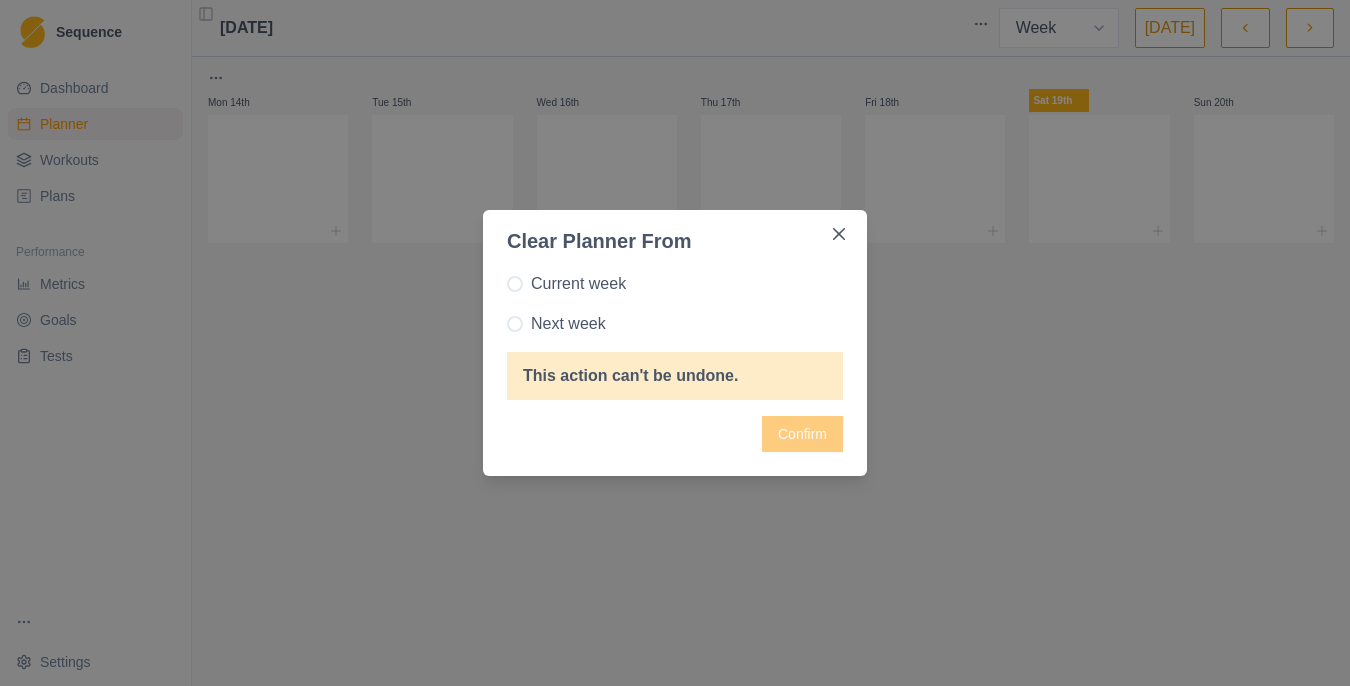 click on "Current week" at bounding box center [675, 284] 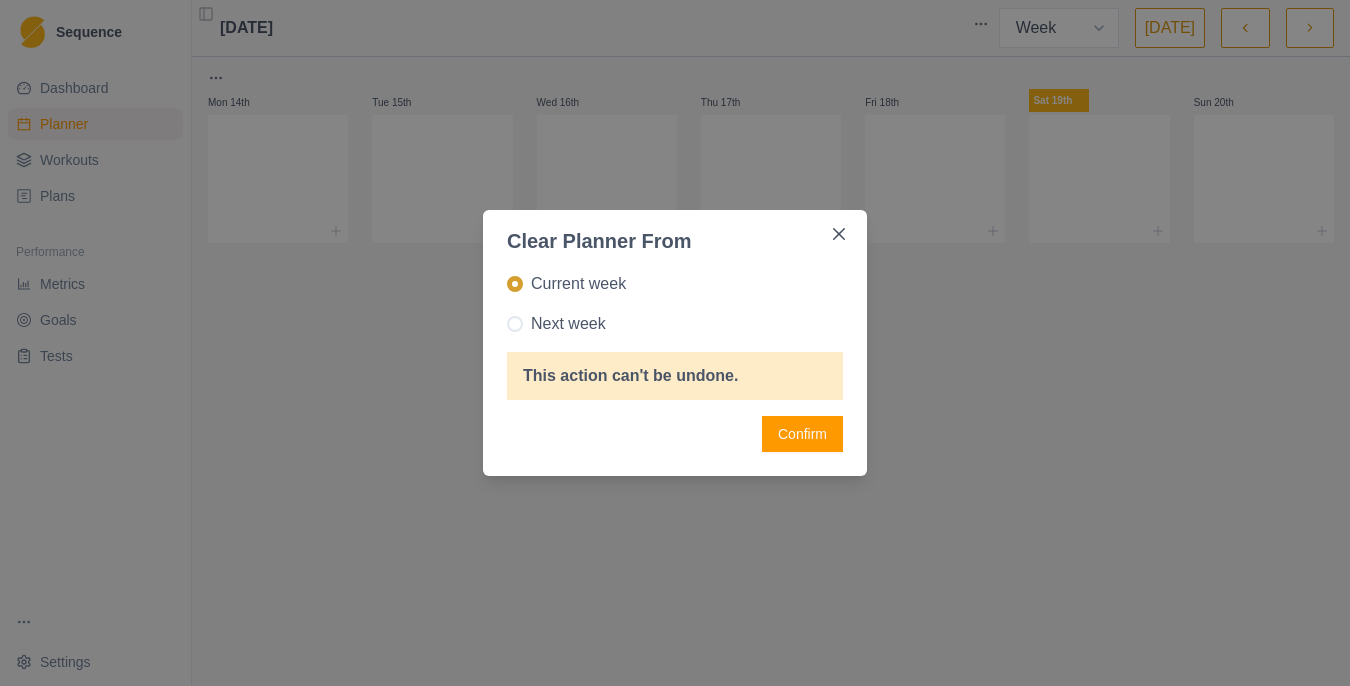 click on "Confirm" at bounding box center [802, 434] 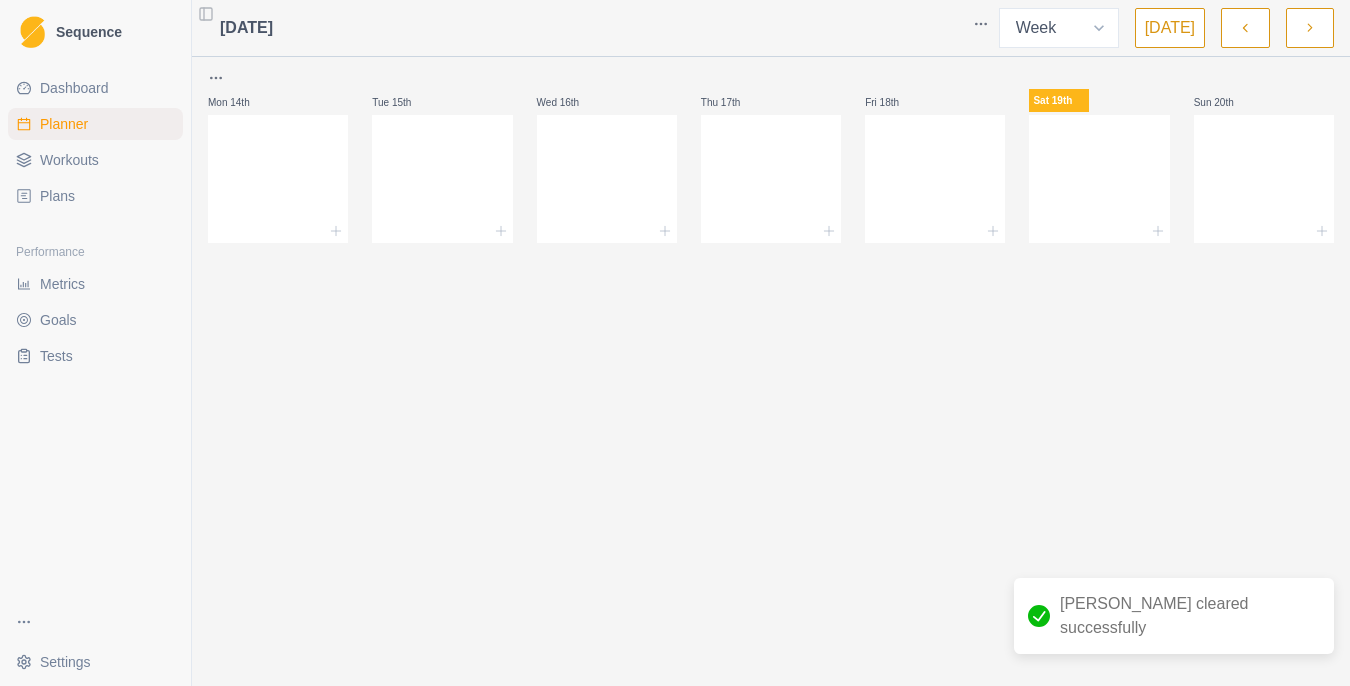 click on "Sequence Dashboard Planner Workouts Plans Performance Metrics Goals Tests Settings Toggle Sidebar [DATE] Week Month [DATE] Mon 14th Tue 15th Wed 16th Thu 17th Fri 18th Sat 19th Sun 20th Planner cleared successfully
Press space bar to start a drag.
When dragging you can use the arrow keys to move the item around and escape to cancel.
Some screen readers may require you to be in focus mode or to use your pass through key" at bounding box center (675, 343) 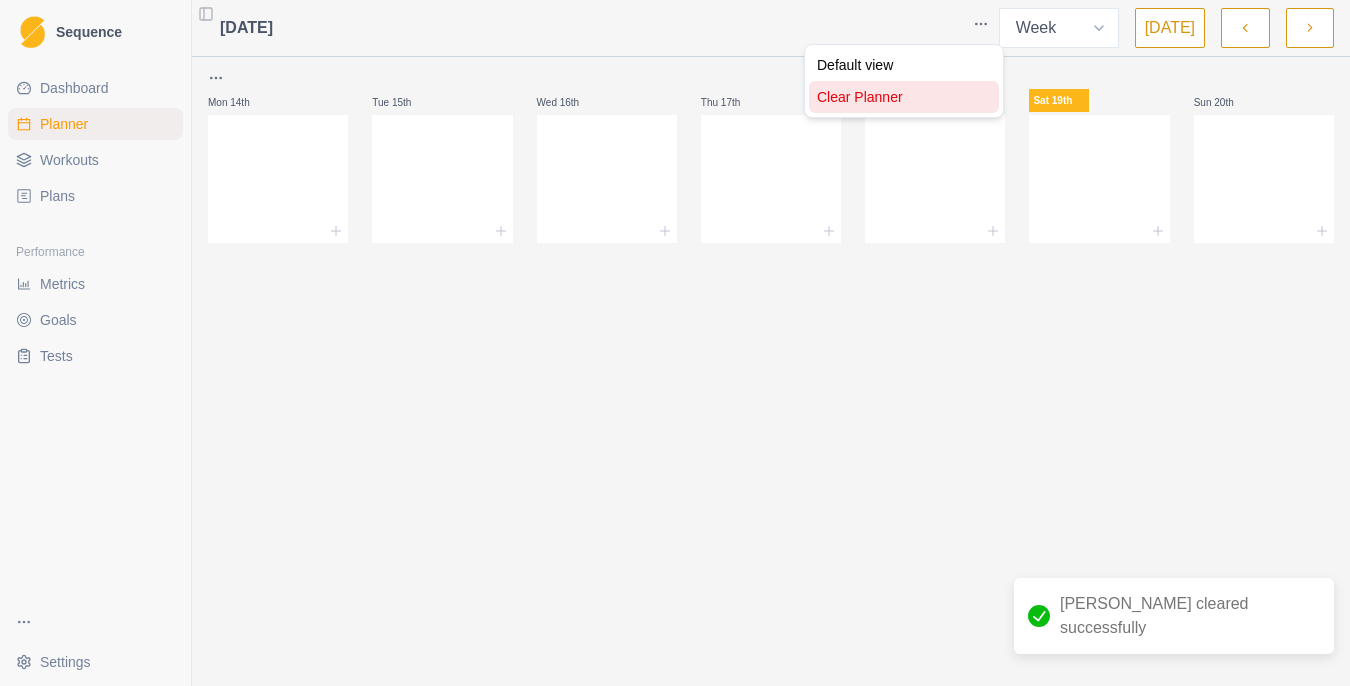 click on "Clear Planner" at bounding box center [904, 97] 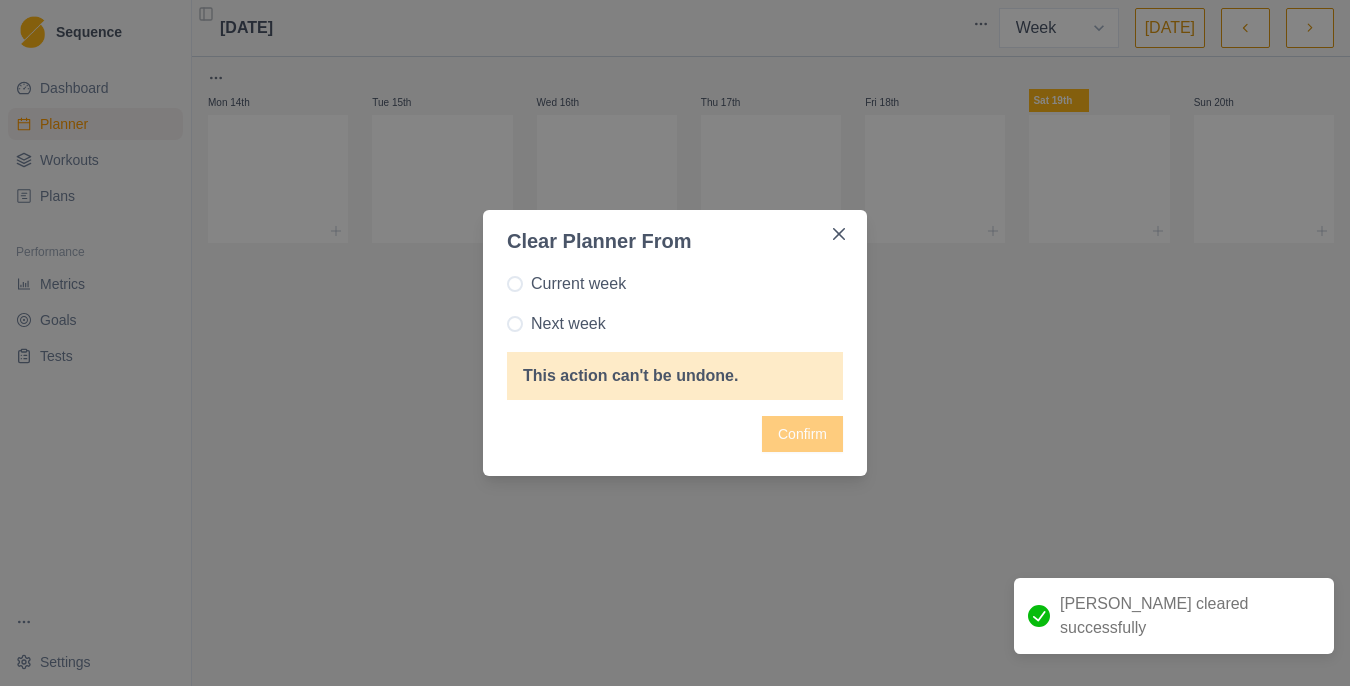 click on "Next week" at bounding box center (675, 324) 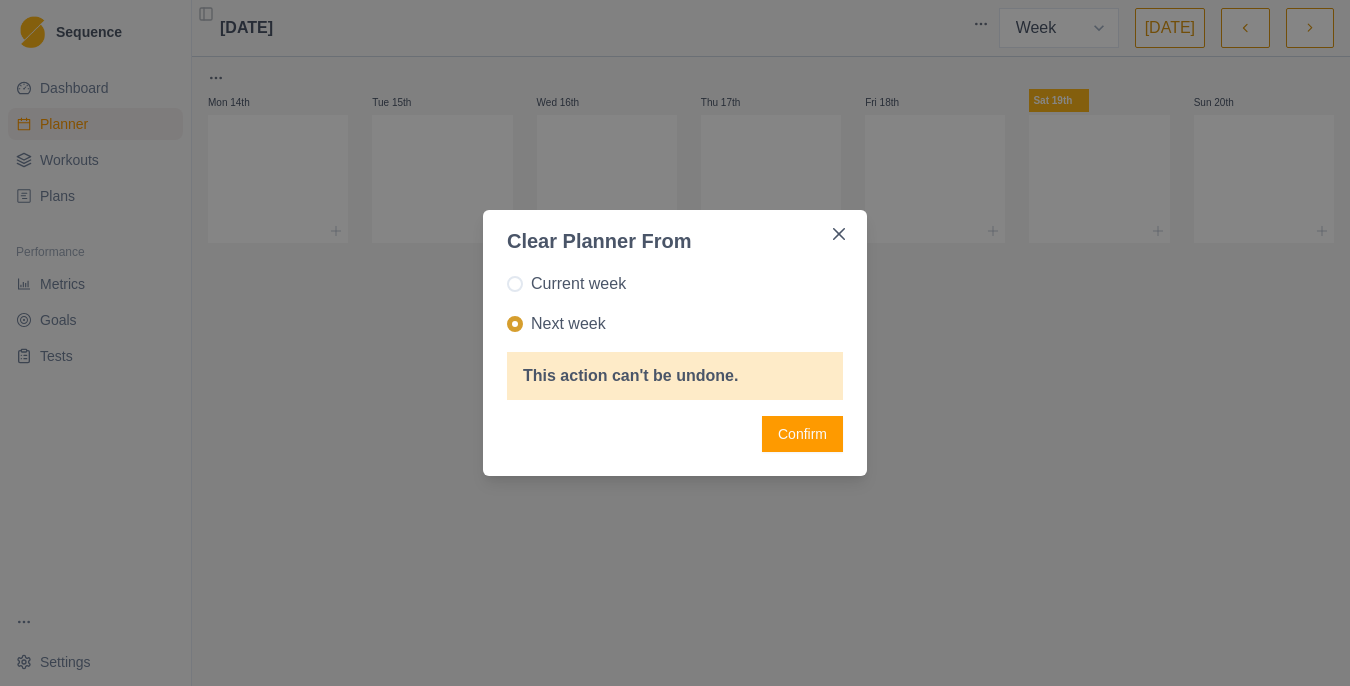 click on "Confirm" at bounding box center (802, 434) 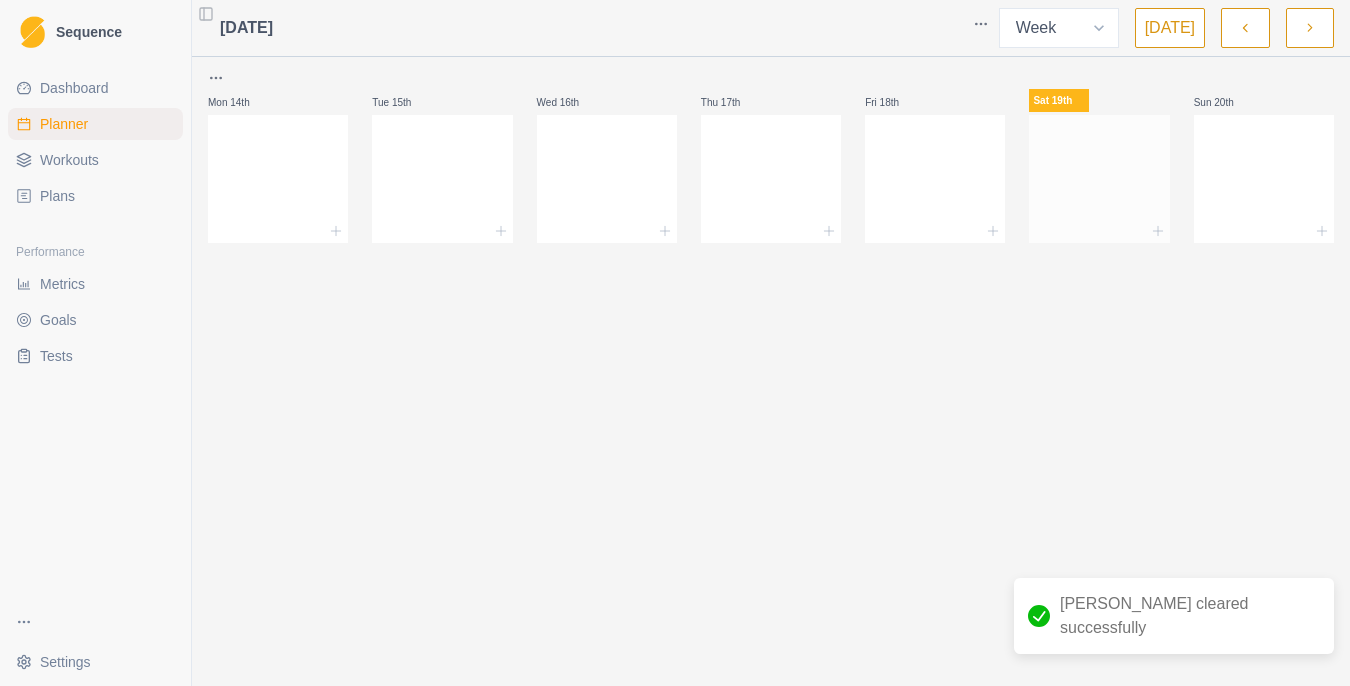 click at bounding box center (1099, 175) 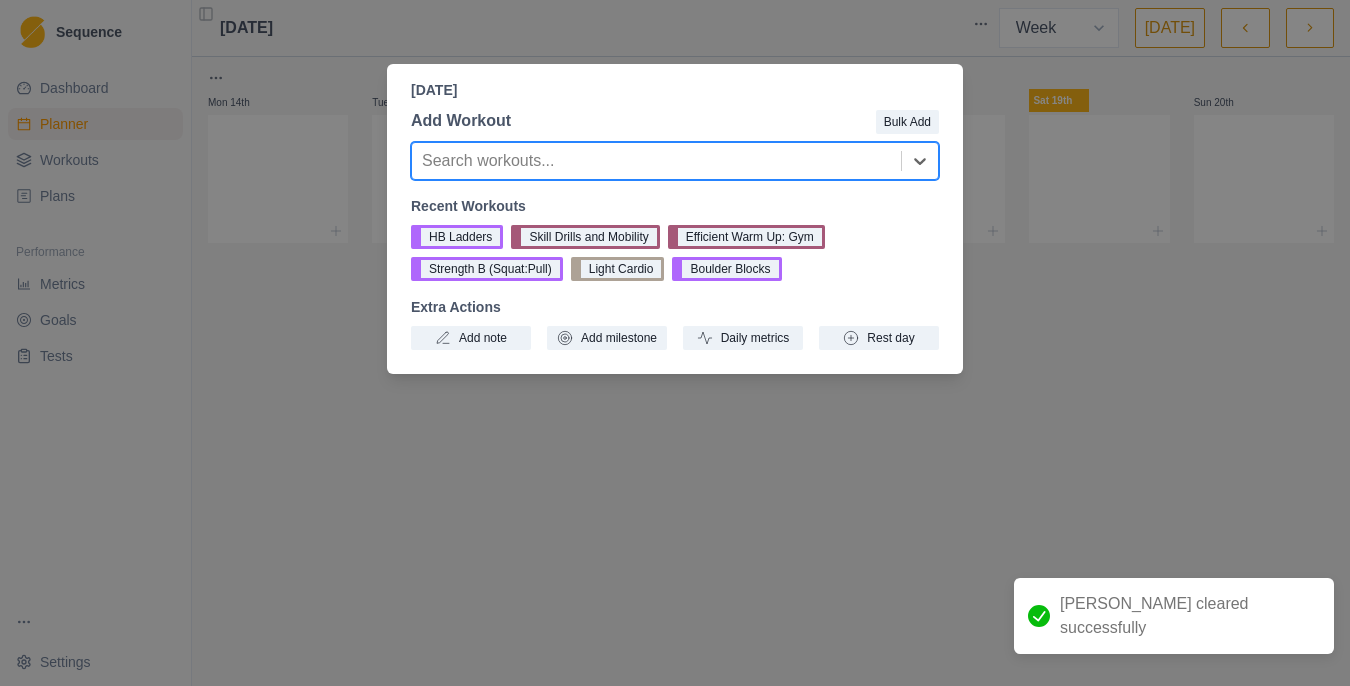 click on "[DATE] Add Workout Bulk Add Search workouts... Recent Workouts HB Ladders Skill Drills and Mobility Efficient Warm Up: Gym Strength B (Squat:Pull) Light Cardio Boulder Blocks Extra Actions Add note Add milestone Daily metrics Rest day" at bounding box center [675, 343] 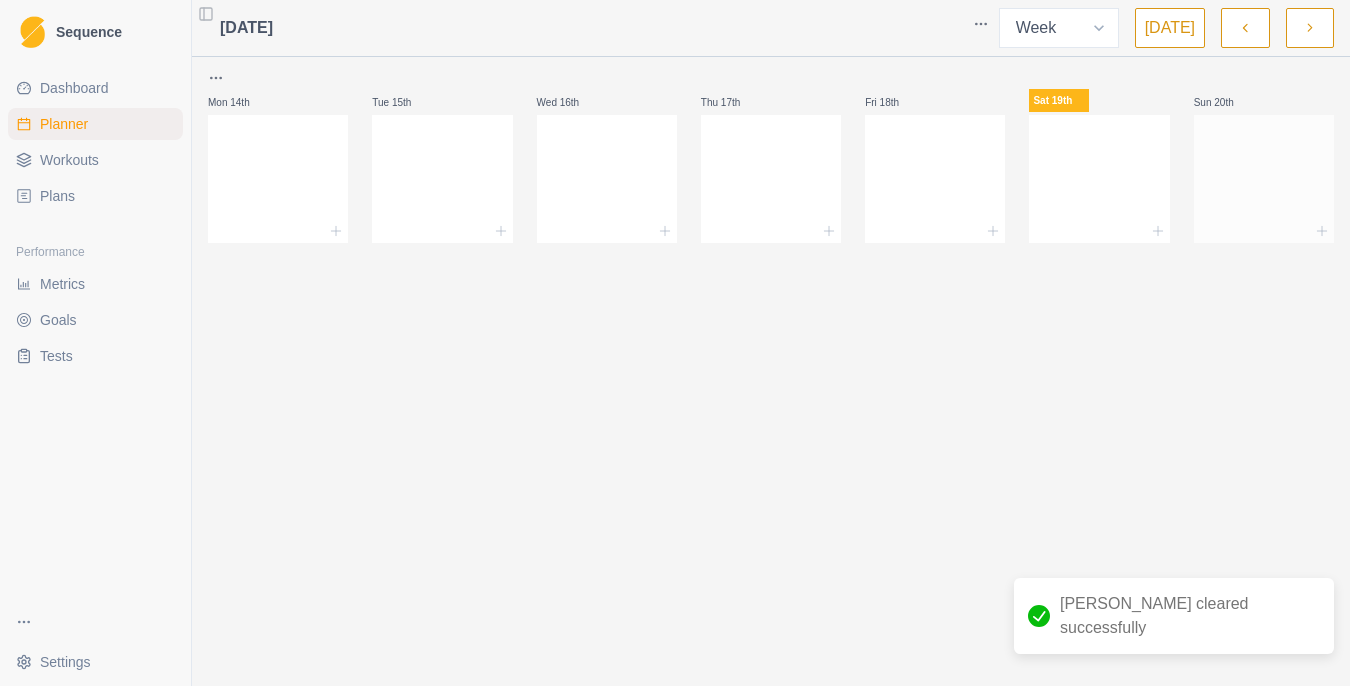 click at bounding box center [1264, 175] 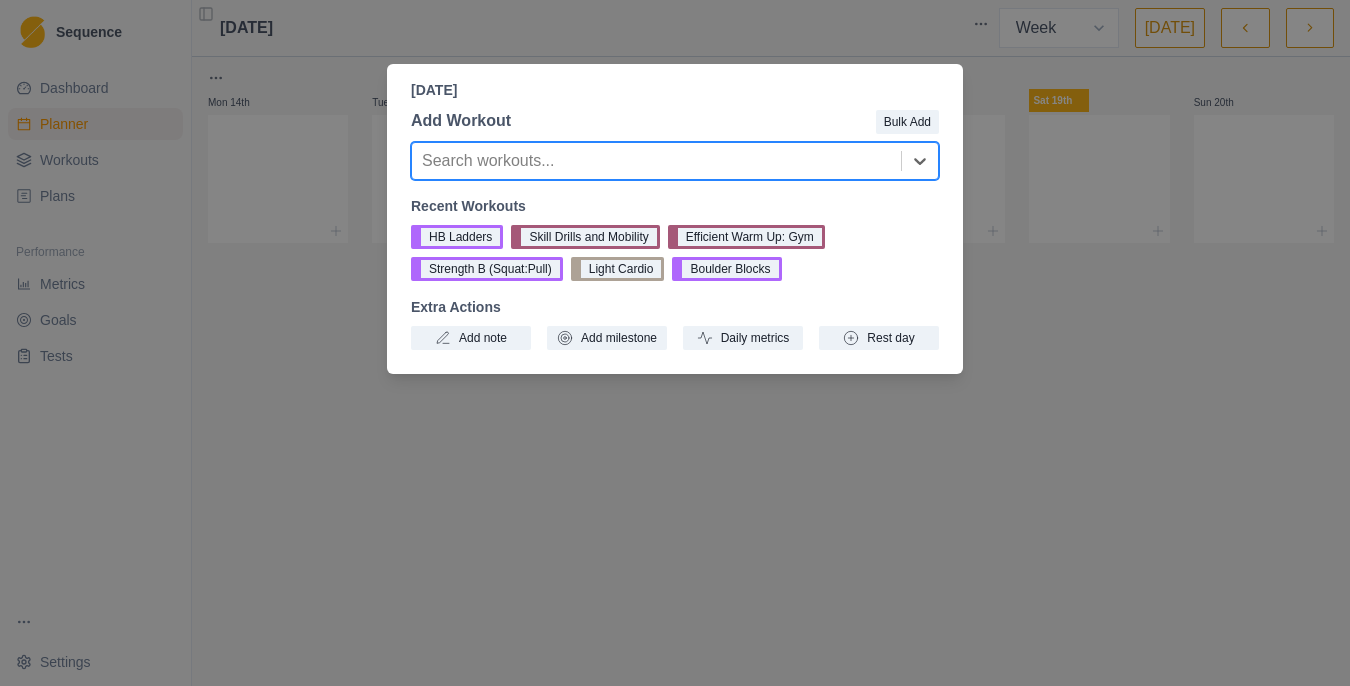 click on "[DATE] Add Workout Bulk Add Search workouts... Recent Workouts HB Ladders Skill Drills and Mobility Efficient Warm Up: Gym Strength B (Squat:Pull) Light Cardio Boulder Blocks Extra Actions Add note Add milestone Daily metrics Rest day" at bounding box center (675, 343) 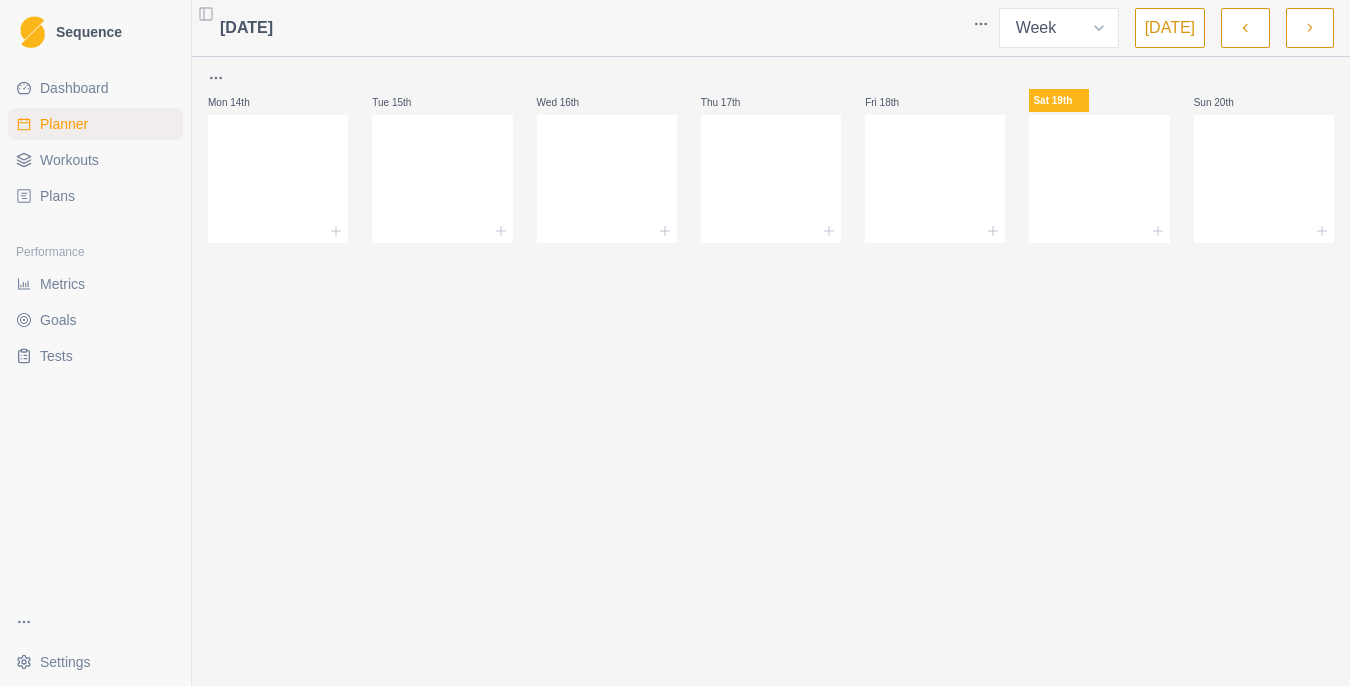 click on "Wed 16th" at bounding box center [607, 102] 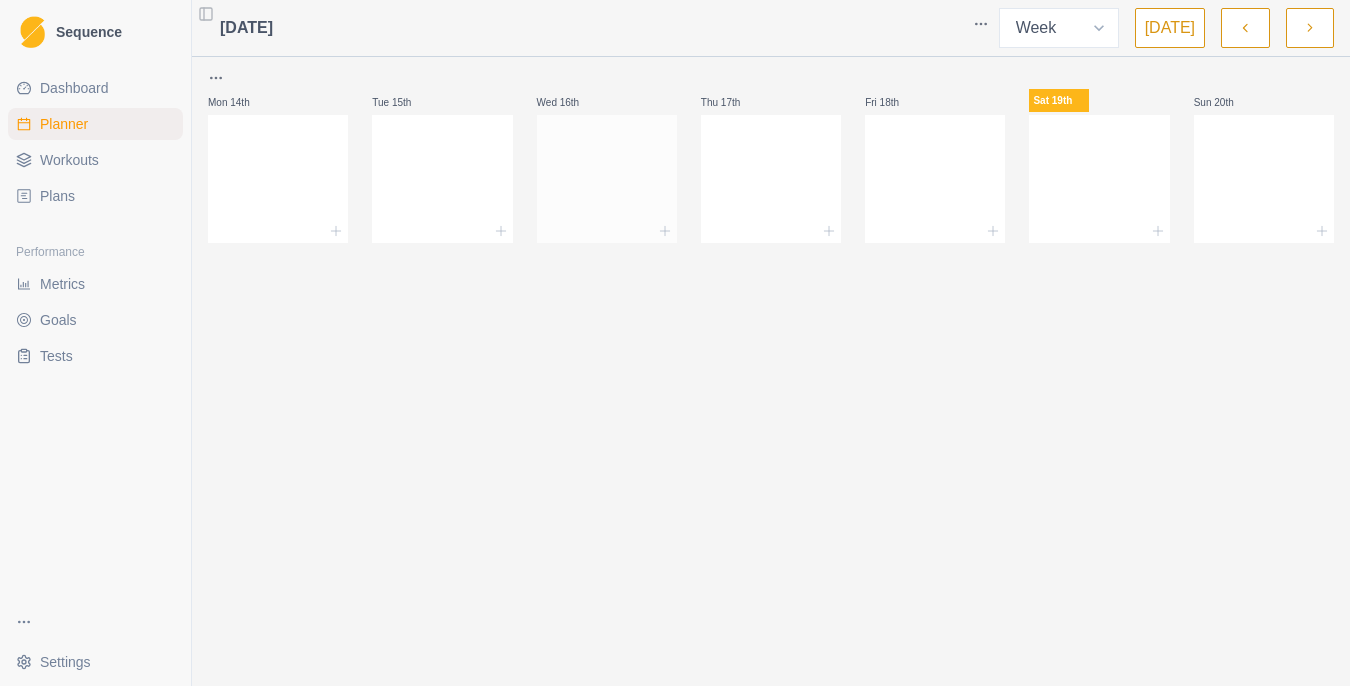 click at bounding box center (607, 175) 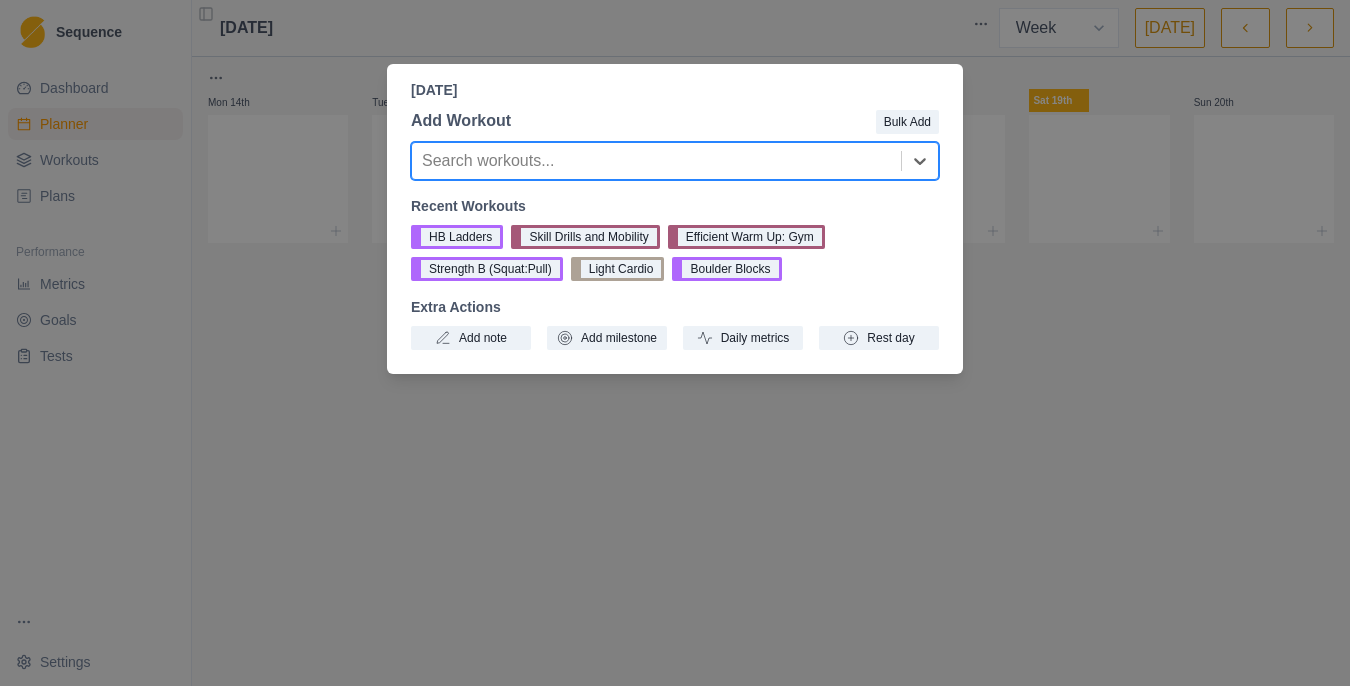 click on "[DATE] Add Workout Bulk Add option , selected. Select is focused ,type to refine list, press Down to open the menu,  Search workouts... Recent Workouts HB Ladders Skill Drills and Mobility Efficient Warm Up: Gym Strength B (Squat:Pull) Light Cardio Boulder Blocks Extra Actions Add note Add milestone Daily metrics Rest day" at bounding box center [675, 343] 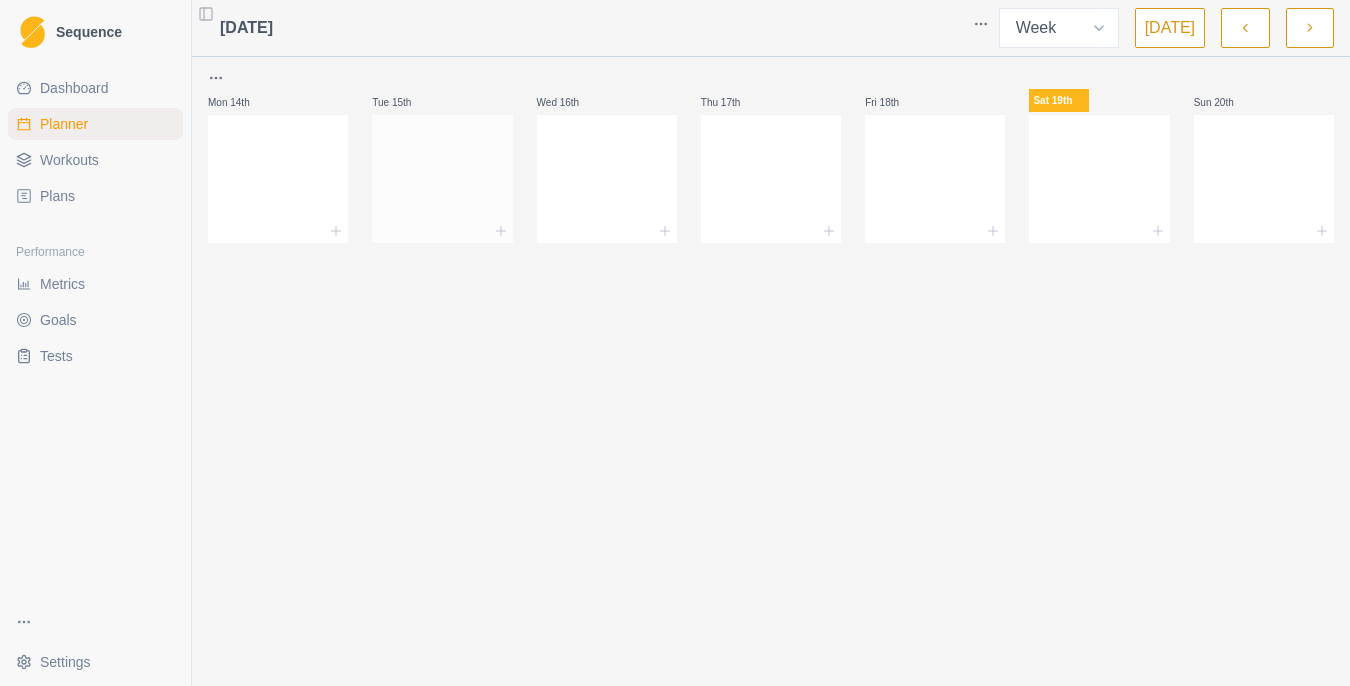 click at bounding box center [442, 175] 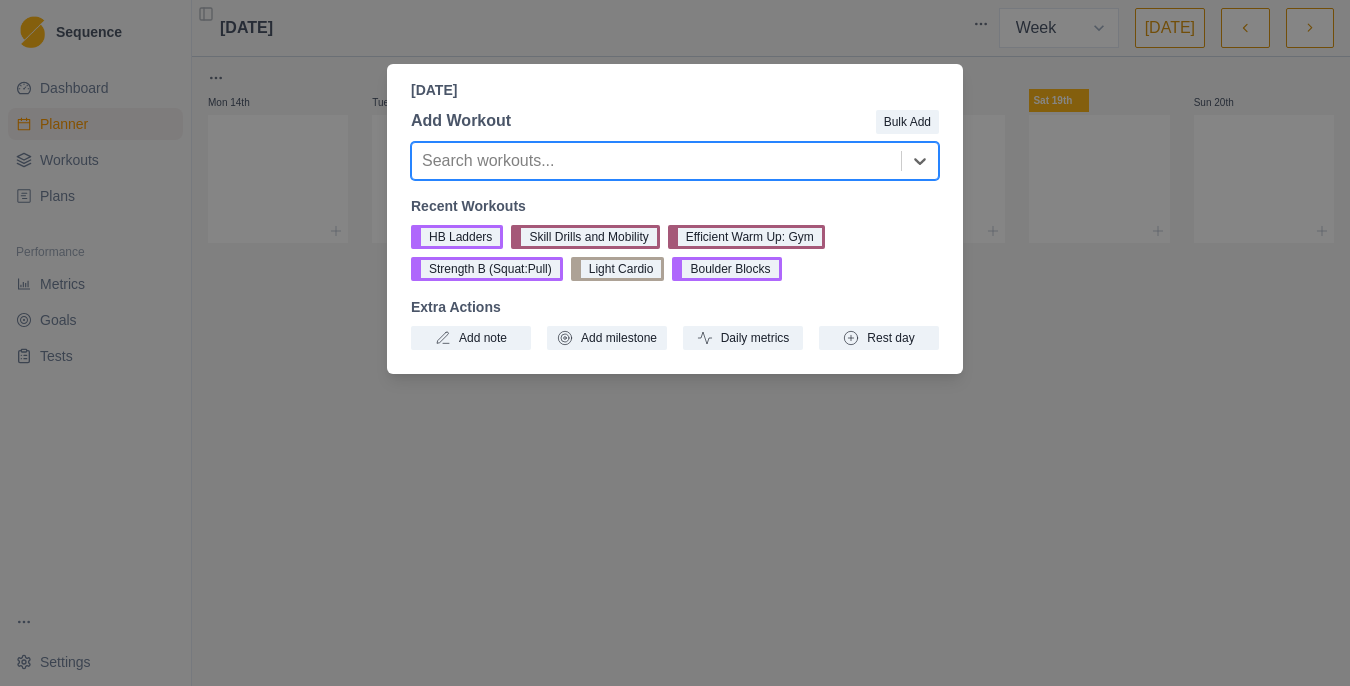 click on "[DATE] Add Workout Bulk Add Search workouts... Recent Workouts HB Ladders Skill Drills and Mobility Efficient Warm Up: Gym Strength B (Squat:Pull) Light Cardio Boulder Blocks Extra Actions Add note Add milestone Daily metrics Rest day" at bounding box center (675, 343) 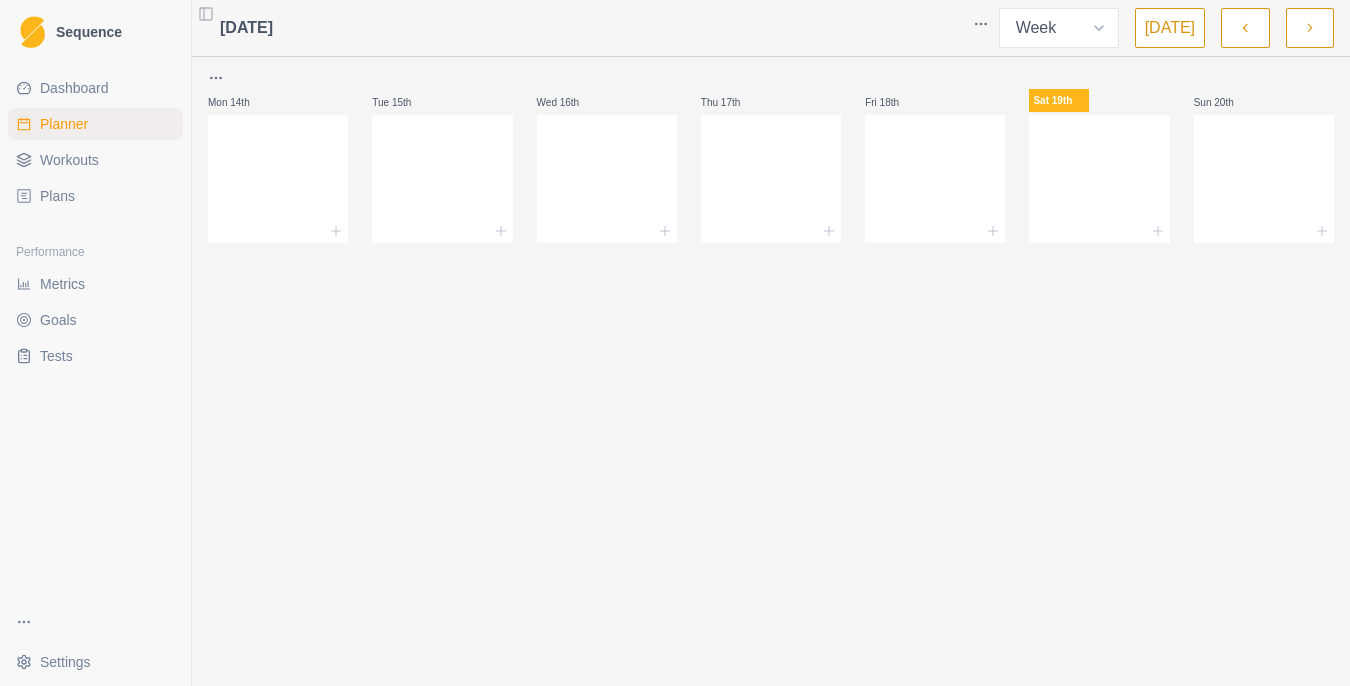 click at bounding box center (1245, 28) 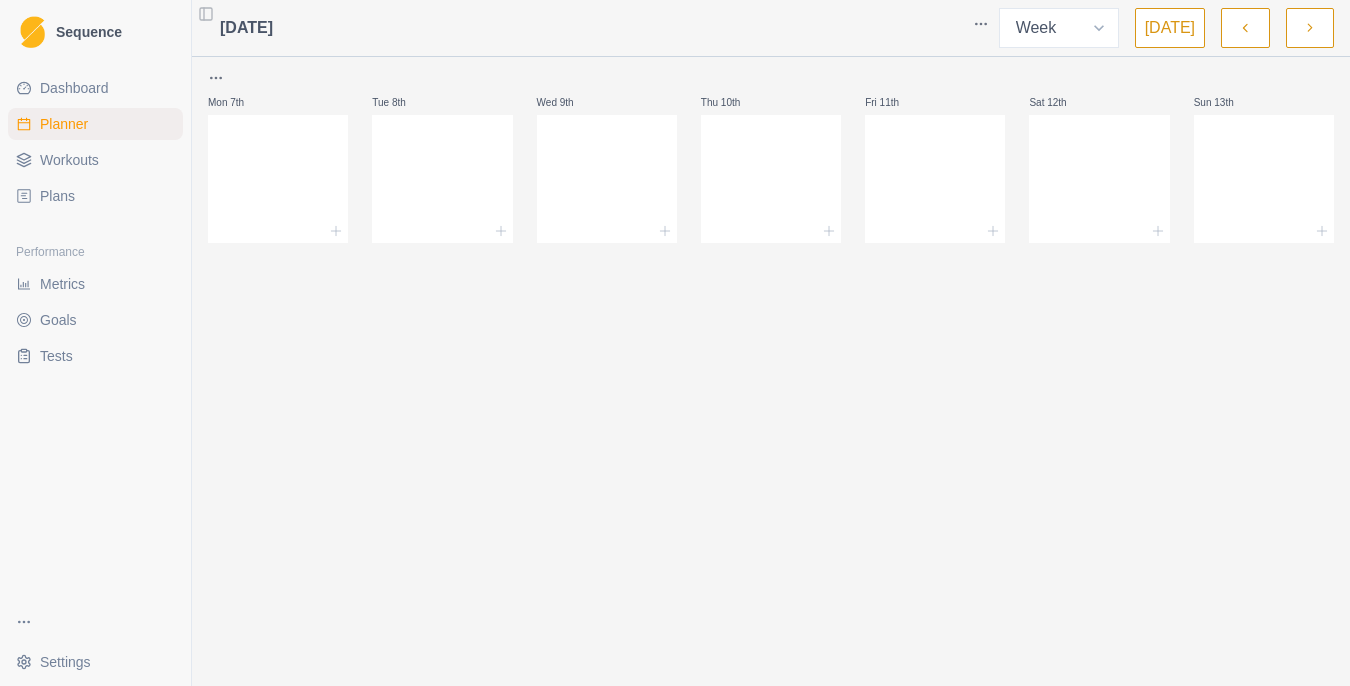 click at bounding box center (1245, 28) 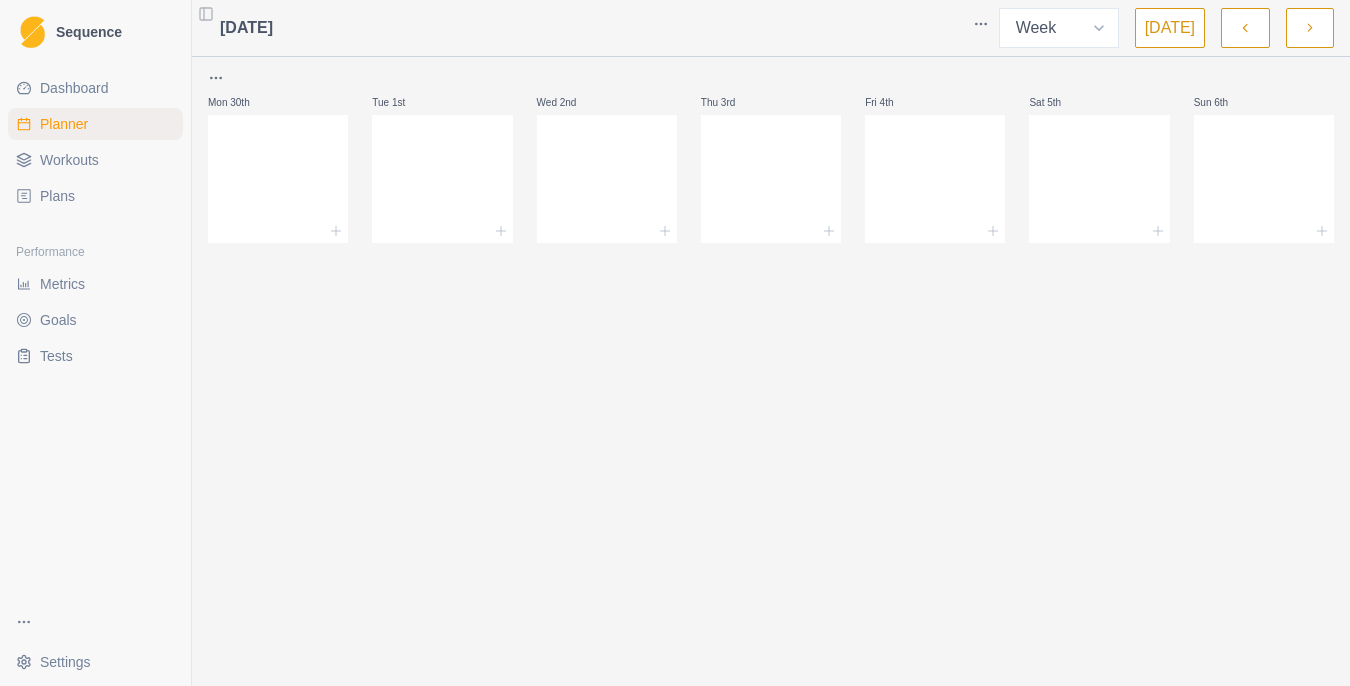 click at bounding box center (1245, 28) 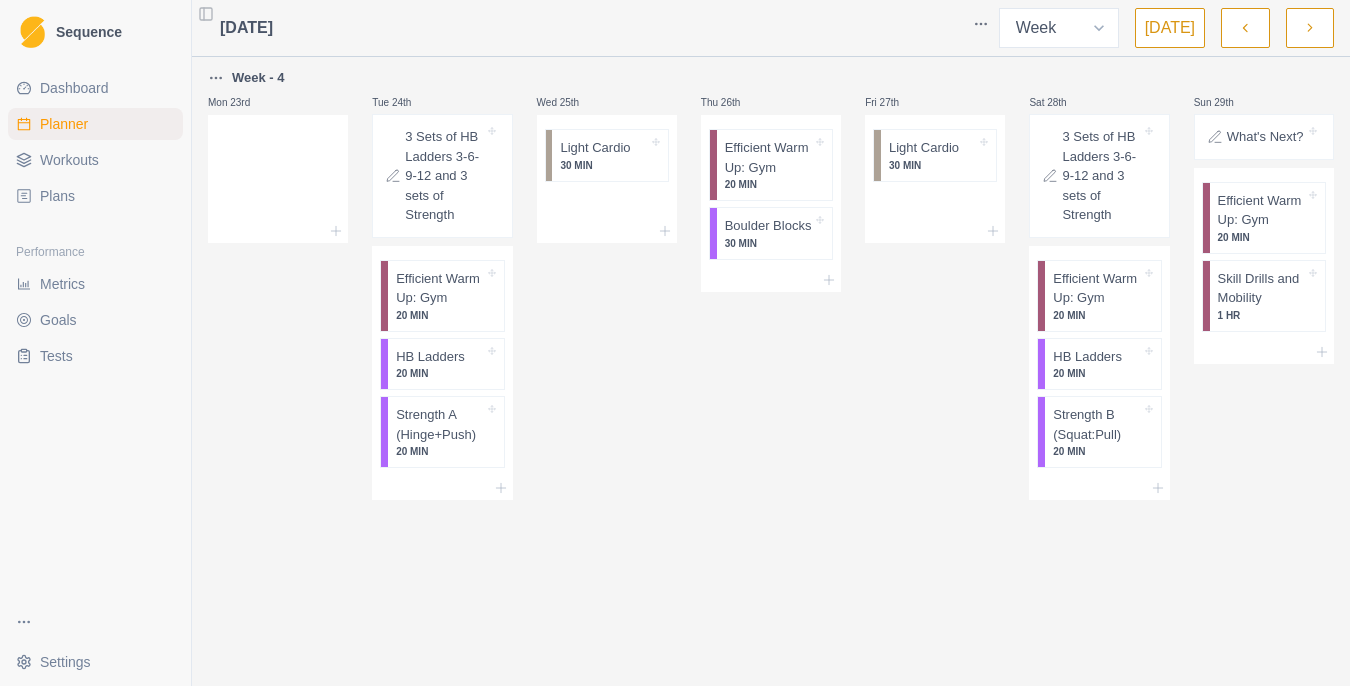 click at bounding box center (1310, 28) 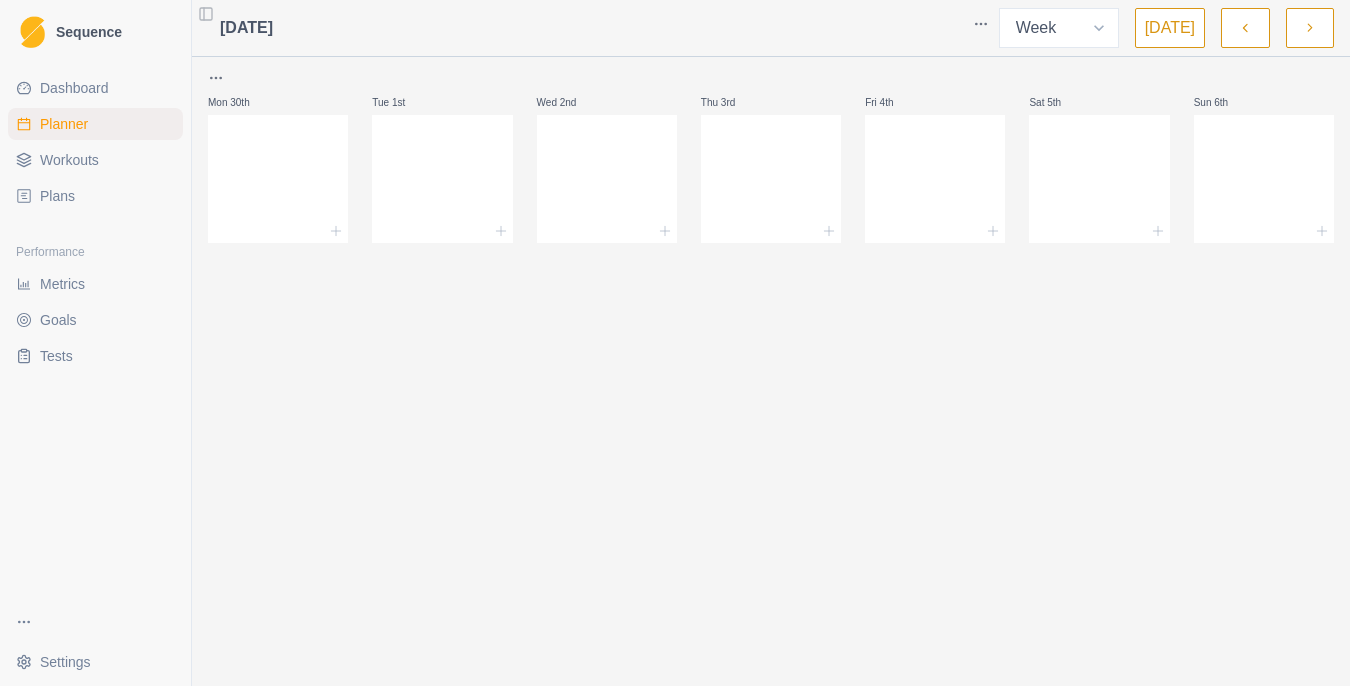 click at bounding box center (1310, 28) 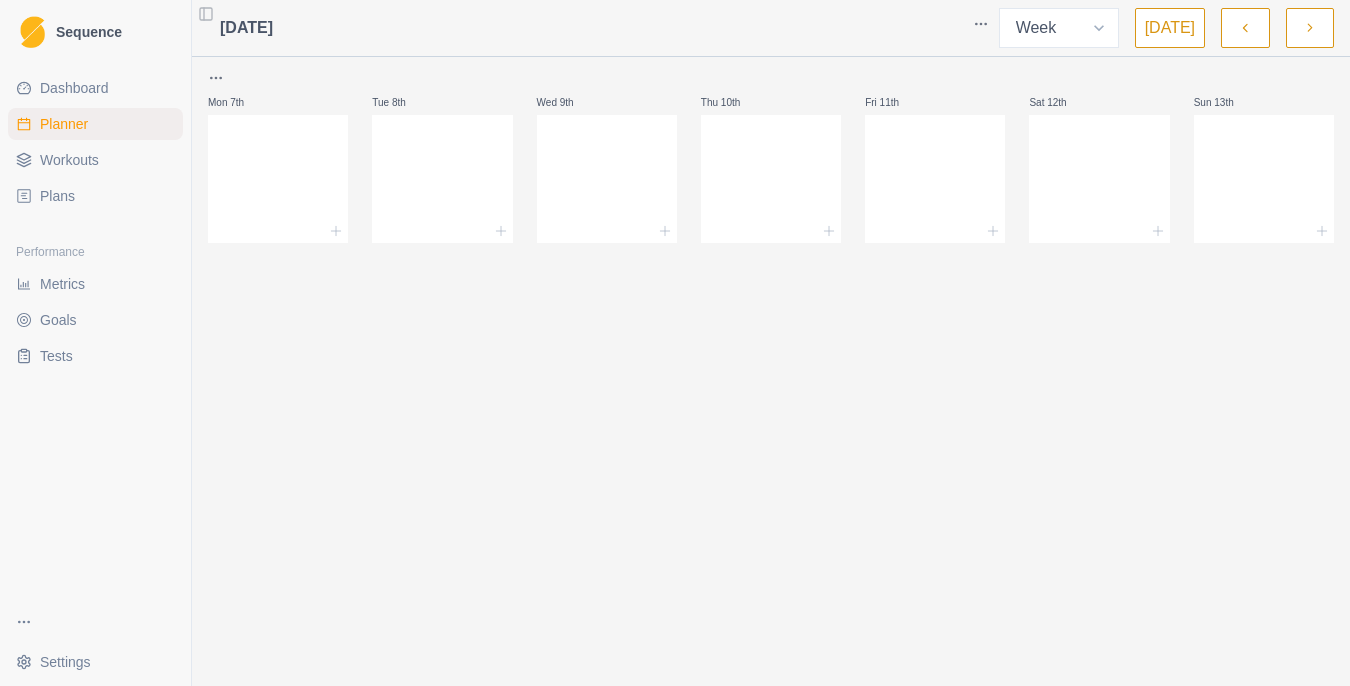 click on "Plans" at bounding box center (95, 196) 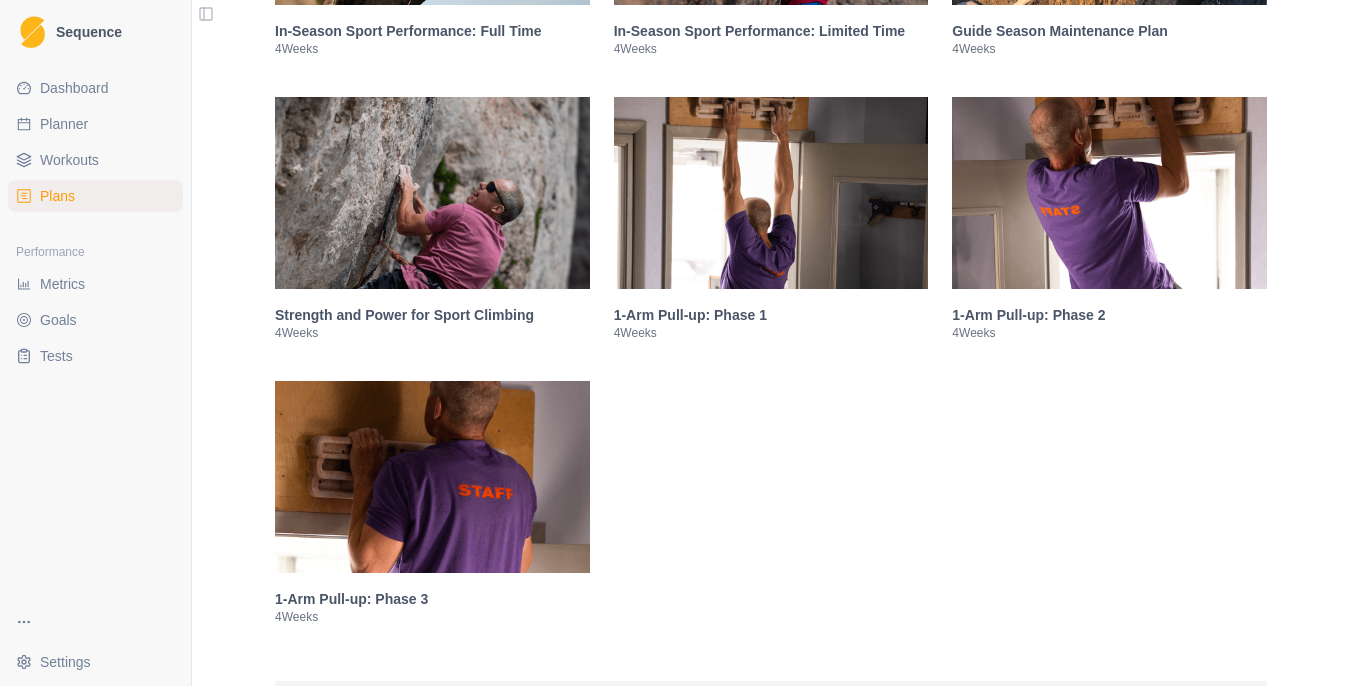 scroll, scrollTop: 2890, scrollLeft: 0, axis: vertical 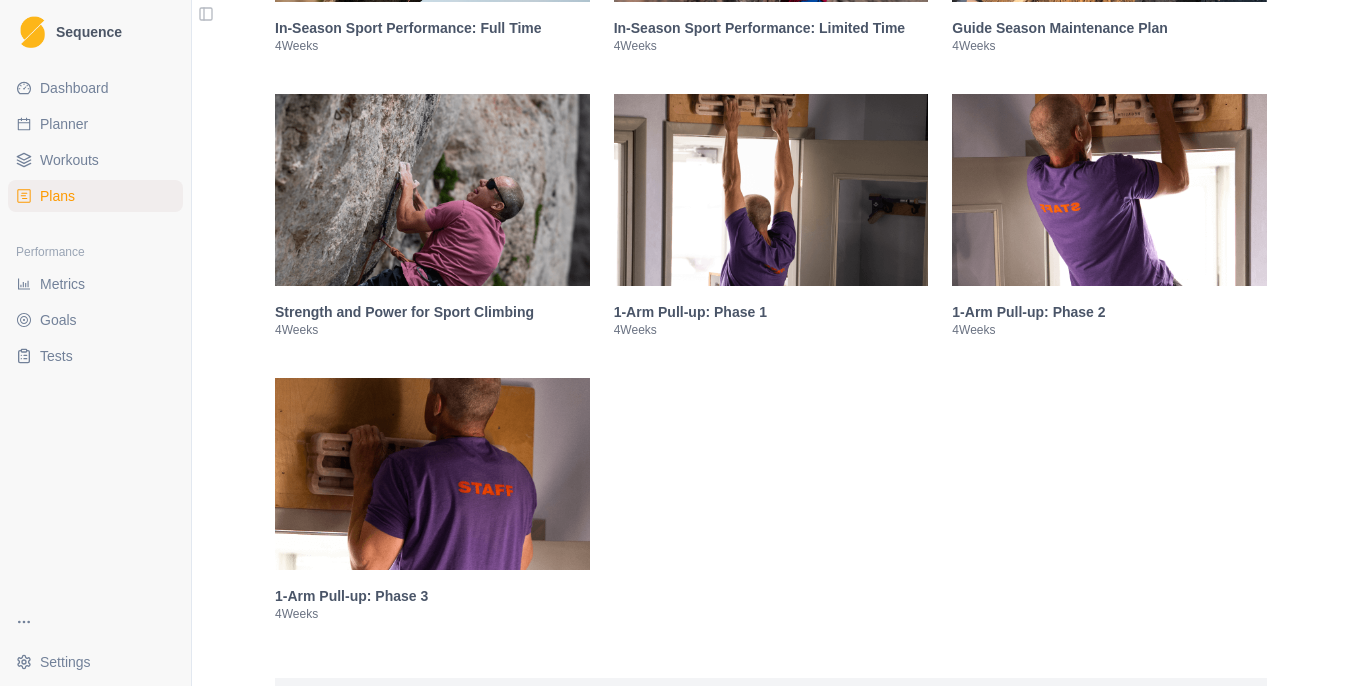 click at bounding box center [771, 190] 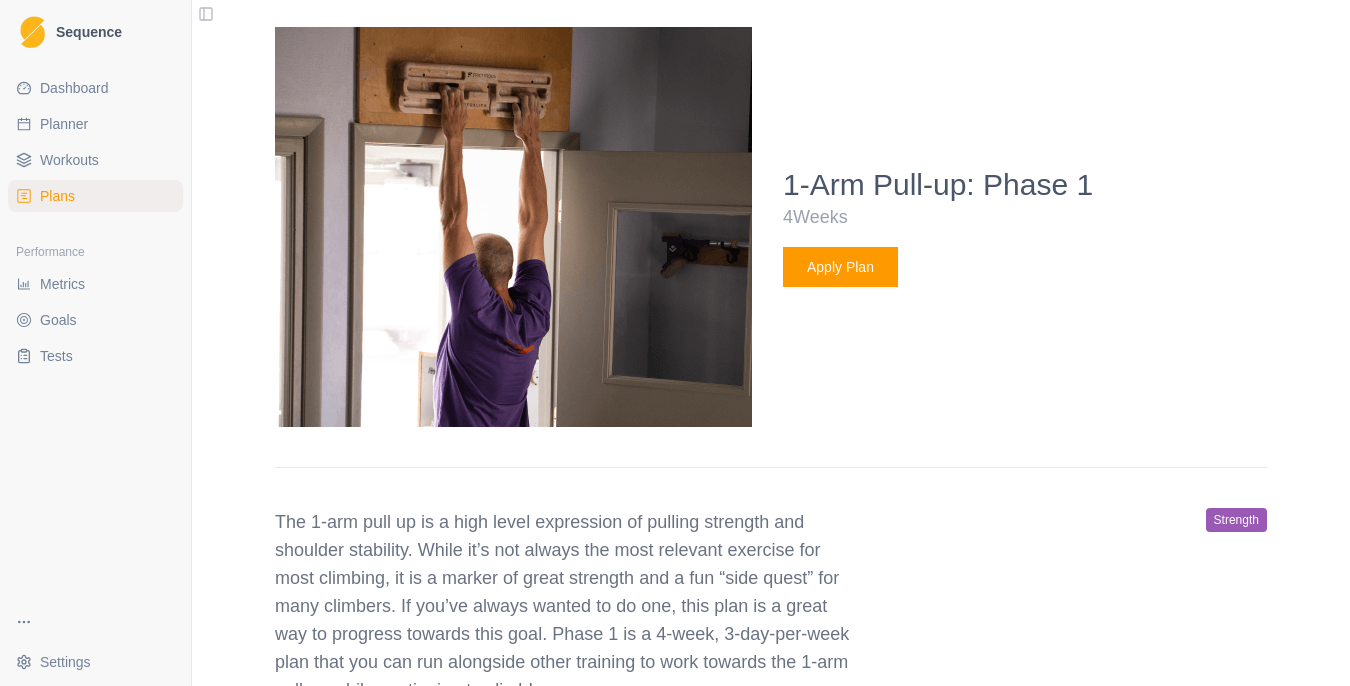 scroll, scrollTop: 5276, scrollLeft: 0, axis: vertical 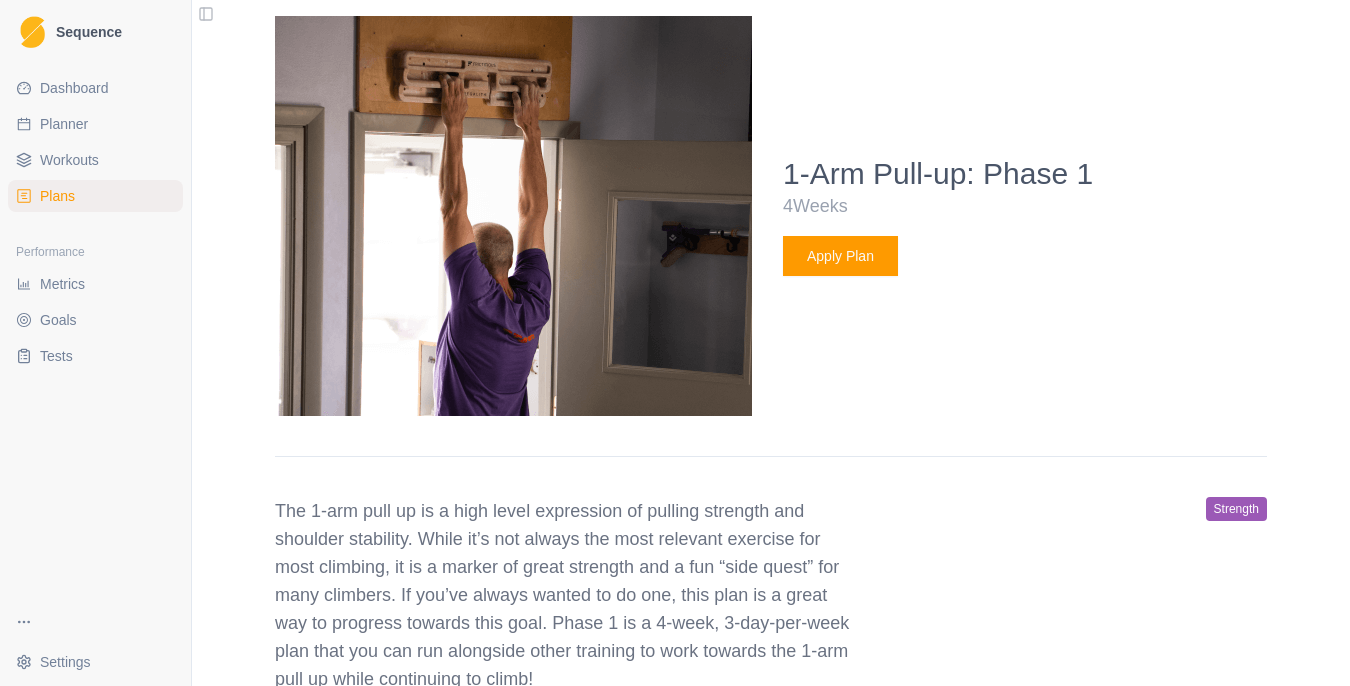 click on "Apply Plan" at bounding box center [840, 256] 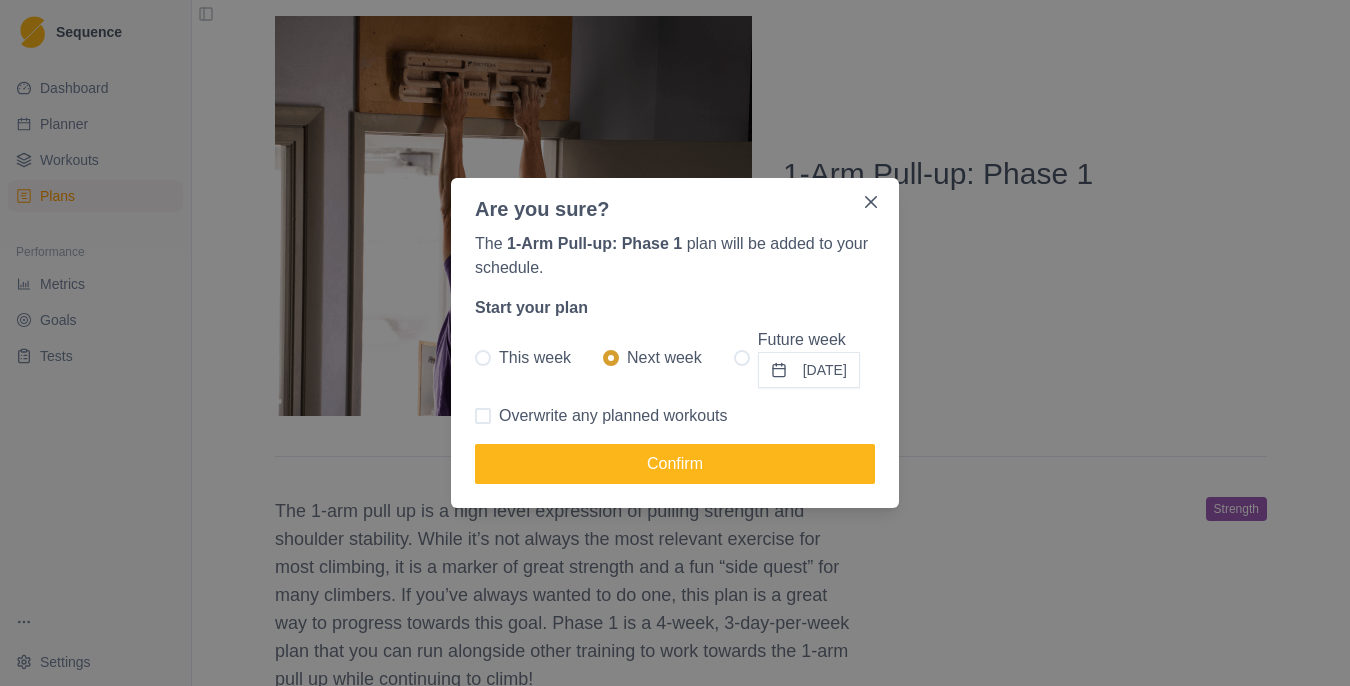 click on "This week" at bounding box center (523, 358) 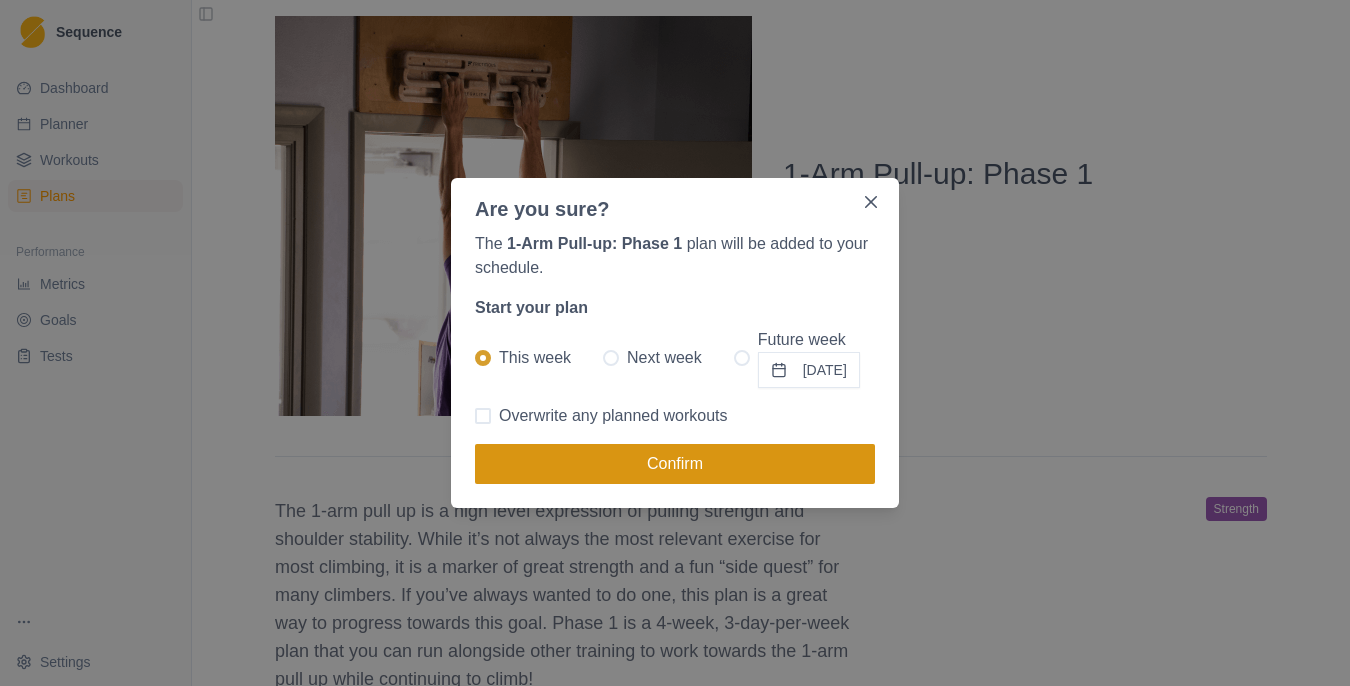 click on "Confirm" at bounding box center [675, 464] 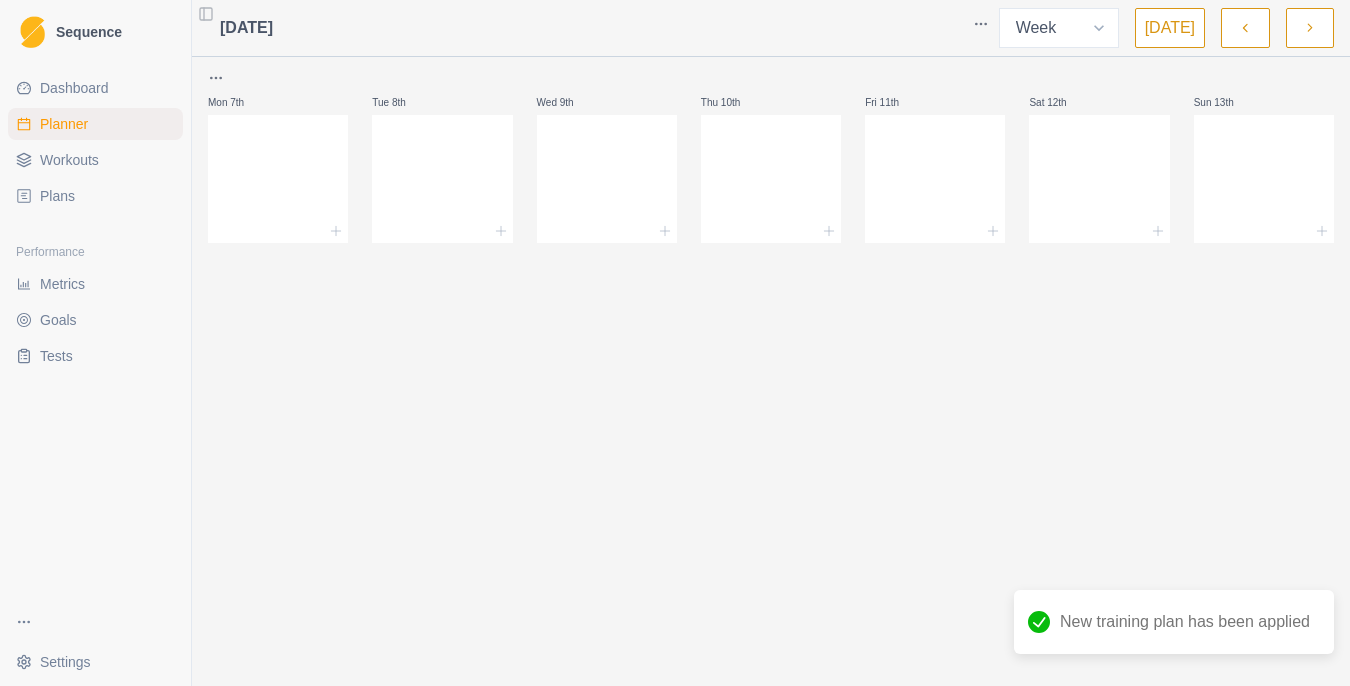 scroll, scrollTop: 0, scrollLeft: 0, axis: both 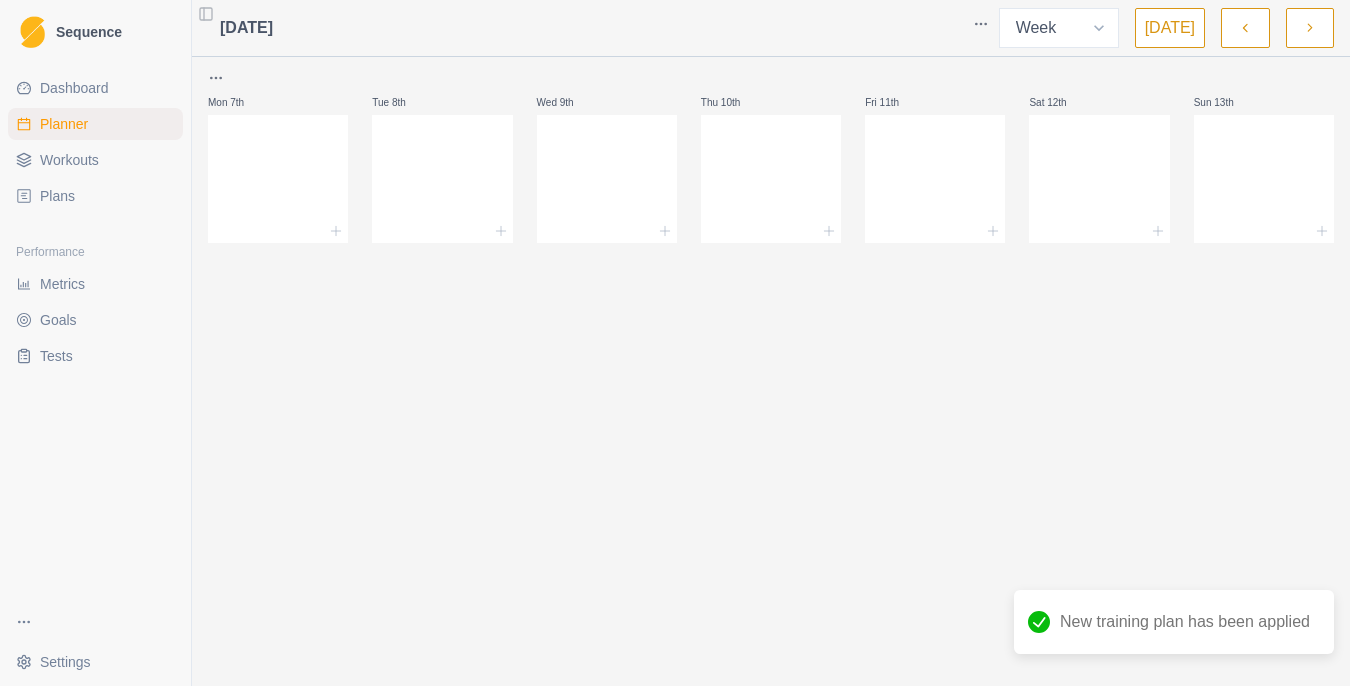 click on "[DATE]" at bounding box center (1170, 28) 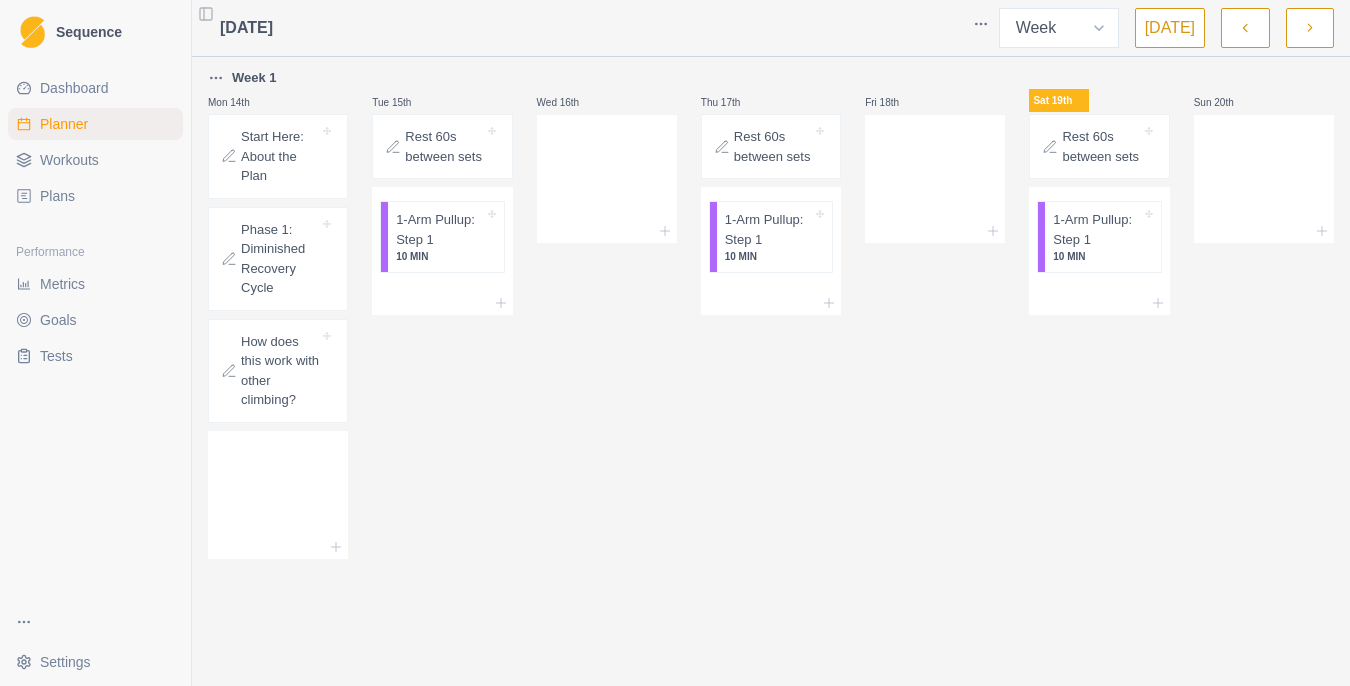 click on "Toggle Sidebar" at bounding box center [206, 14] 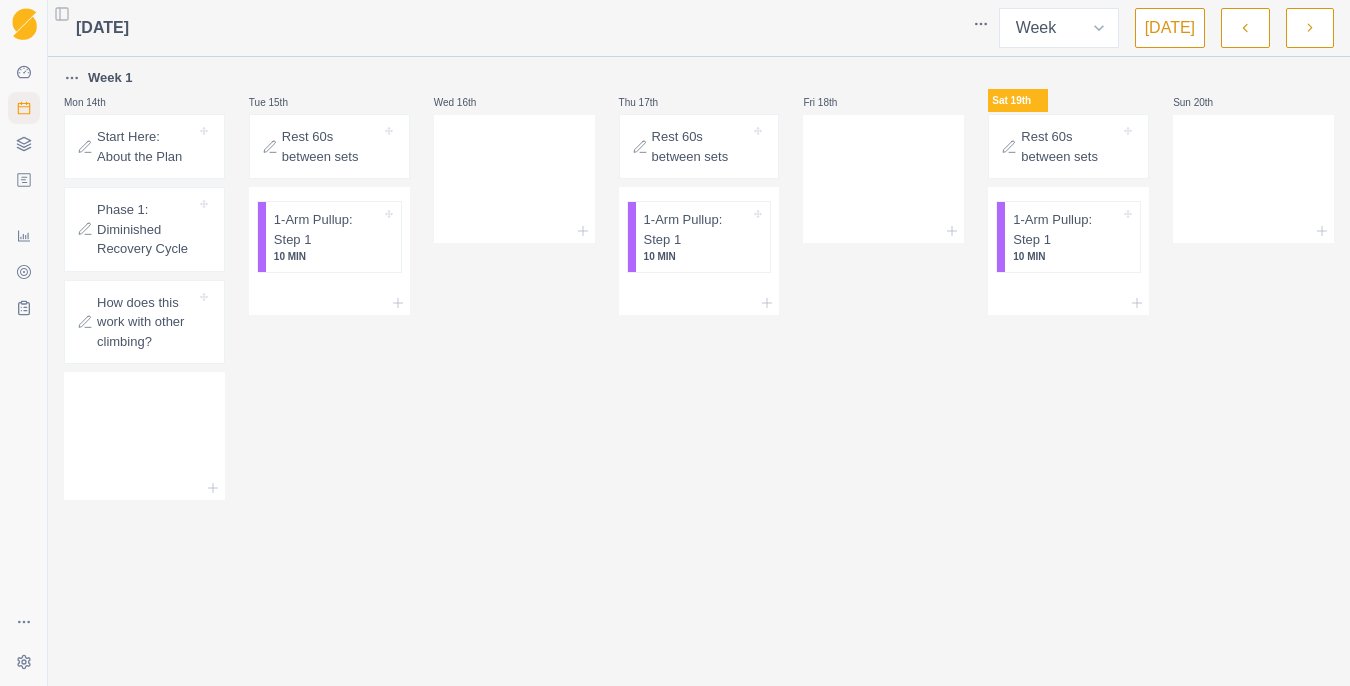 click on "Toggle Sidebar" at bounding box center (62, 14) 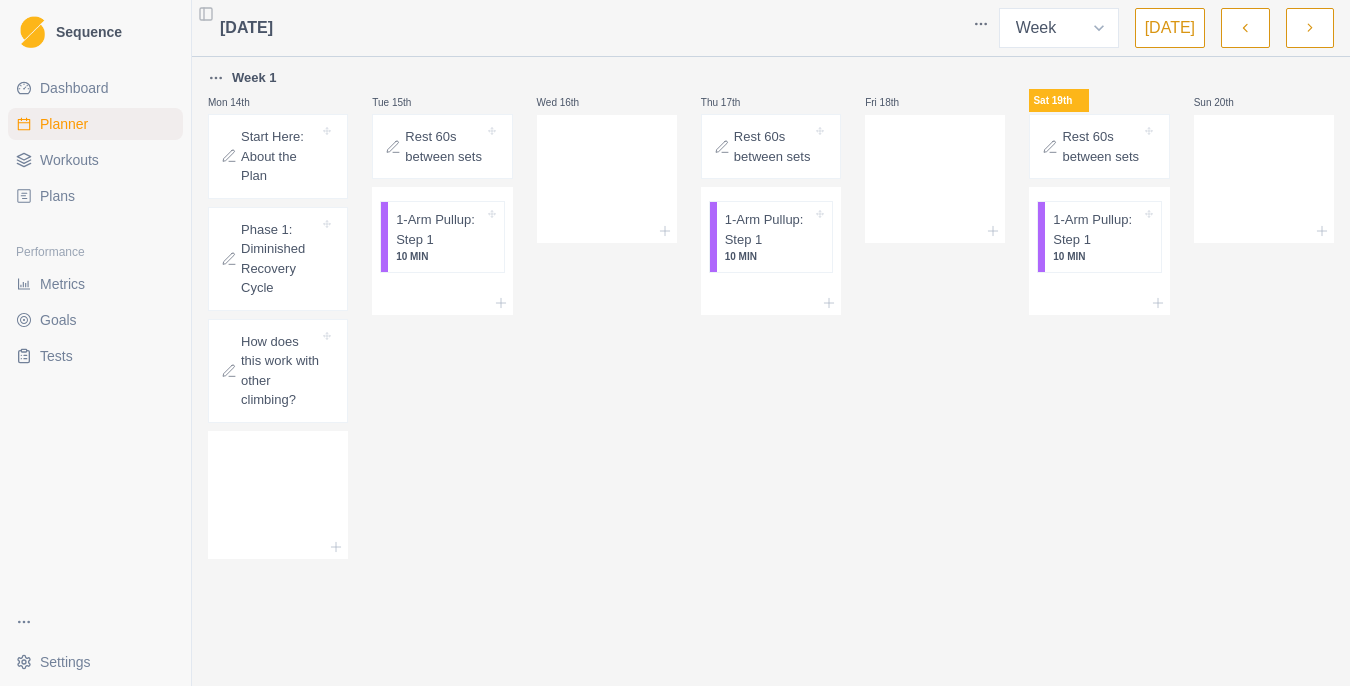 click on "Sequence Dashboard Planner Workouts Plans Performance Metrics Goals Tests Settings Toggle Sidebar [DATE] Week Month [DATE] Week 1 Mon 14th Start Here: About the Plan Phase 1: Diminished Recovery Cycle How does this work with other climbing? Tue 15th Rest 60s between sets 1-Arm Pullup: Step 1 10 MIN Wed 16th Thu 17th Rest 60s between sets 1-Arm Pullup: Step 1 10 MIN Fri 18th Sat 19th Rest 60s between sets 1-Arm Pullup: Step 1 10 [PERSON_NAME] 20th
Press space bar to start a drag.
When dragging you can use the arrow keys to move the item around and escape to cancel.
Some screen readers may require you to be in focus mode or to use your pass through key" at bounding box center (675, 343) 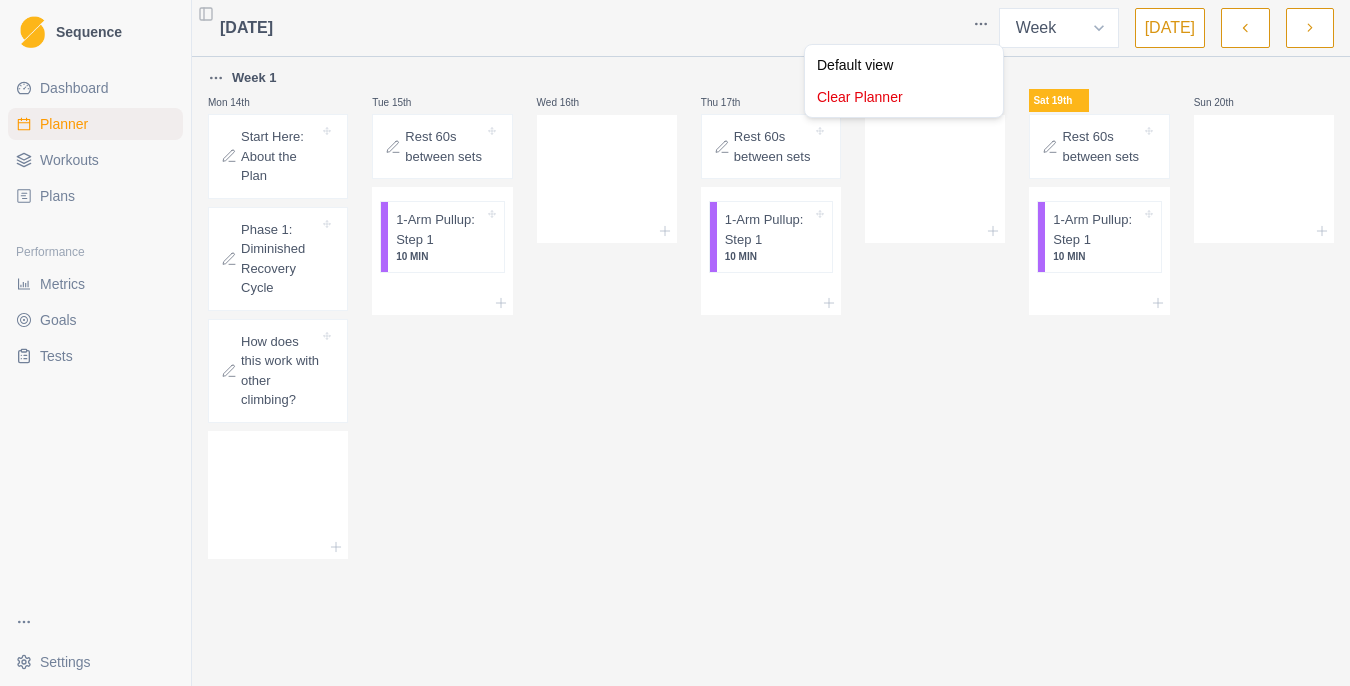 click on "Sequence Dashboard Planner Workouts Plans Performance Metrics Goals Tests Settings Toggle Sidebar [DATE] Week Month [DATE] Week 1 Mon 14th Start Here: About the Plan Phase 1: Diminished Recovery Cycle How does this work with other climbing? Tue 15th Rest 60s between sets 1-Arm Pullup: Step 1 10 MIN Wed 16th Thu 17th Rest 60s between sets 1-Arm Pullup: Step 1 10 MIN Fri 18th Sat 19th Rest 60s between sets 1-Arm Pullup: Step 1 10 [PERSON_NAME] 20th
Press space bar to start a drag.
When dragging you can use the arrow keys to move the item around and escape to cancel.
Some screen readers may require you to be in focus mode or to use your pass through key
Default view Clear Planner" at bounding box center (675, 343) 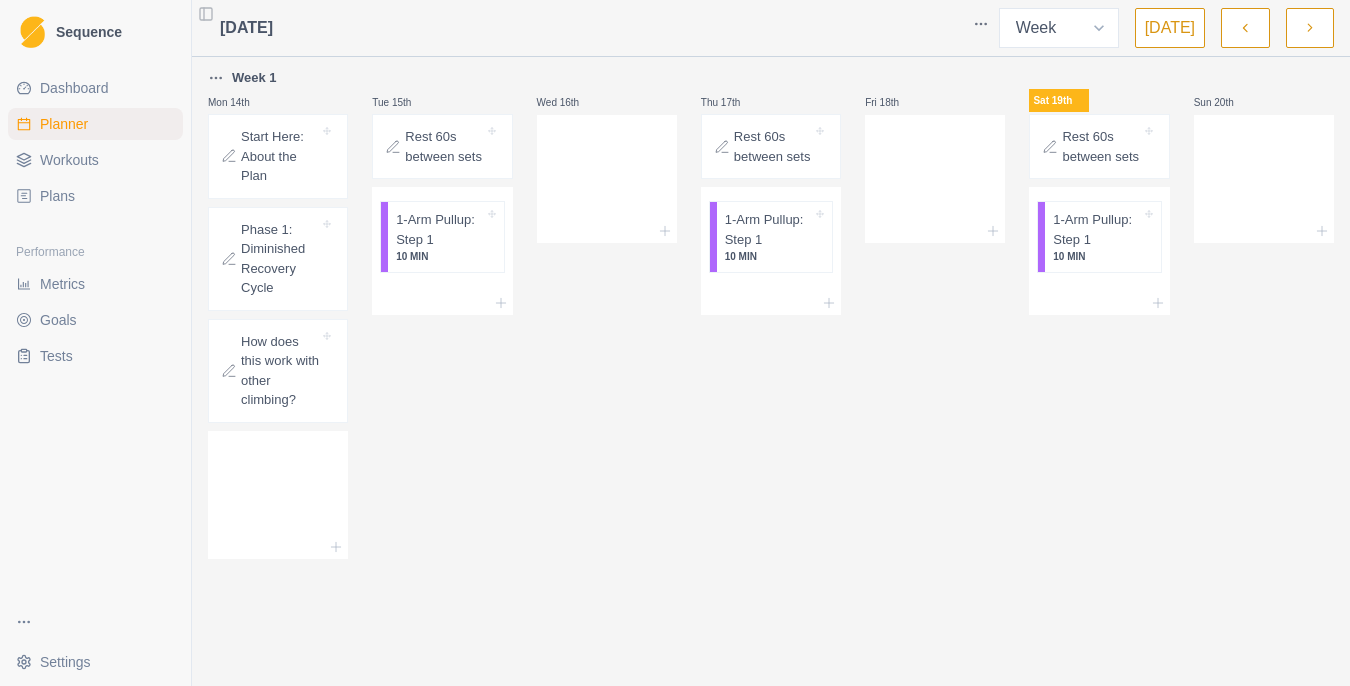 click on "How does this work with other climbing?" at bounding box center (280, 371) 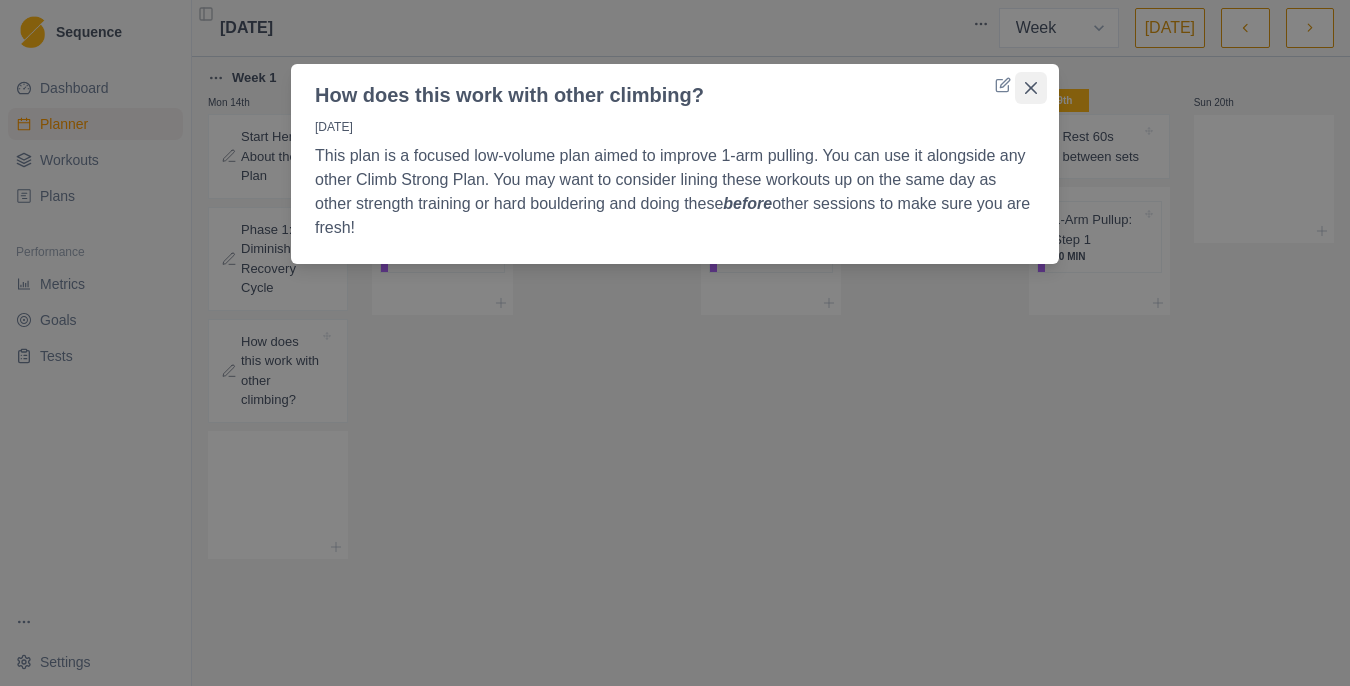 click at bounding box center (1031, 88) 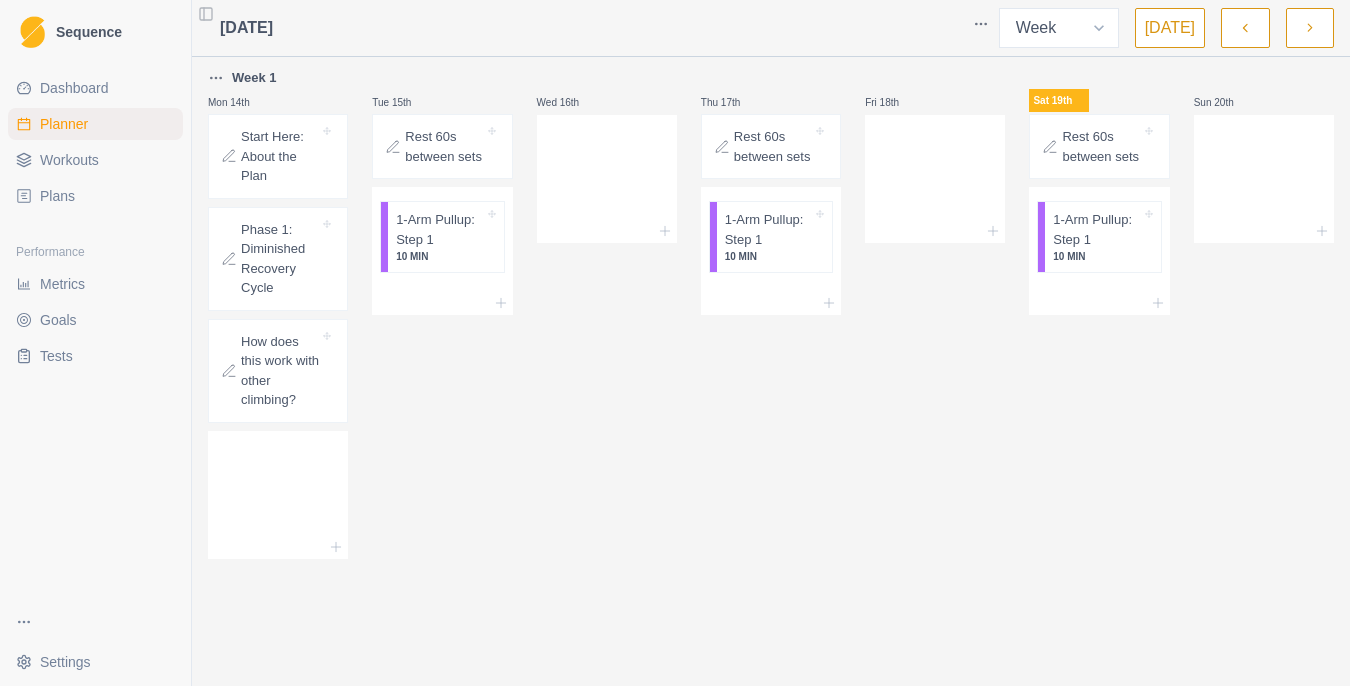 click on "Phase 1: Diminished Recovery Cycle" at bounding box center [280, 259] 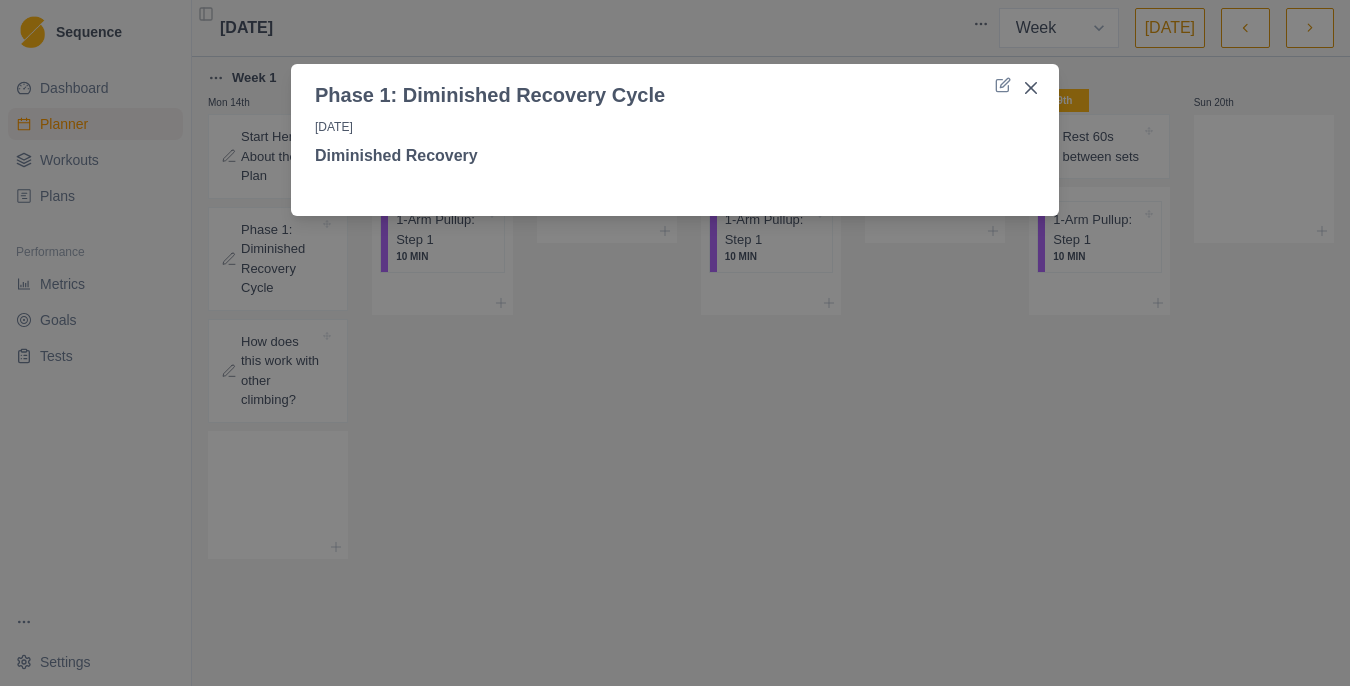 click on "Phase 1: Diminished Recovery Cycle [DATE] Diminished Recovery" at bounding box center [675, 343] 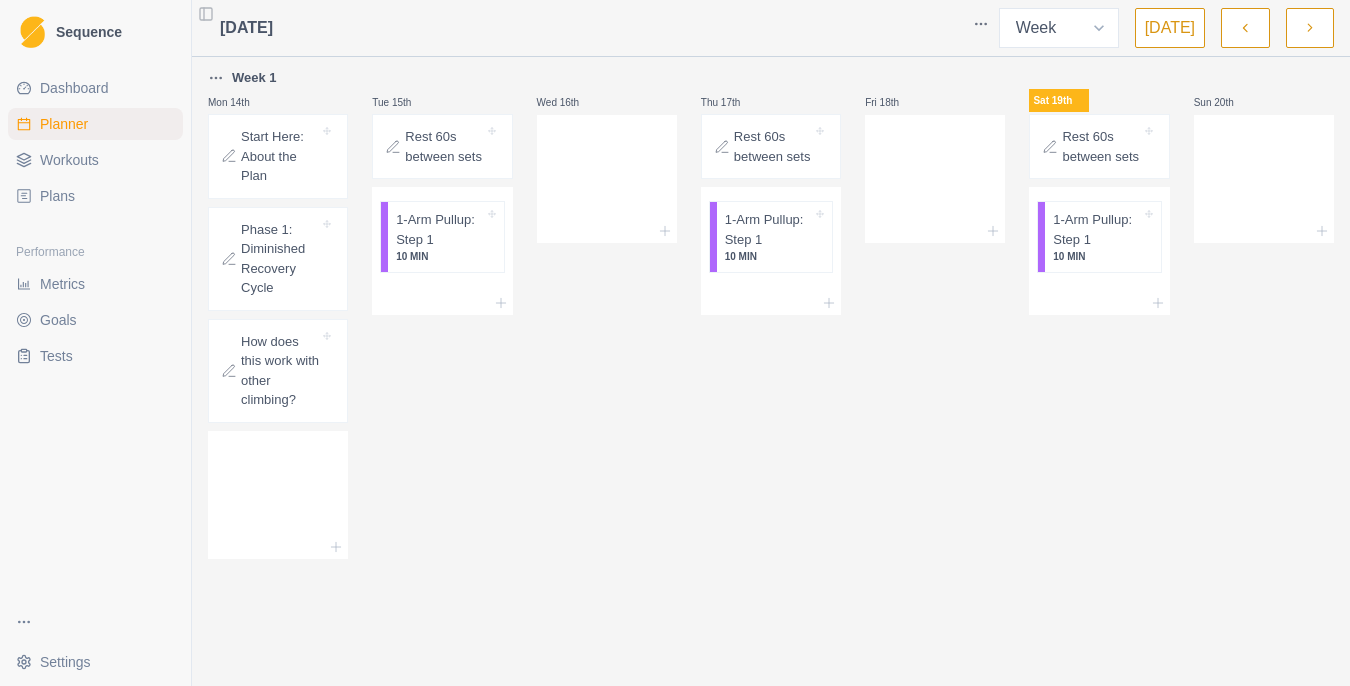 click on "Start Here: About the Plan" at bounding box center (280, 156) 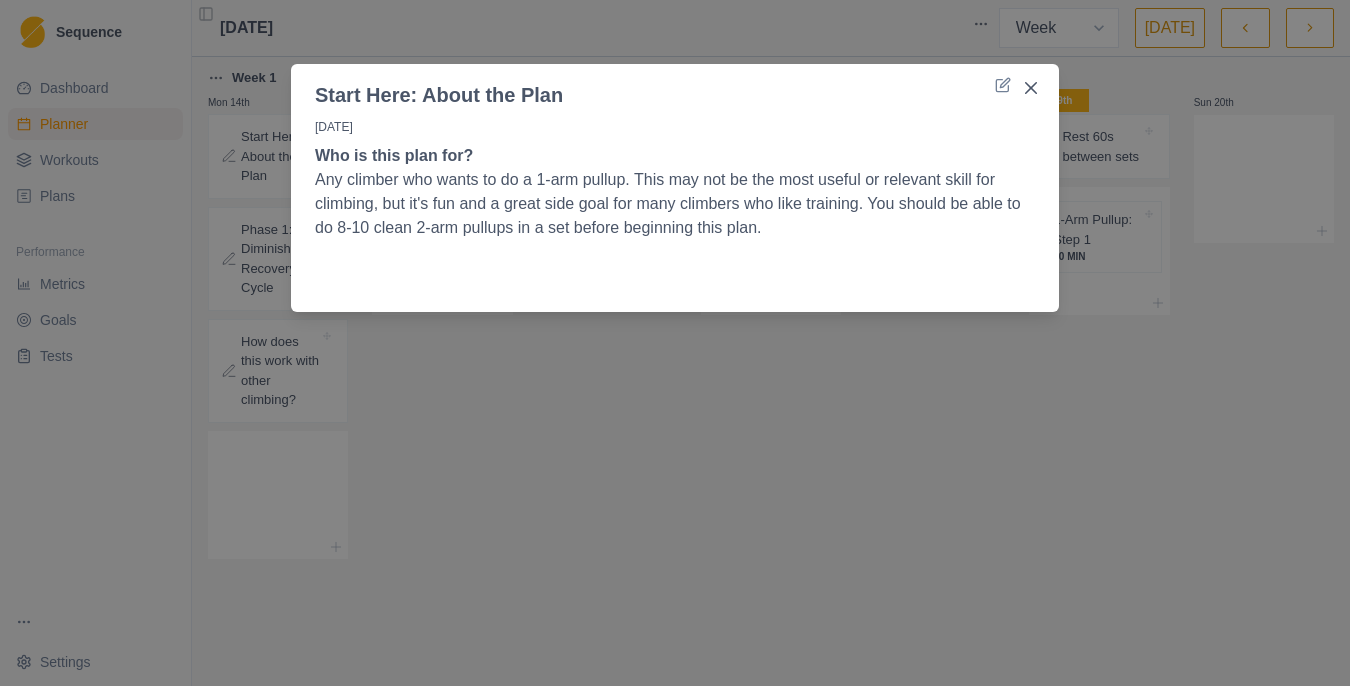 click on "Start Here: About the Plan [DATE] Who is this plan for? Any climber who wants to do a 1-arm pullup.  This may not be the most useful or relevant skill for climbing, but it's fun and a great side goal for many climbers who like training.  You should be able to do 8-10 clean 2-arm pullups in a set before beginning this plan." at bounding box center [675, 343] 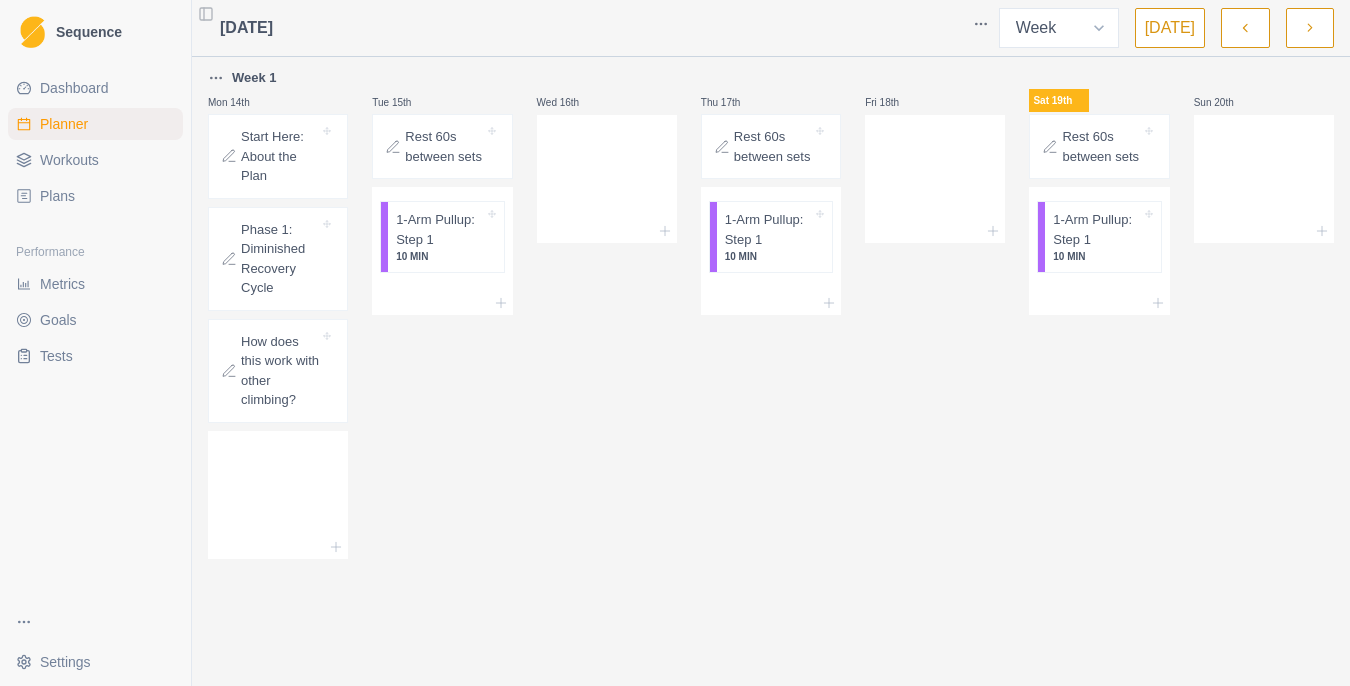 click on "Rest 60s between sets" at bounding box center (444, 146) 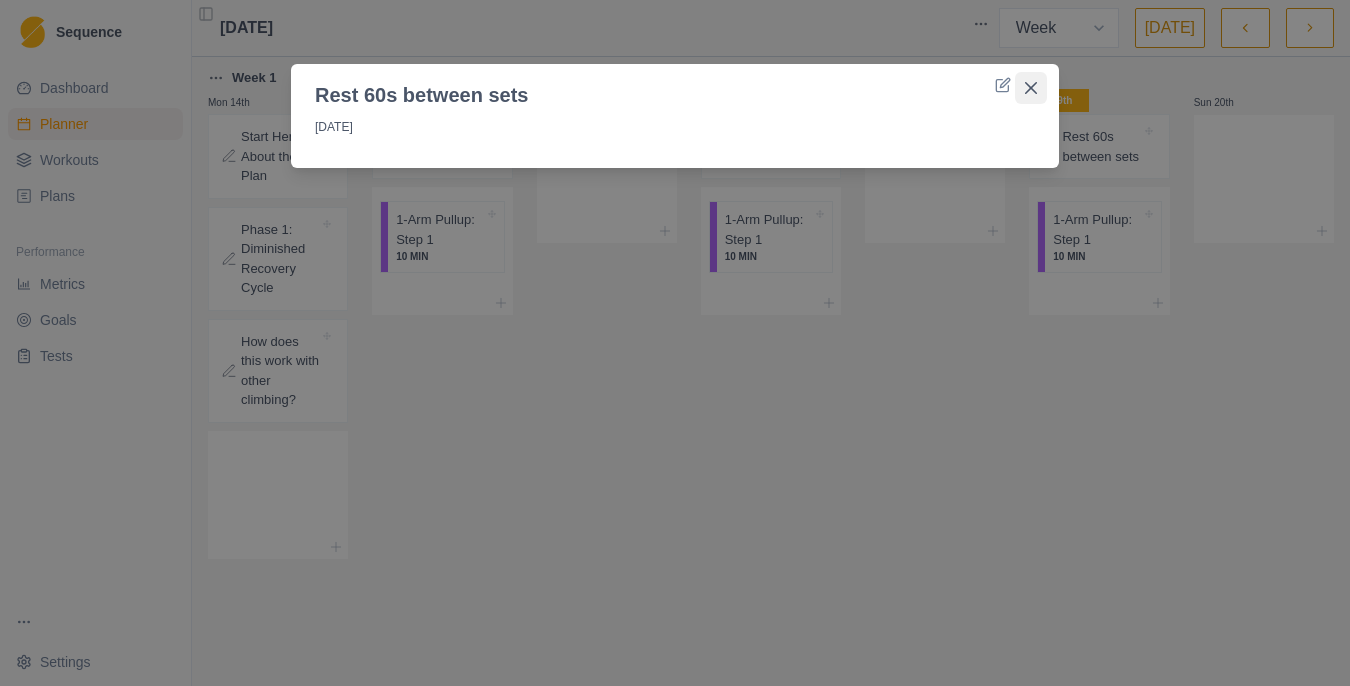 click 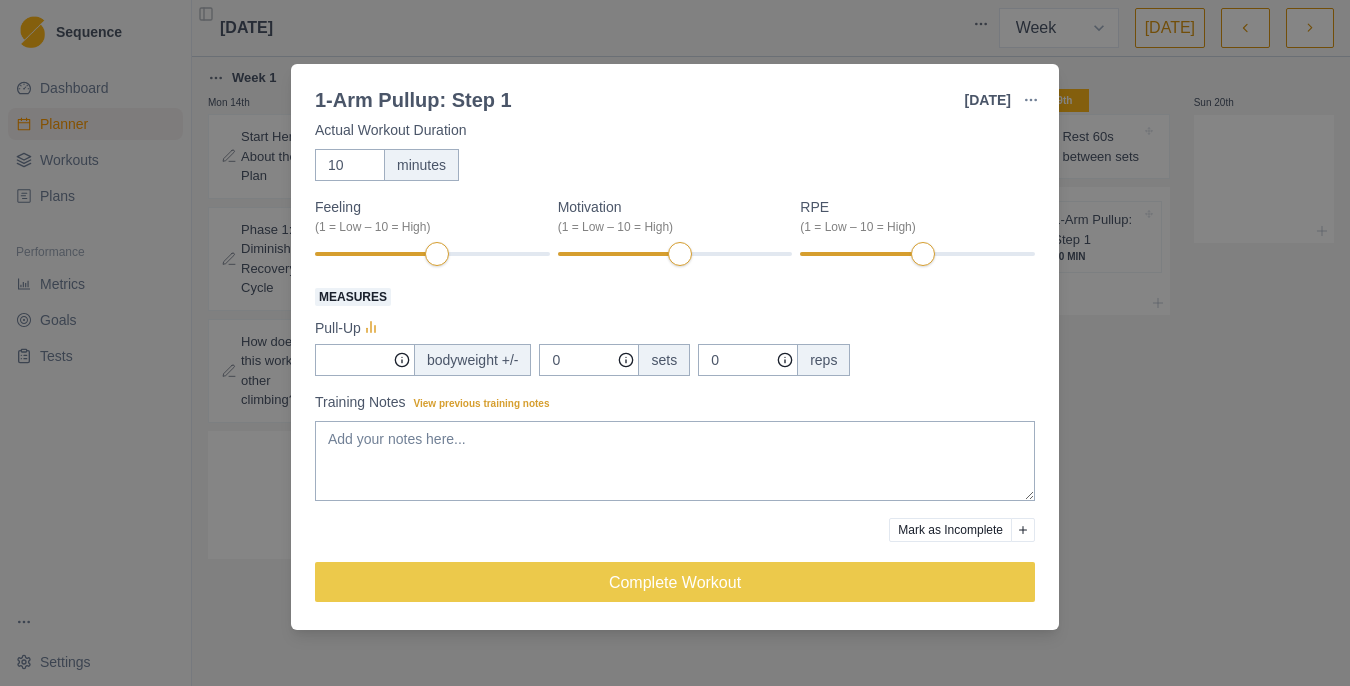 scroll, scrollTop: 0, scrollLeft: 0, axis: both 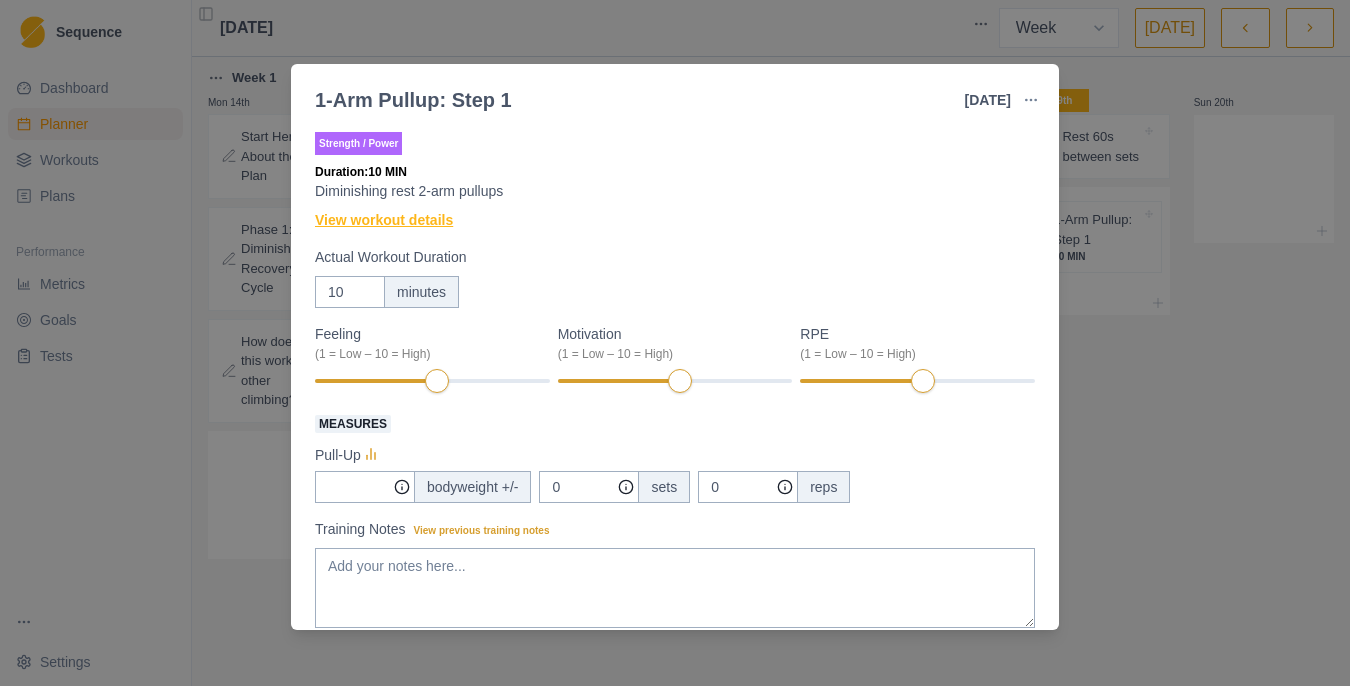 click on "View workout details" at bounding box center [384, 220] 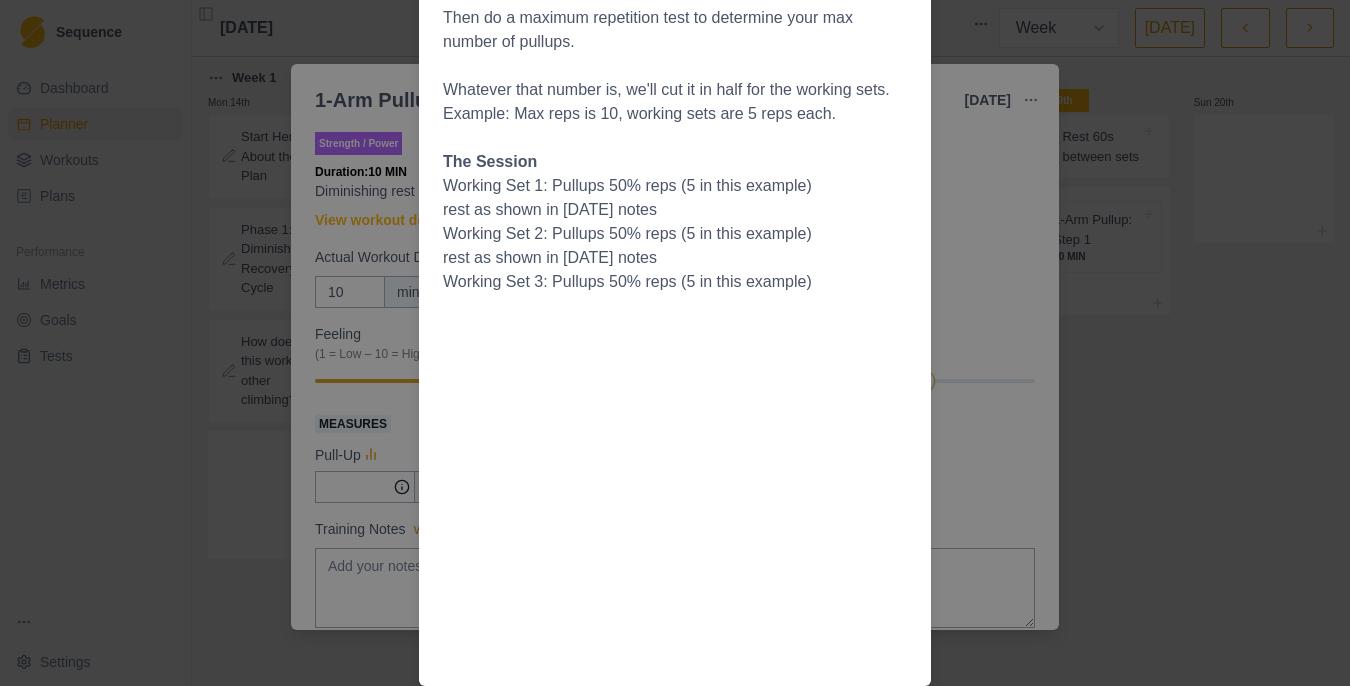 scroll, scrollTop: 272, scrollLeft: 0, axis: vertical 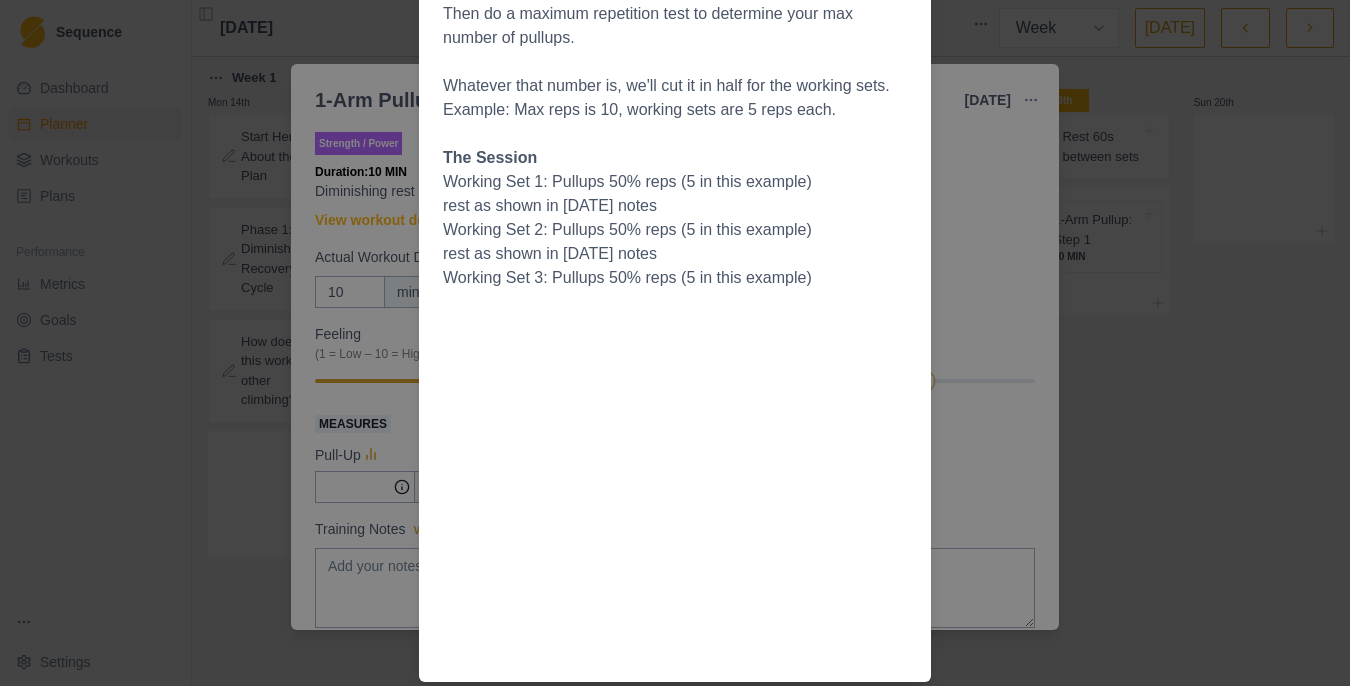click on "Workout Details Testing: The first day you do this session, warm up well with a few sets: 2 pullups, rest 1 min , 4 pullups, rest 1 minute, 6 pullups, rest 2 minutes Then do a maximum repetition test to determine your max number of pullups. Whatever that number is, we'll cut it in half for the working sets. Example: Max reps is 10, working sets are 5 reps each. The Session Working Set 1: Pullups 50% reps (5 in this example) rest as shown in [DATE] notes Working Set 2: Pullups 50% reps (5 in this example) rest as shown in [DATE] notes Working Set 3: Pullups 50% reps (5 in this example)" at bounding box center (675, 343) 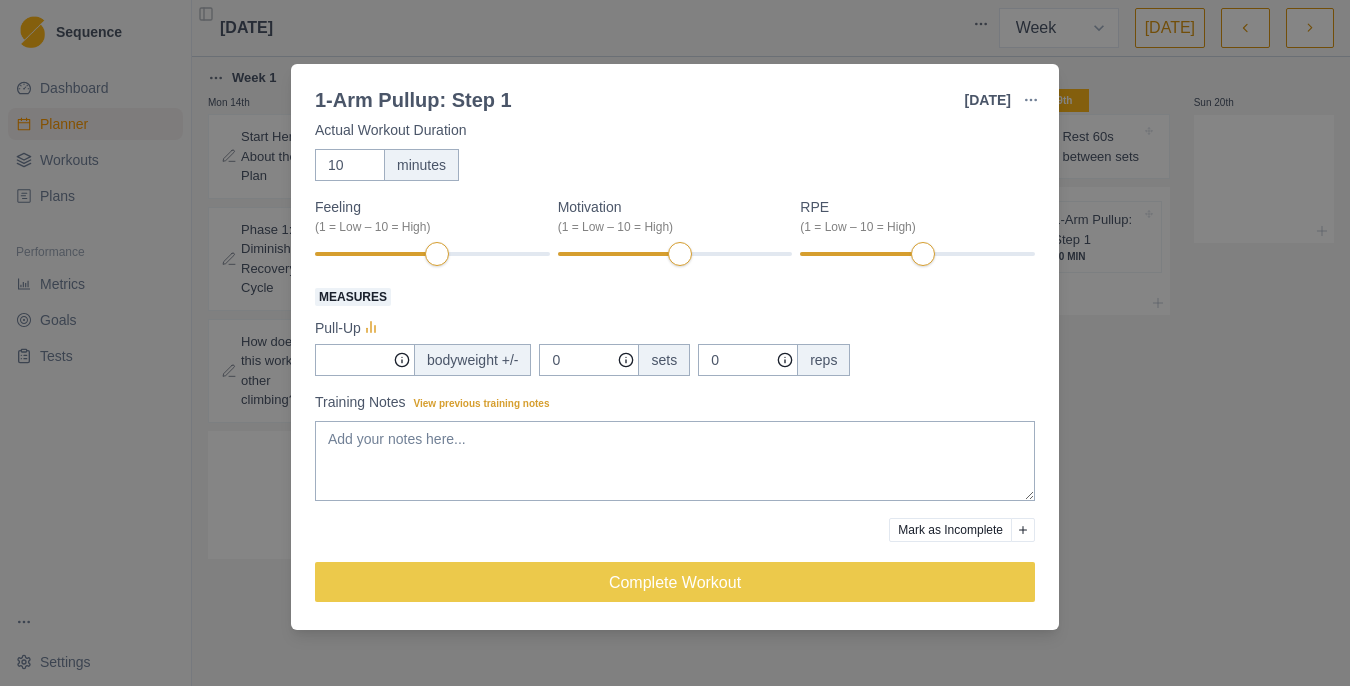 scroll, scrollTop: 0, scrollLeft: 0, axis: both 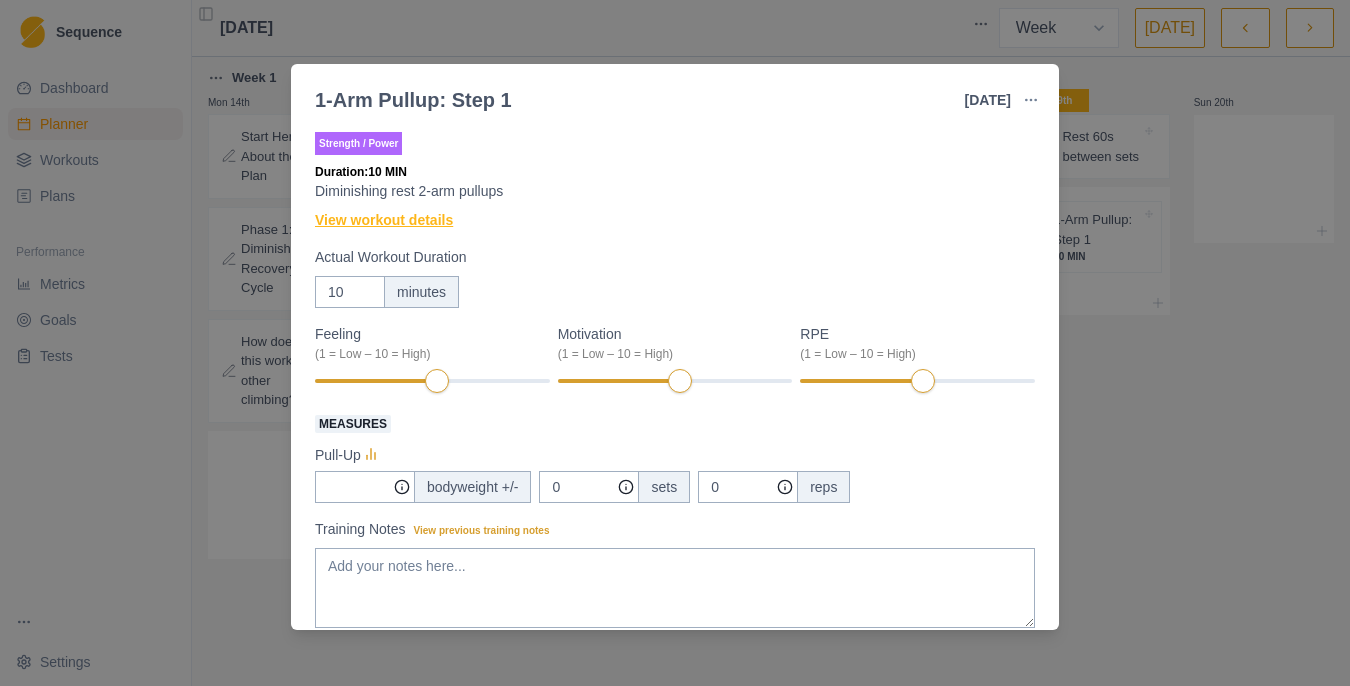 click on "View workout details" at bounding box center [384, 220] 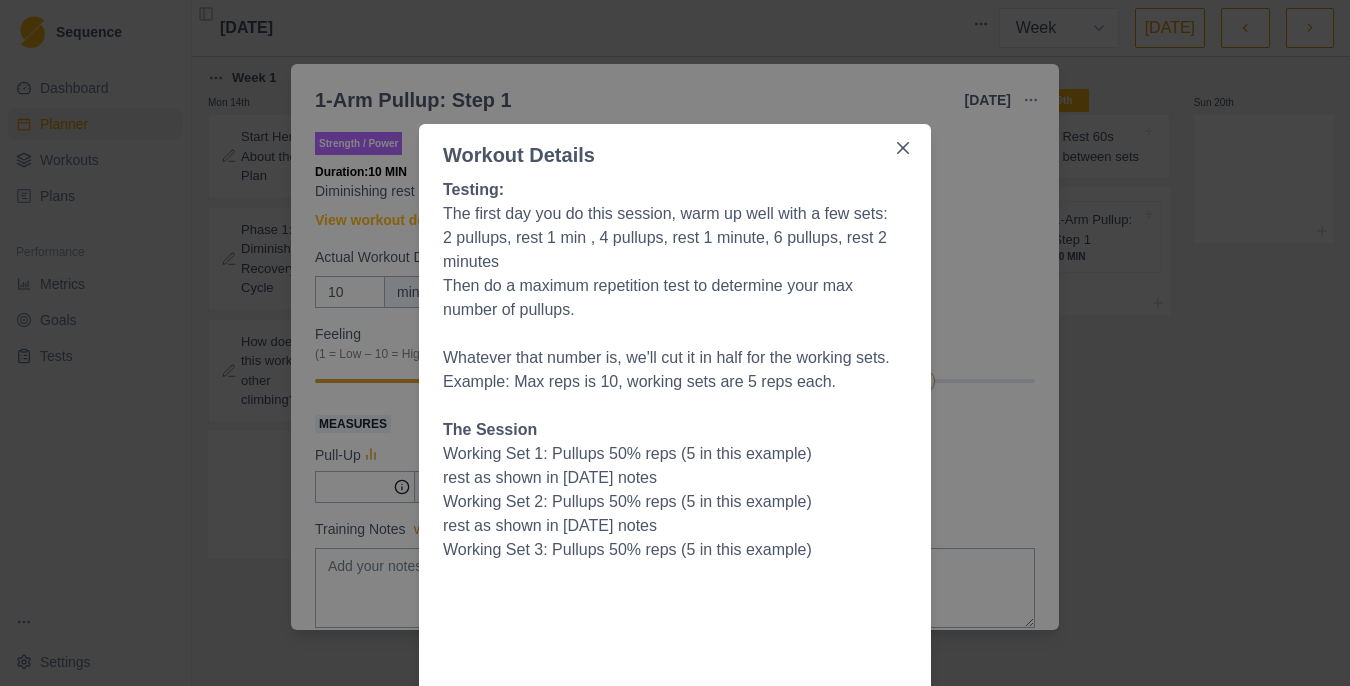 click on "Workout Details Testing: The first day you do this session, warm up well with a few sets: 2 pullups, rest 1 min , 4 pullups, rest 1 minute, 6 pullups, rest 2 minutes Then do a maximum repetition test to determine your max number of pullups. Whatever that number is, we'll cut it in half for the working sets. Example: Max reps is 10, working sets are 5 reps each. The Session Working Set 1: Pullups 50% reps (5 in this example) rest as shown in [DATE] notes Working Set 2: Pullups 50% reps (5 in this example) rest as shown in [DATE] notes Working Set 3: Pullups 50% reps (5 in this example)" at bounding box center [675, 343] 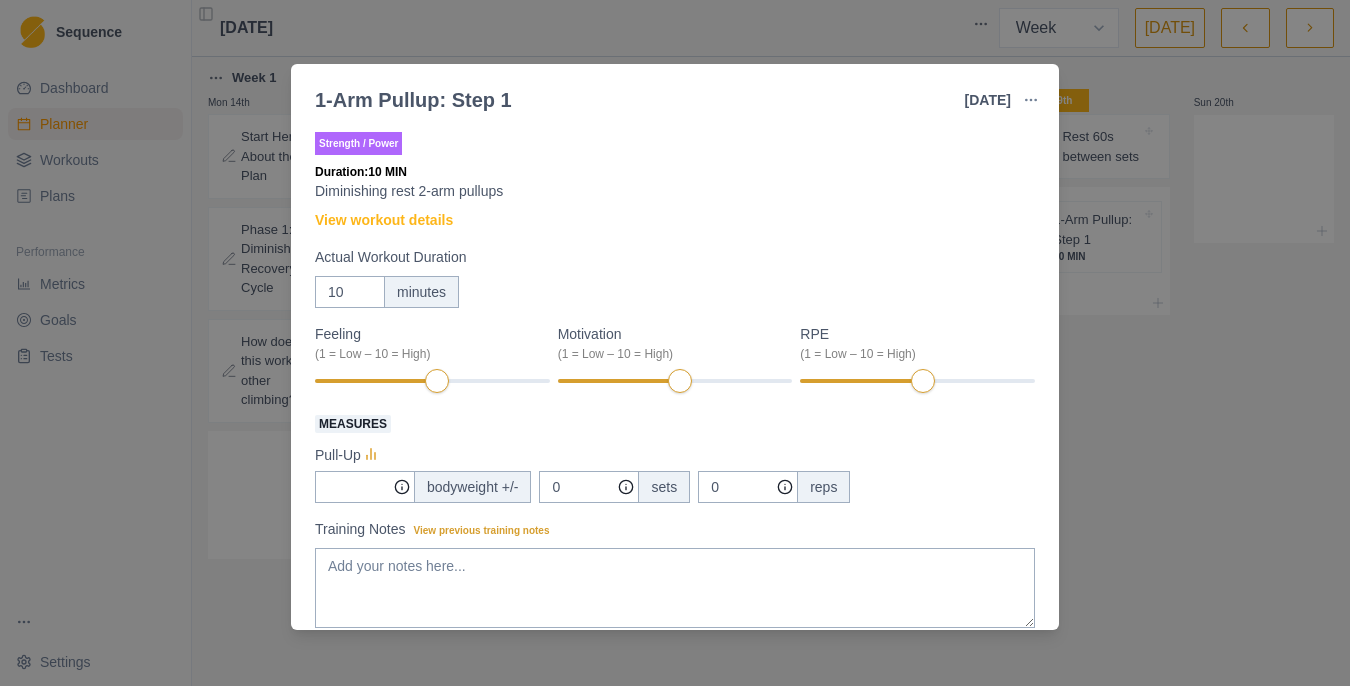 type 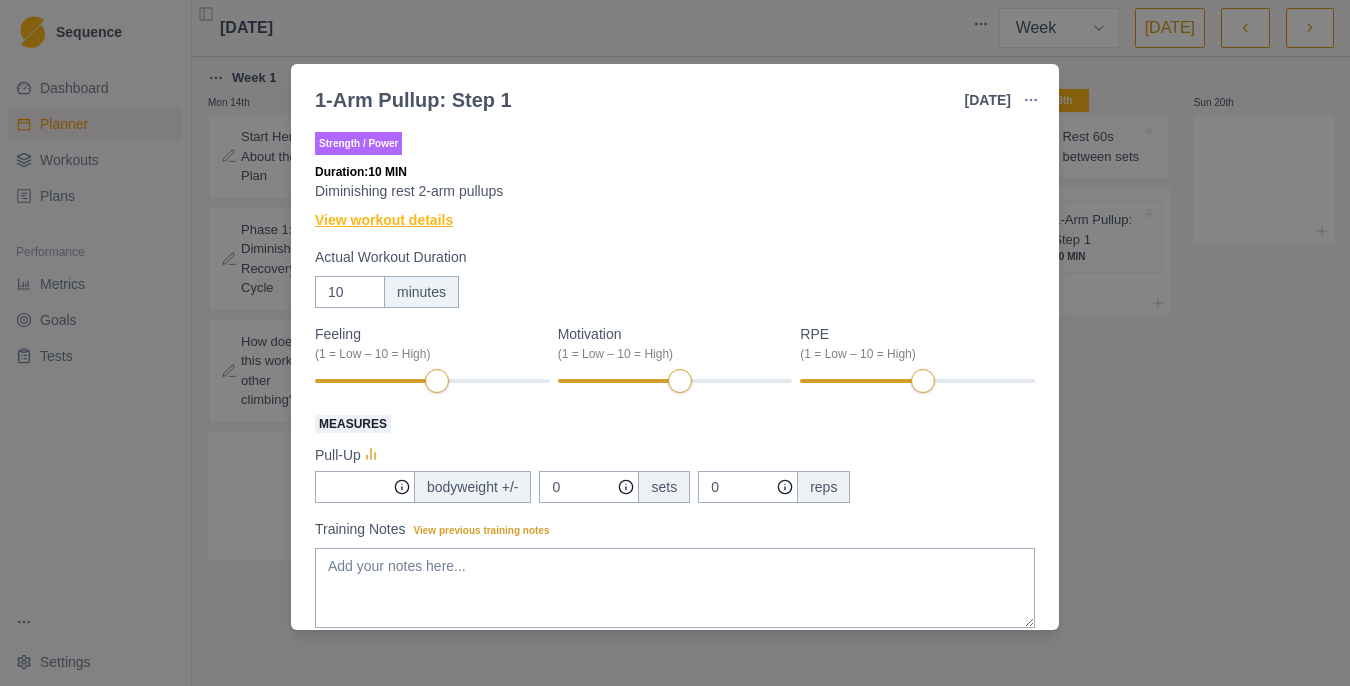 click on "View workout details" at bounding box center [384, 220] 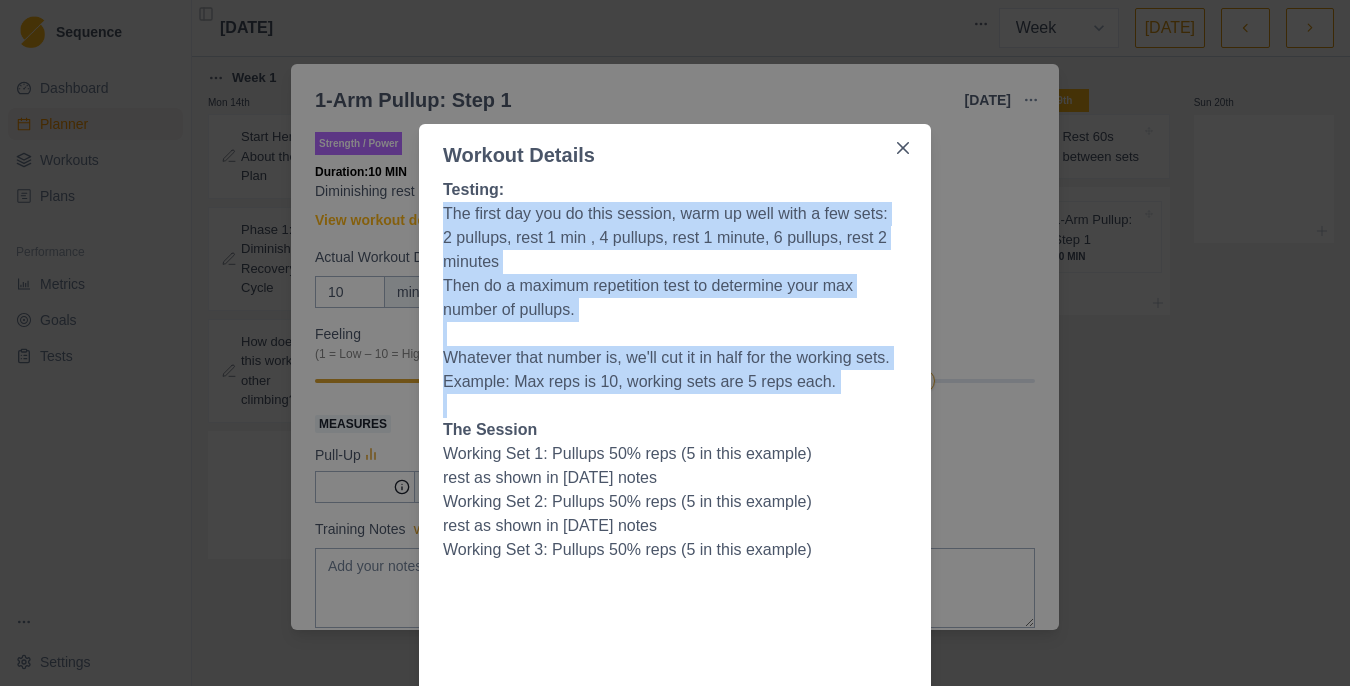 drag, startPoint x: 836, startPoint y: 400, endPoint x: 436, endPoint y: 212, distance: 441.9774 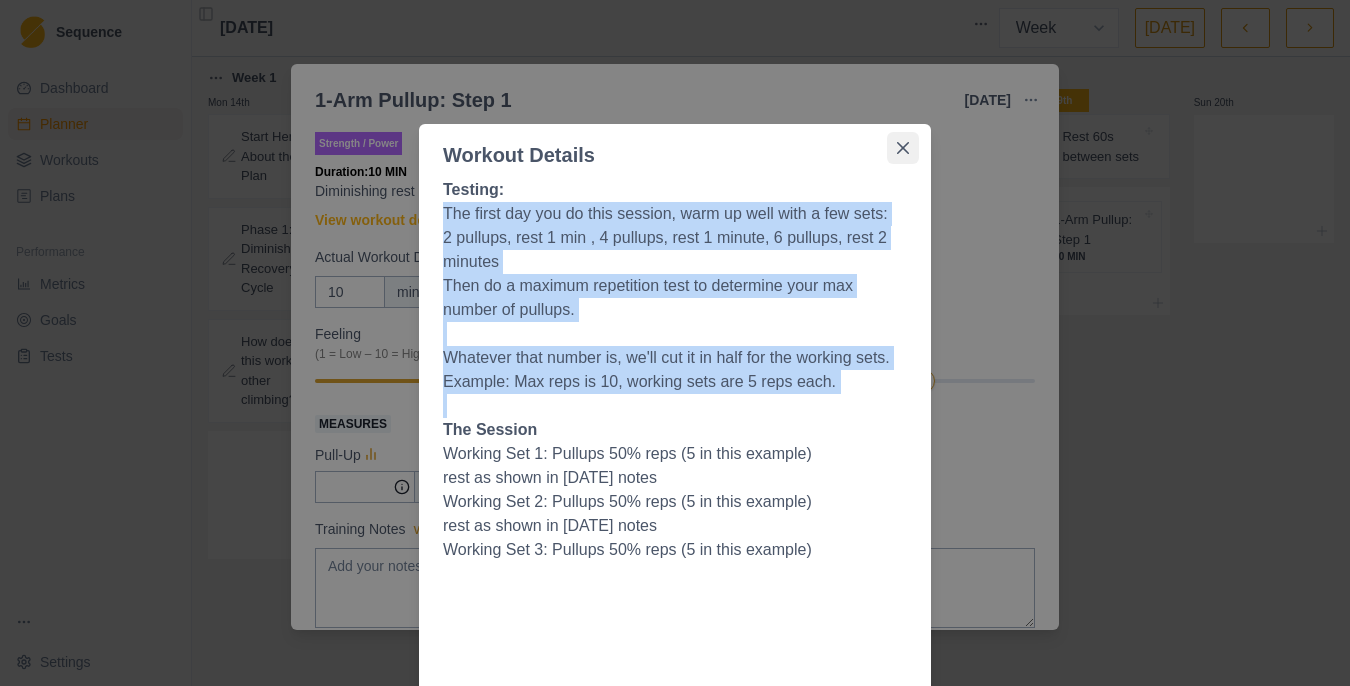 click 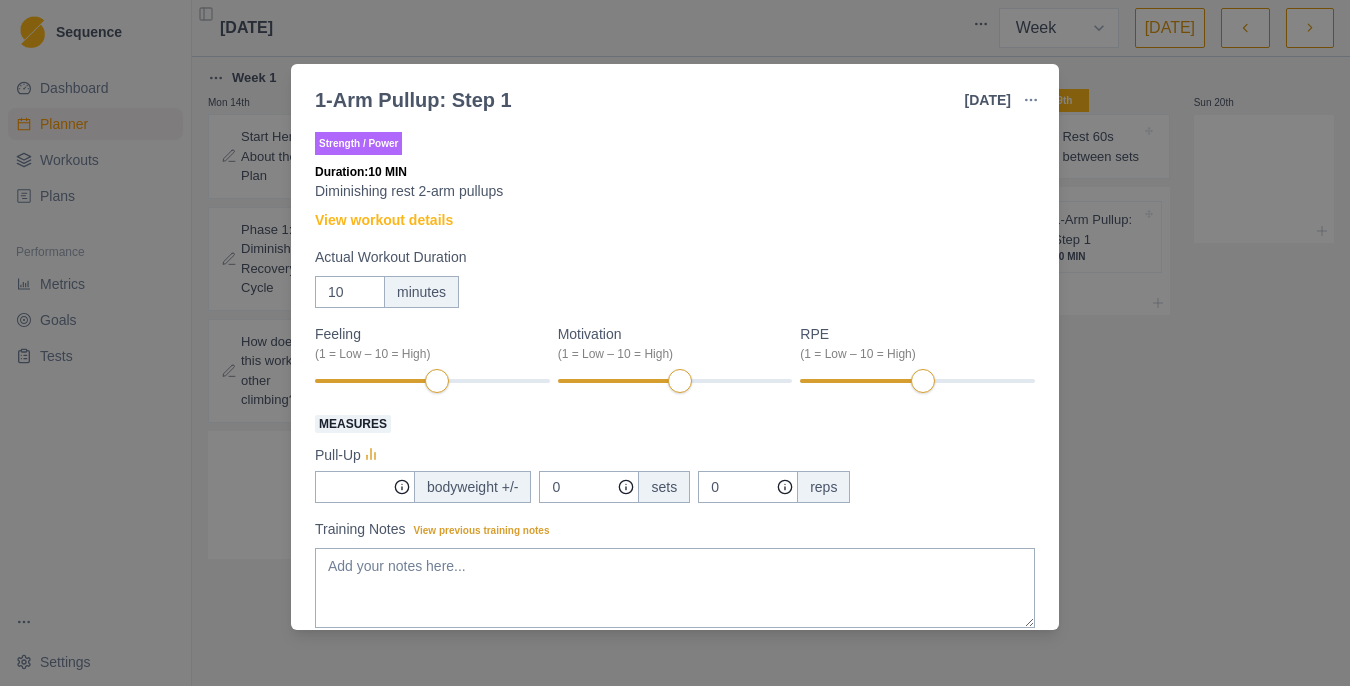 click on "1-Arm Pullup: Step 1 [DATE] Link To Goal View Workout Metrics Edit Original Workout Reschedule Workout Remove From Schedule Strength / Power Duration:  10 MIN Diminishing rest 2-arm pullups View workout details Actual Workout Duration 10 minutes Feeling (1 = Low – 10 = High) Motivation (1 = Low – 10 = High) RPE (1 = Low – 10 = High) Measures Pull-Up bodyweight +/- 0 sets 0 reps Training Notes View previous training notes Mark as Incomplete Complete Workout" at bounding box center [675, 343] 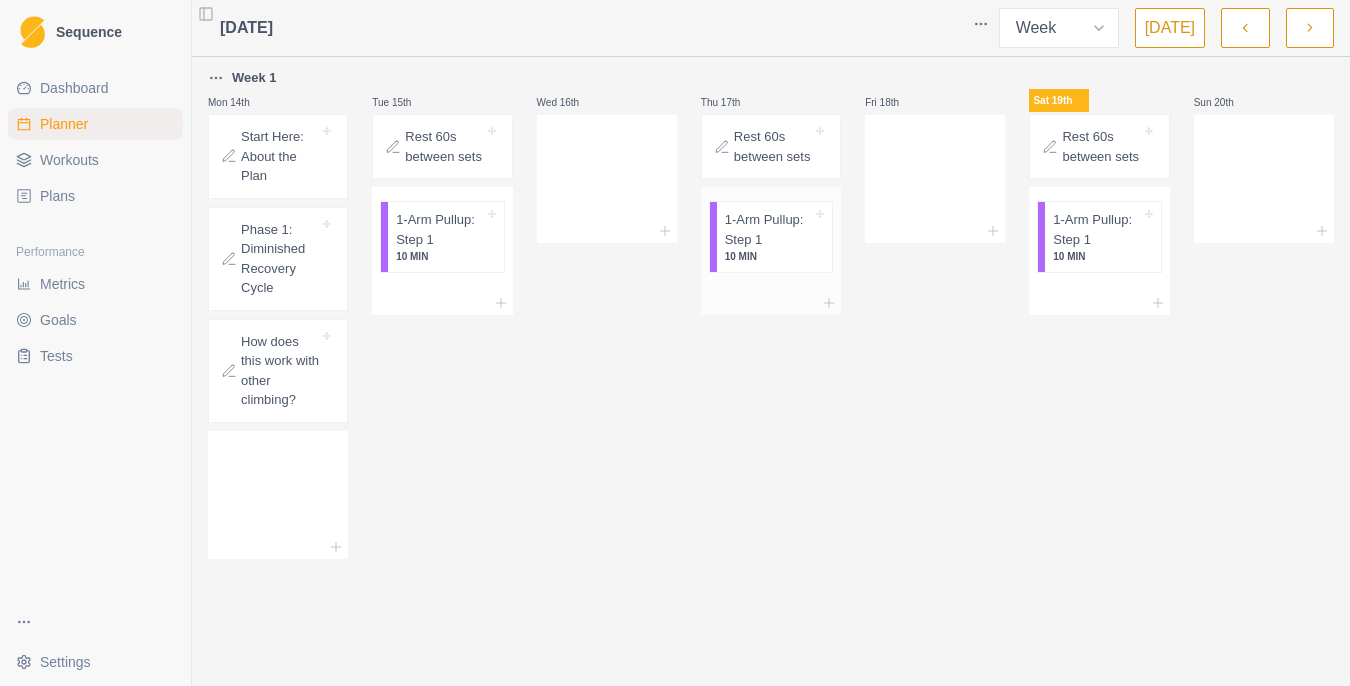 click on "1-Arm Pullup: Step 1" at bounding box center (768, 229) 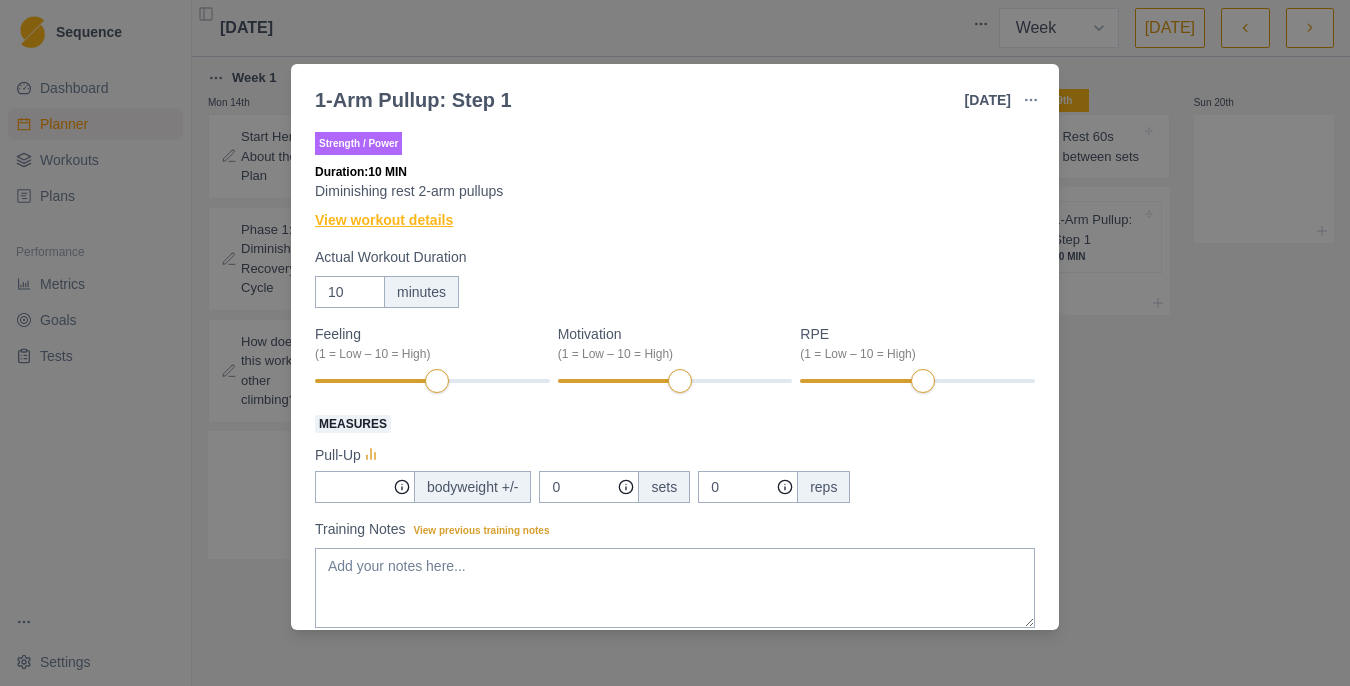 click on "View workout details" at bounding box center (384, 220) 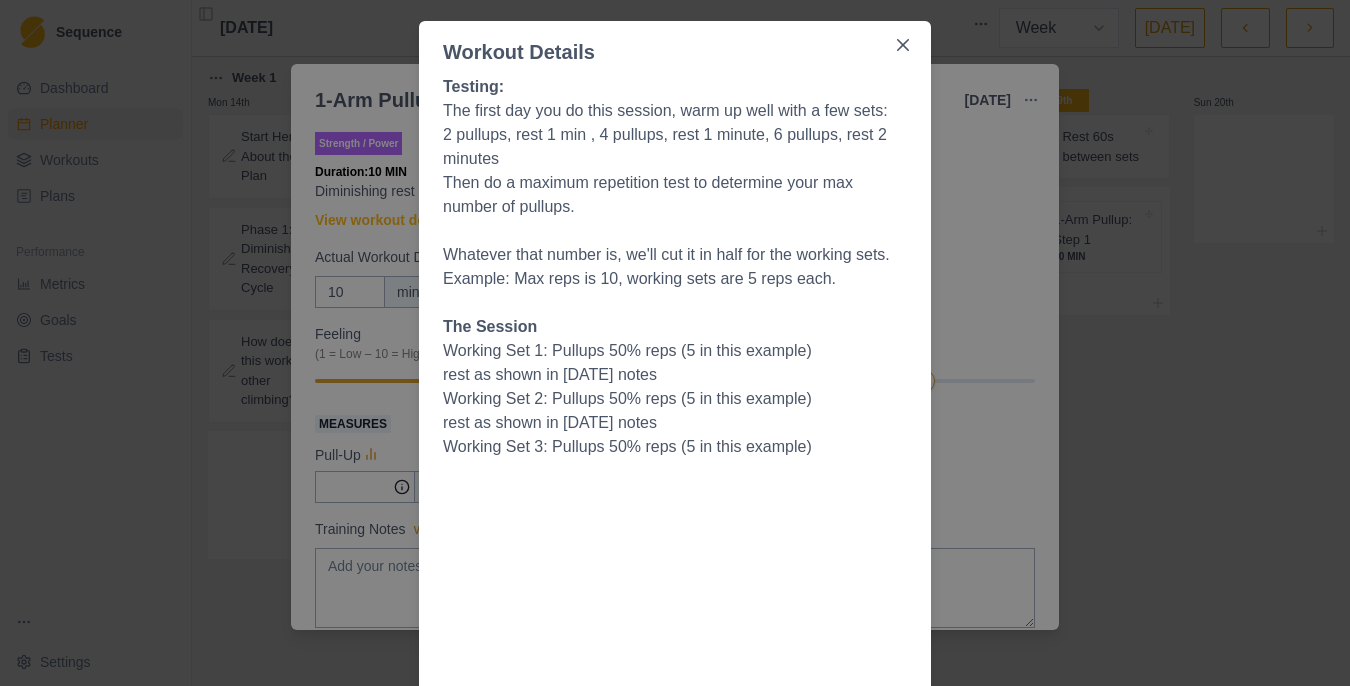 scroll, scrollTop: 0, scrollLeft: 0, axis: both 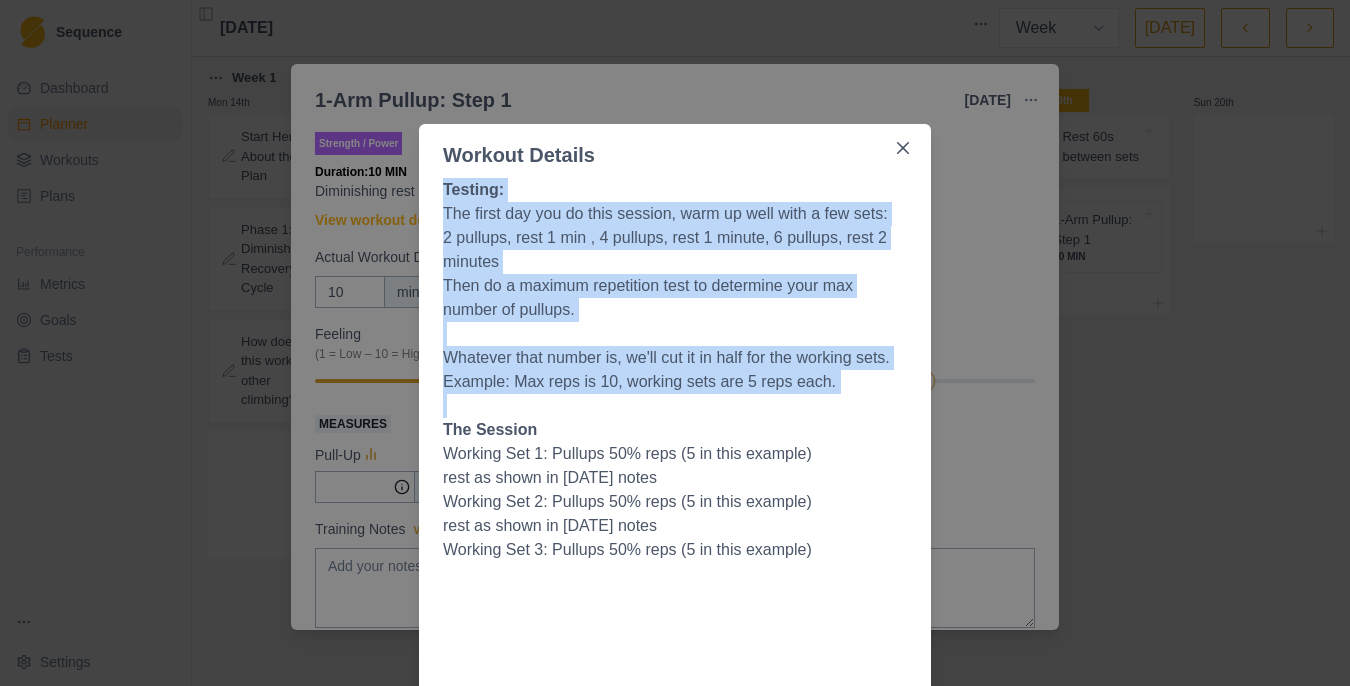 drag, startPoint x: 851, startPoint y: 394, endPoint x: 440, endPoint y: 197, distance: 455.77408 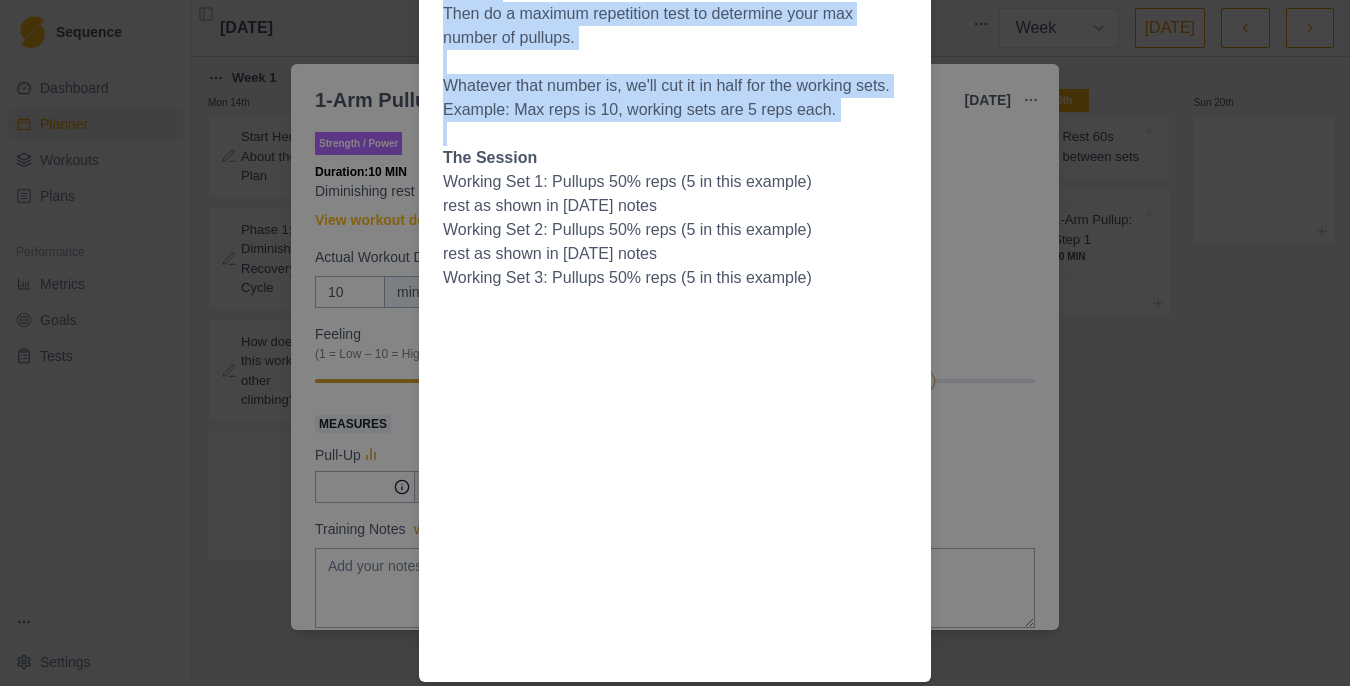 scroll, scrollTop: 0, scrollLeft: 0, axis: both 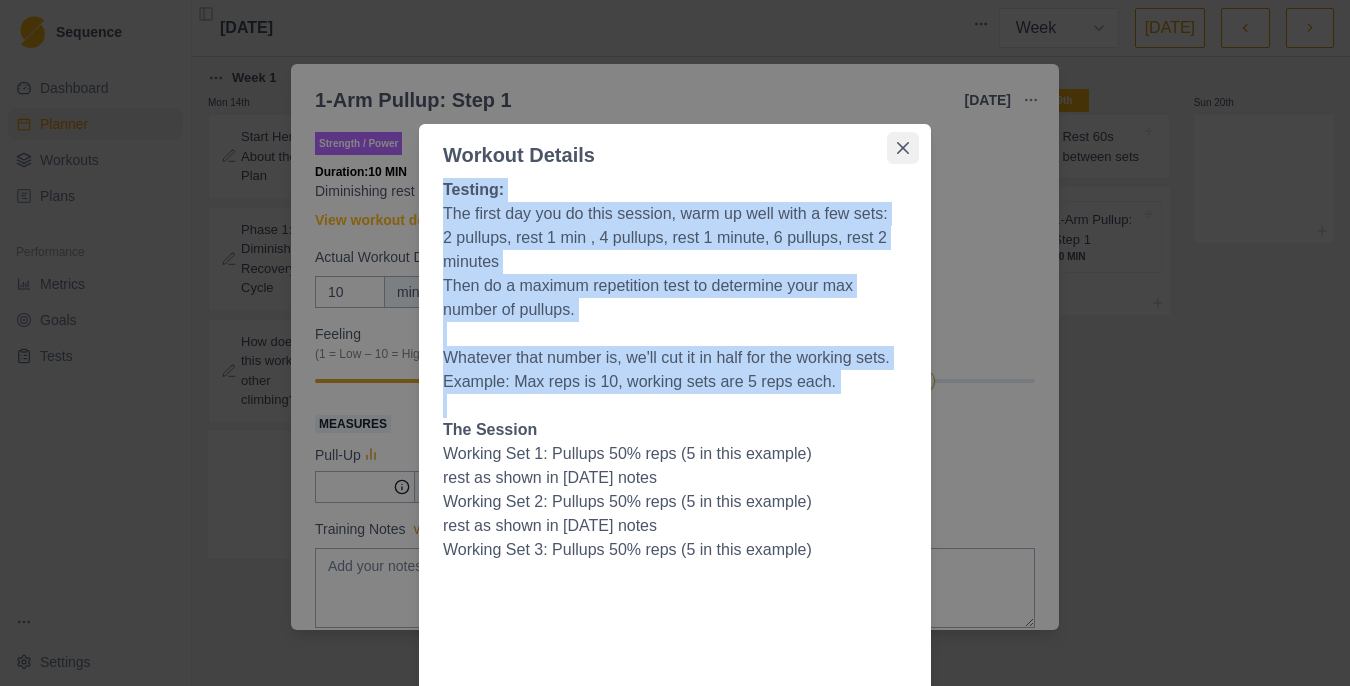 click 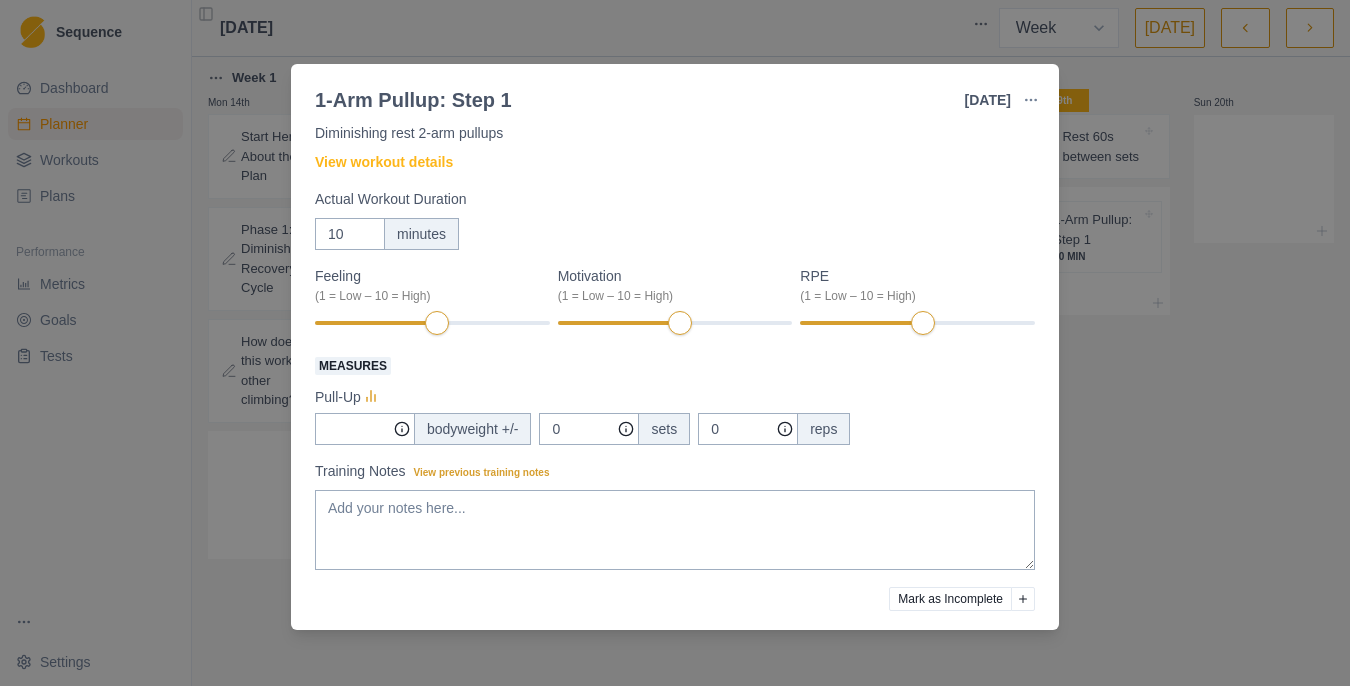 scroll, scrollTop: 0, scrollLeft: 0, axis: both 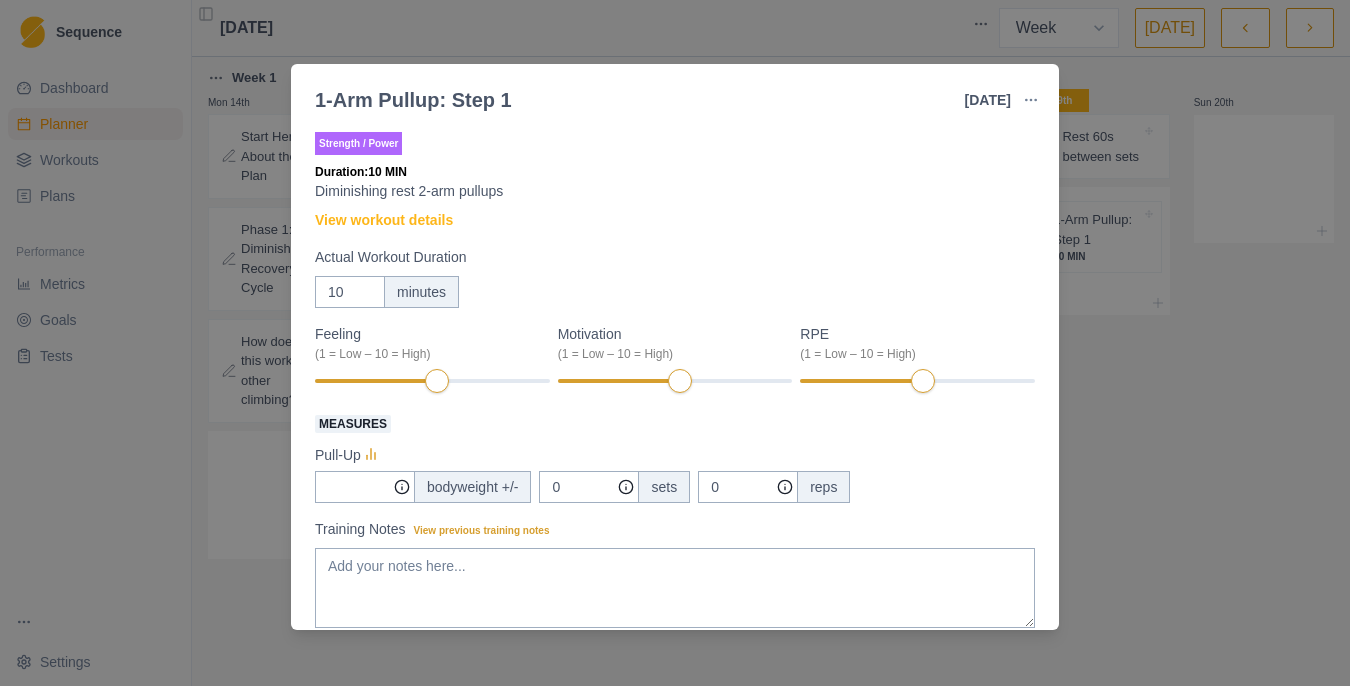 click on "1-Arm Pullup: Step 1 [DATE] Link To Goal View Workout Metrics Edit Original Workout Reschedule Workout Remove From Schedule Strength / Power Duration:  10 MIN Diminishing rest 2-arm pullups View workout details Actual Workout Duration 10 minutes Feeling (1 = Low – 10 = High) Motivation (1 = Low – 10 = High) RPE (1 = Low – 10 = High) Measures Pull-Up bodyweight +/- 0 sets 0 reps Training Notes View previous training notes Mark as Incomplete Complete Workout" at bounding box center (675, 343) 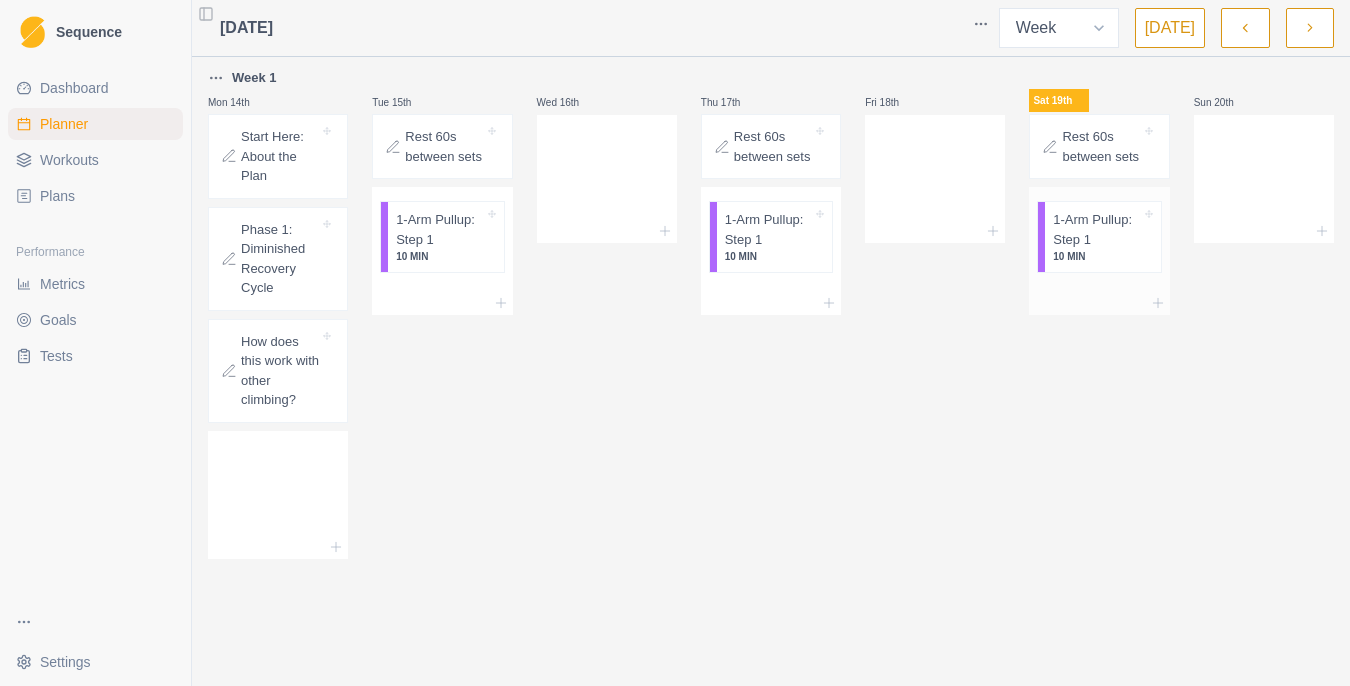 click on "1-Arm Pullup: Step 1" at bounding box center (1096, 229) 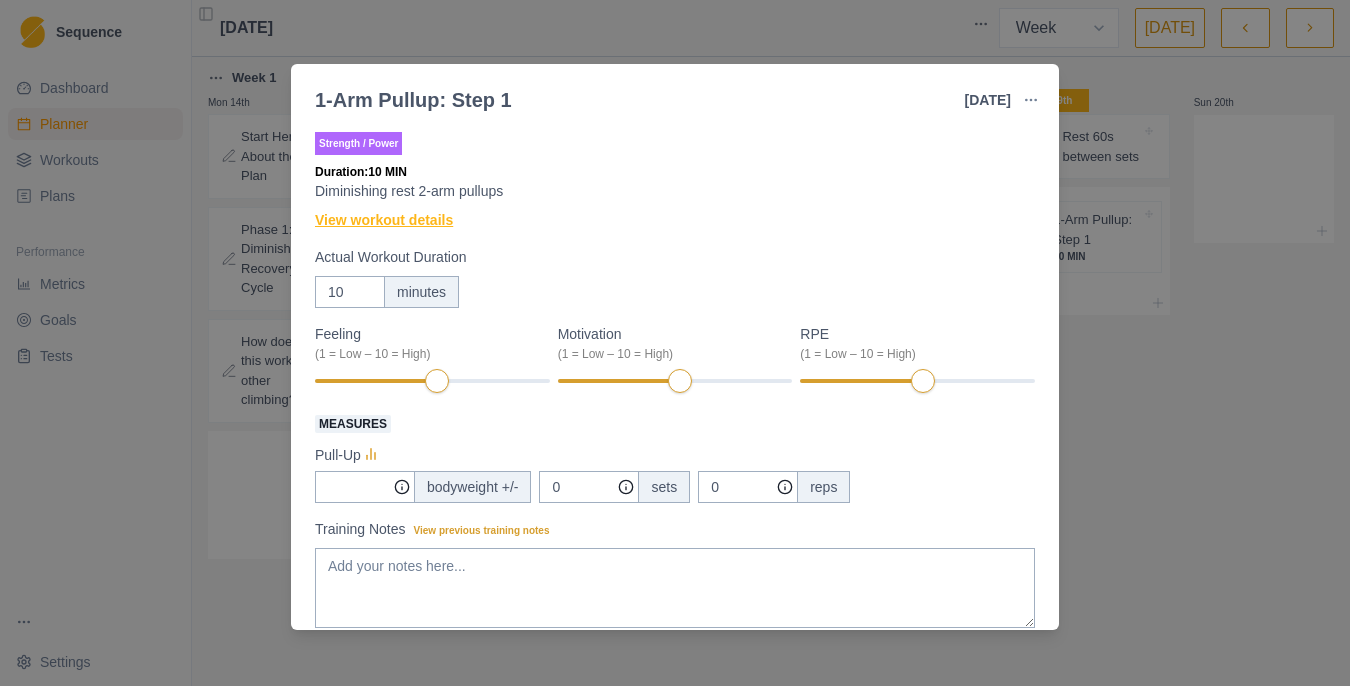 click on "View workout details" at bounding box center [384, 220] 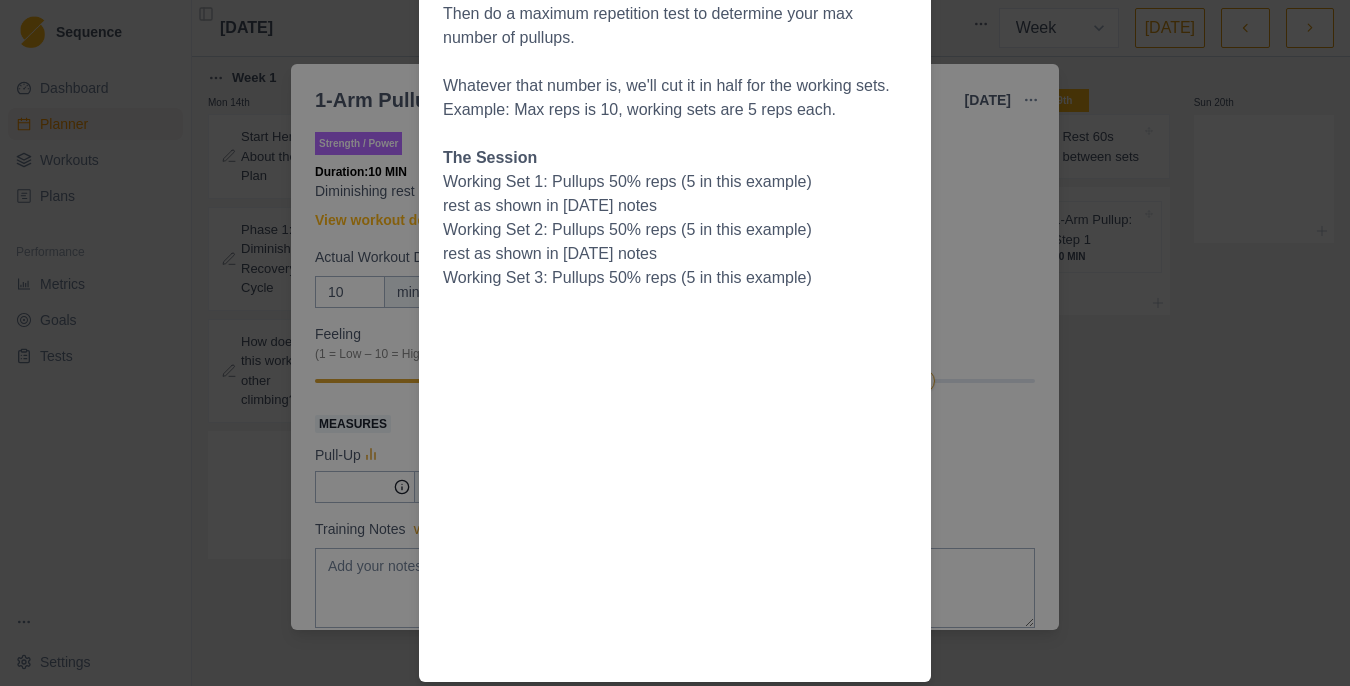scroll, scrollTop: 0, scrollLeft: 0, axis: both 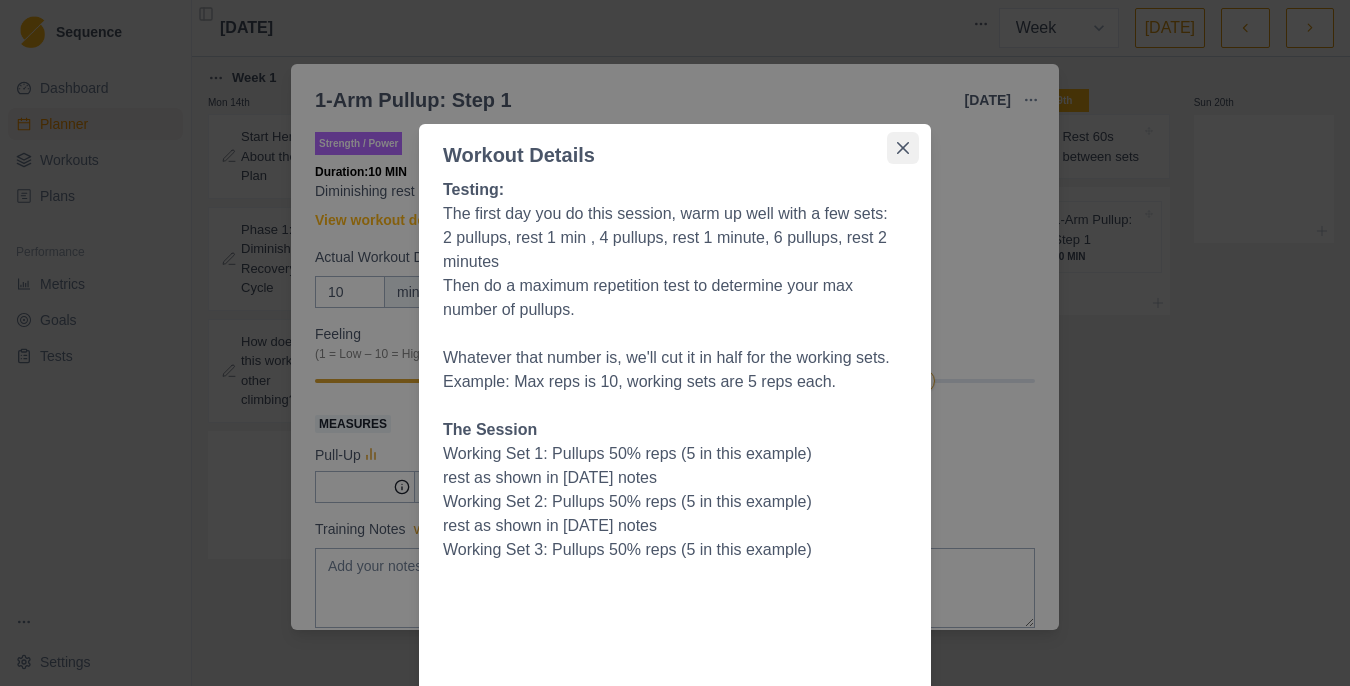 click at bounding box center (903, 148) 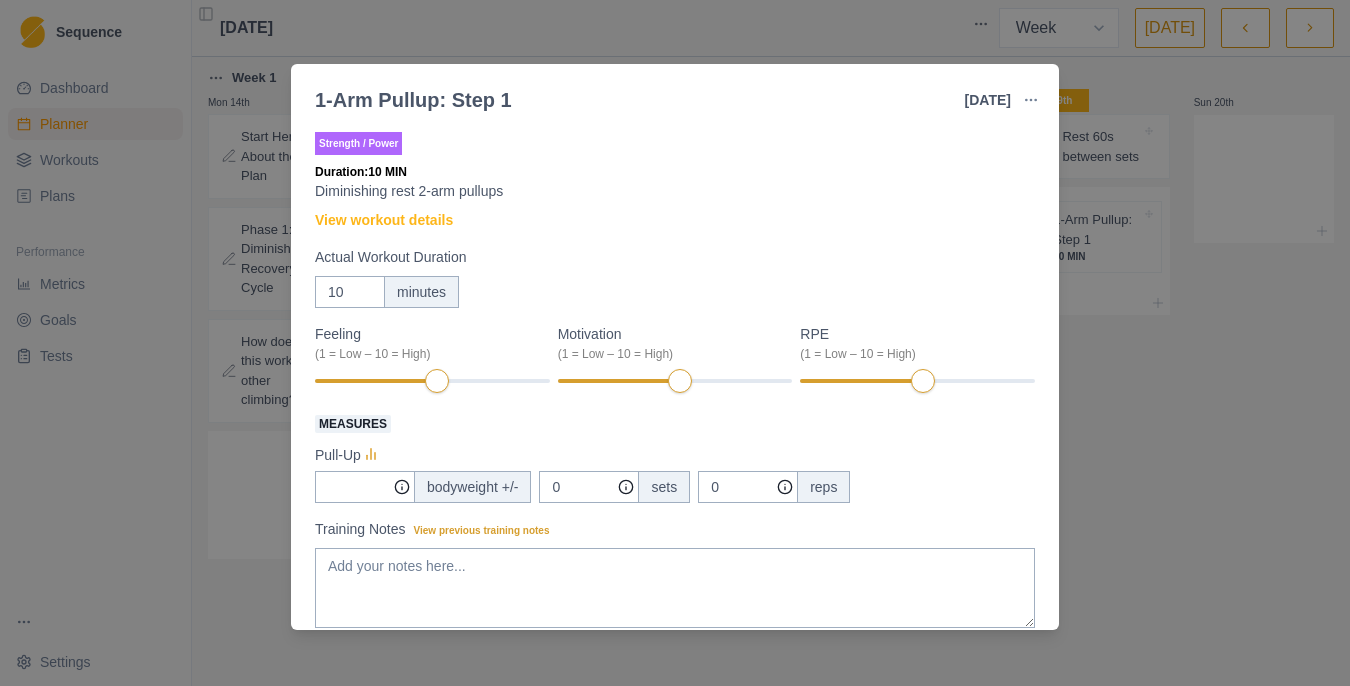 click on "1-Arm Pullup: Step 1 [DATE] Link To Goal View Workout Metrics Edit Original Workout Reschedule Workout Remove From Schedule Strength / Power Duration:  10 MIN Diminishing rest 2-arm pullups View workout details Actual Workout Duration 10 minutes Feeling (1 = Low – 10 = High) Motivation (1 = Low – 10 = High) RPE (1 = Low – 10 = High) Measures Pull-Up bodyweight +/- 0 sets 0 reps Training Notes View previous training notes Mark as Incomplete Complete Workout" at bounding box center (675, 343) 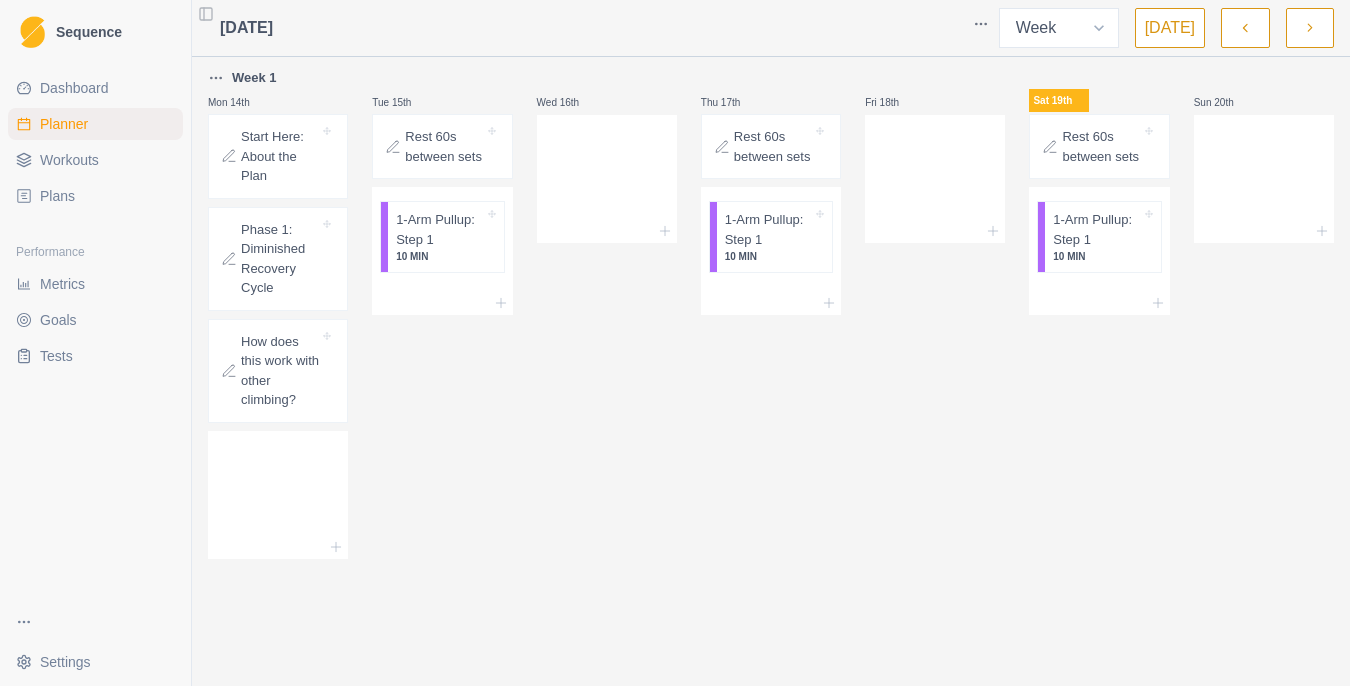 click at bounding box center [1310, 28] 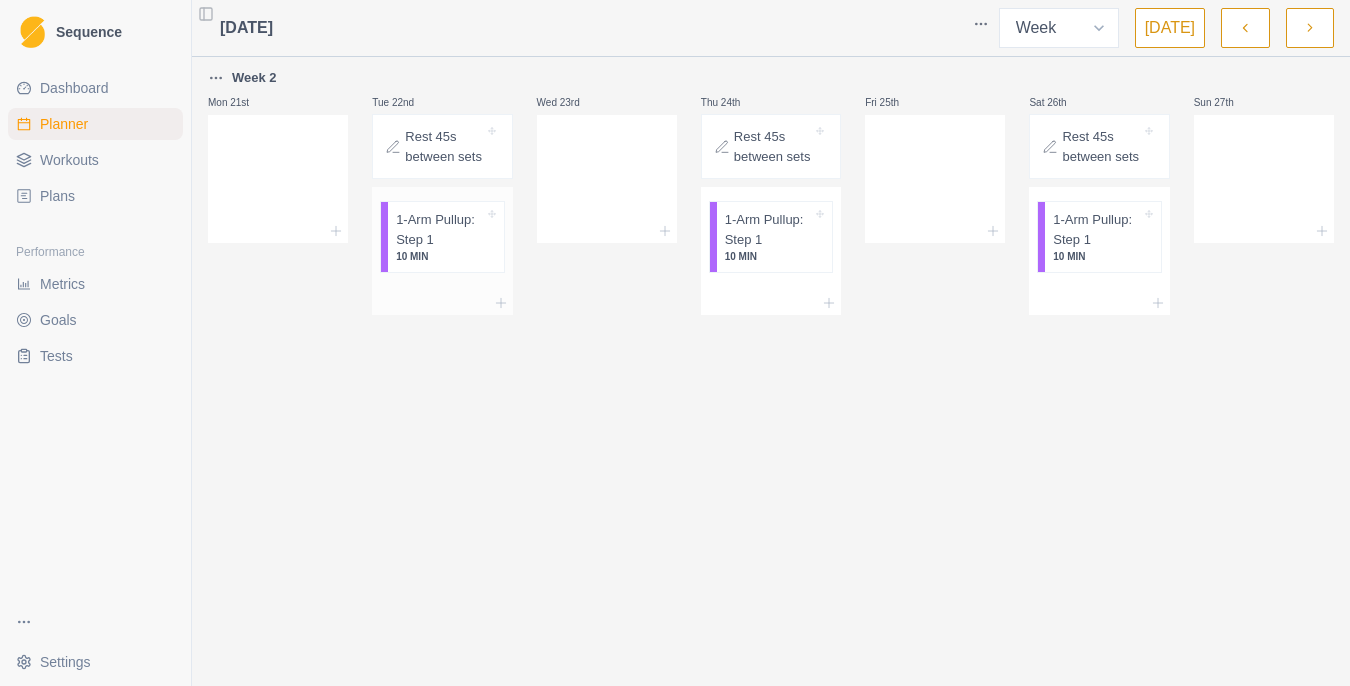 click on "1-Arm Pullup: Step 1" at bounding box center (439, 229) 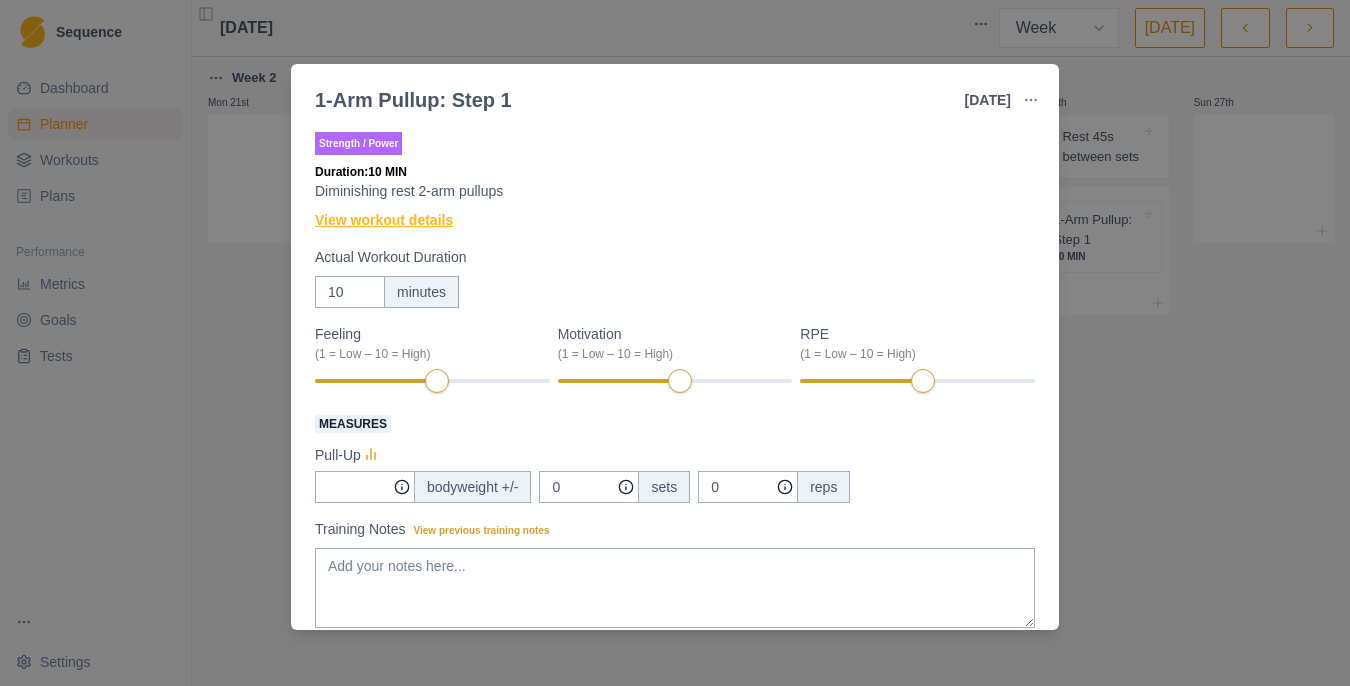 click on "View workout details" at bounding box center [384, 220] 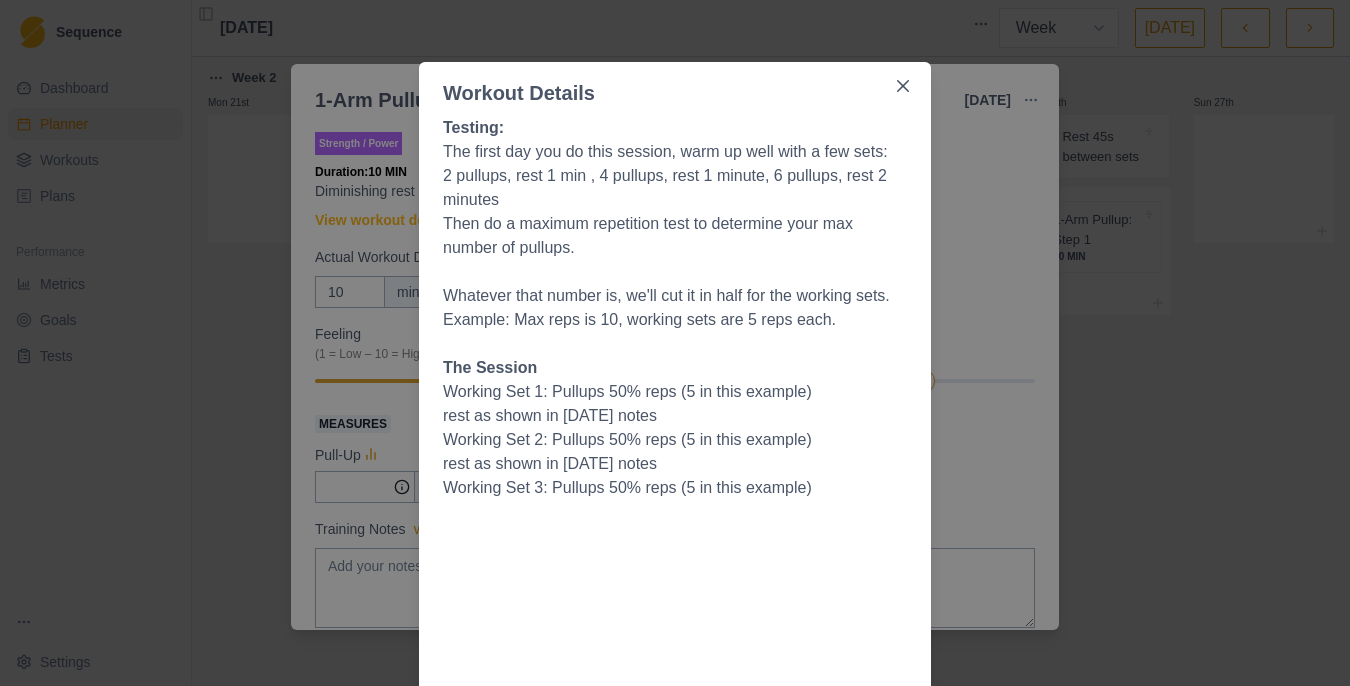 scroll, scrollTop: 0, scrollLeft: 0, axis: both 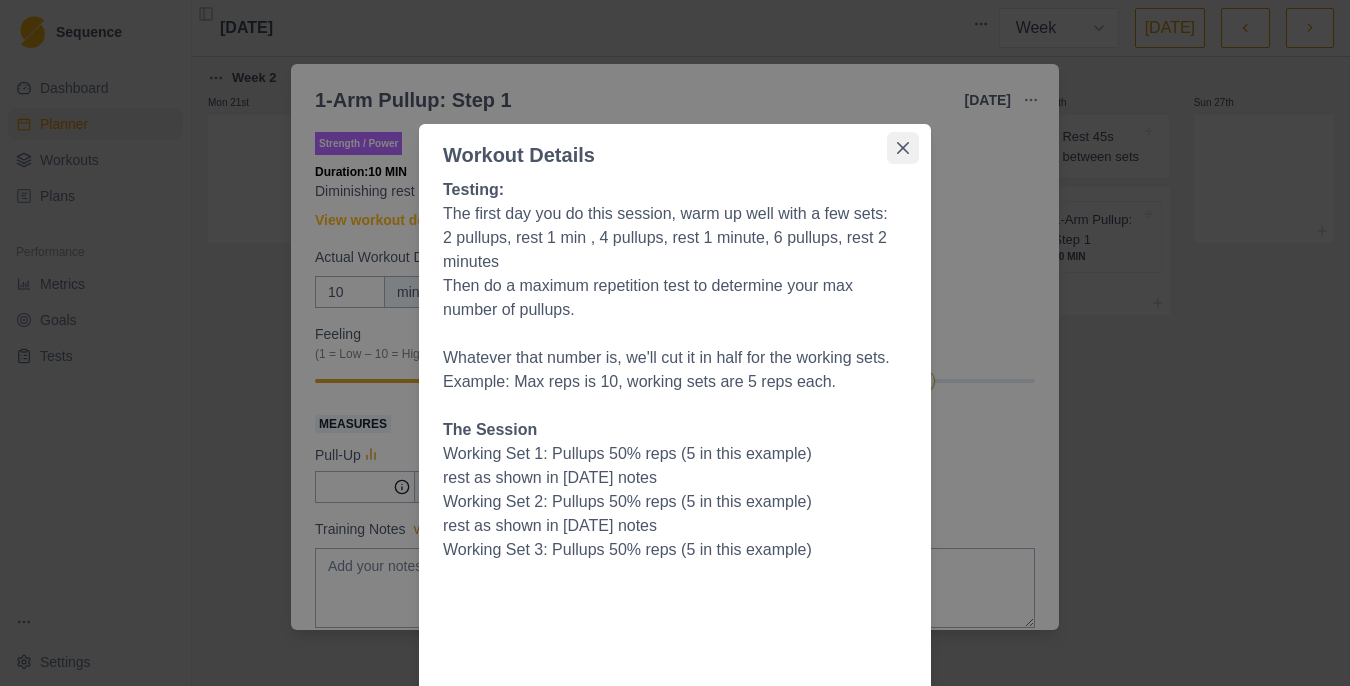 click at bounding box center (903, 148) 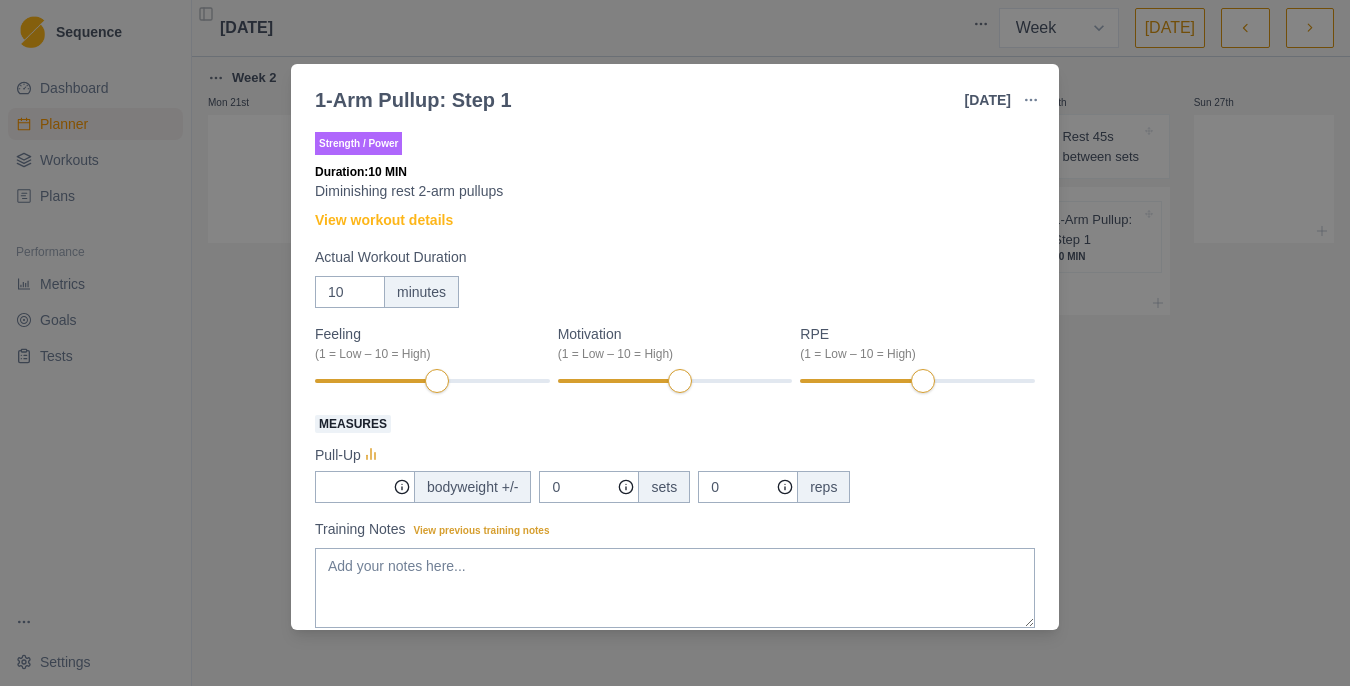 click on "1-Arm Pullup: Step 1 [DATE] Link To Goal View Workout Metrics Edit Original Workout Reschedule Workout Remove From Schedule Strength / Power Duration:  10 MIN Diminishing rest 2-arm pullups View workout details Actual Workout Duration 10 minutes Feeling (1 = Low – 10 = High) Motivation (1 = Low – 10 = High) RPE (1 = Low – 10 = High) Measures Pull-Up bodyweight +/- 0 sets 0 reps Training Notes View previous training notes Mark as Incomplete Complete Workout" at bounding box center (675, 343) 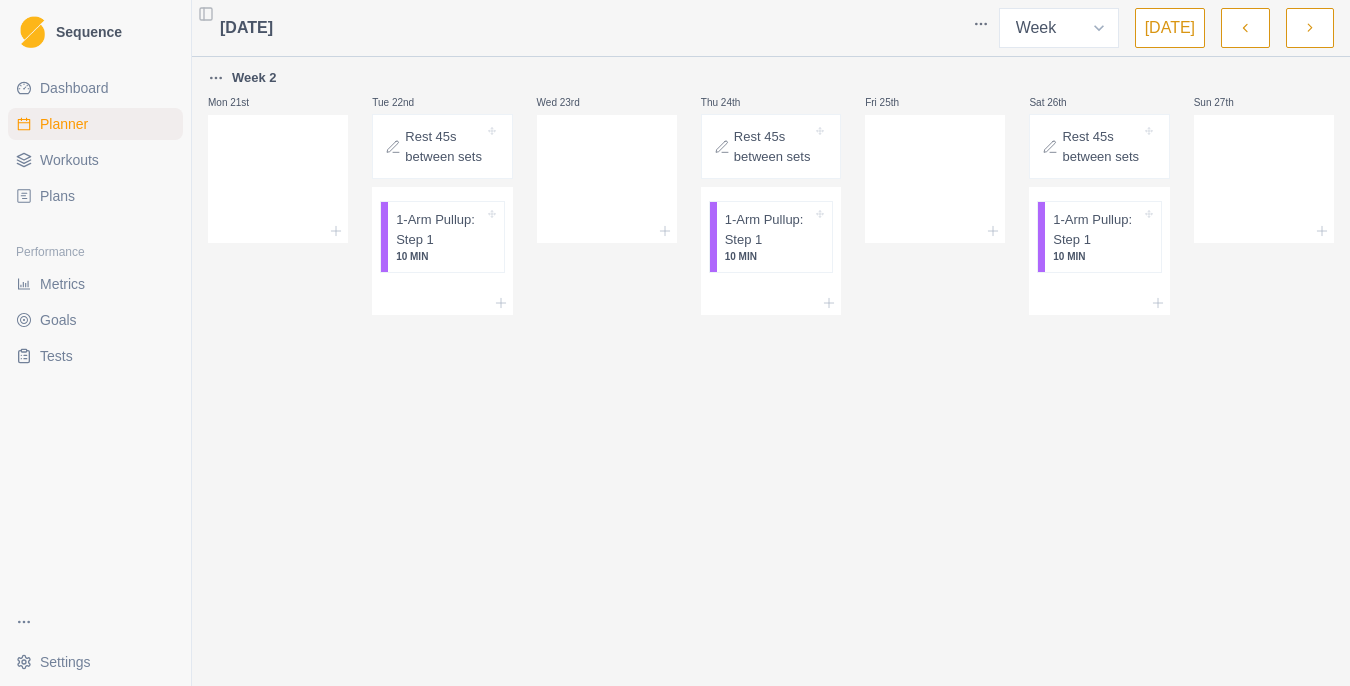 click at bounding box center (1245, 28) 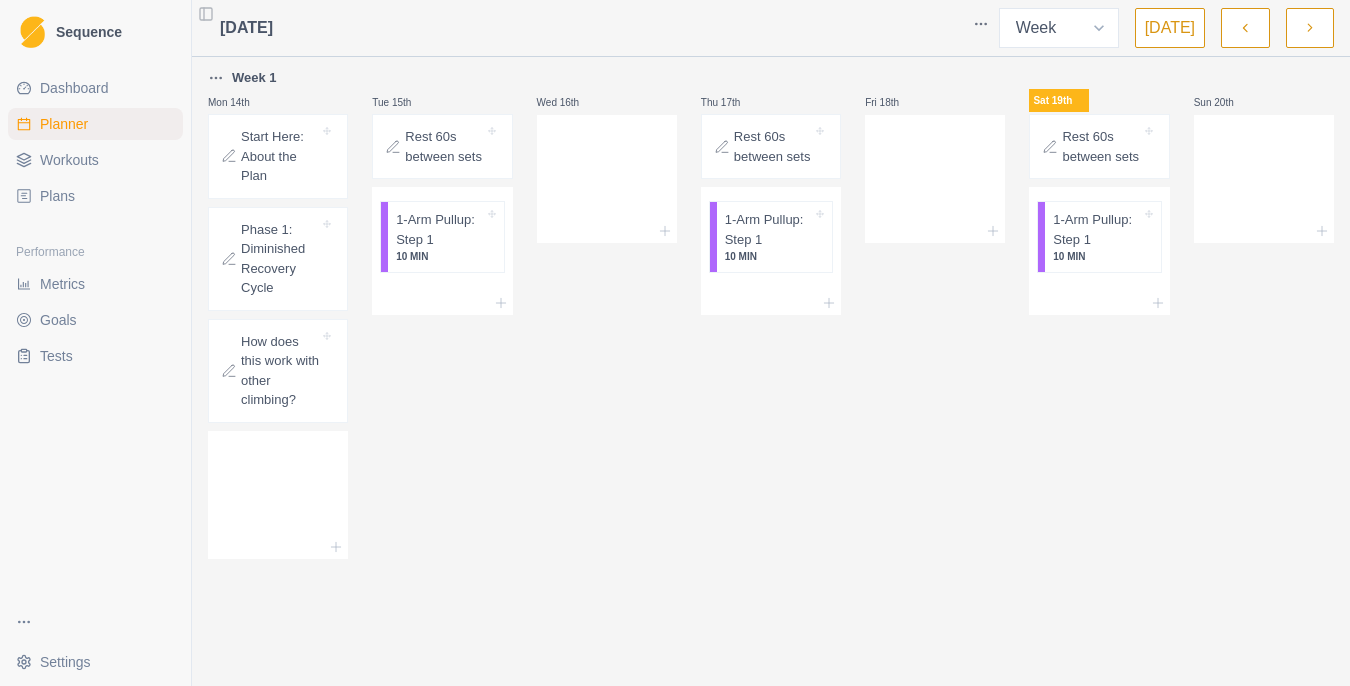 click 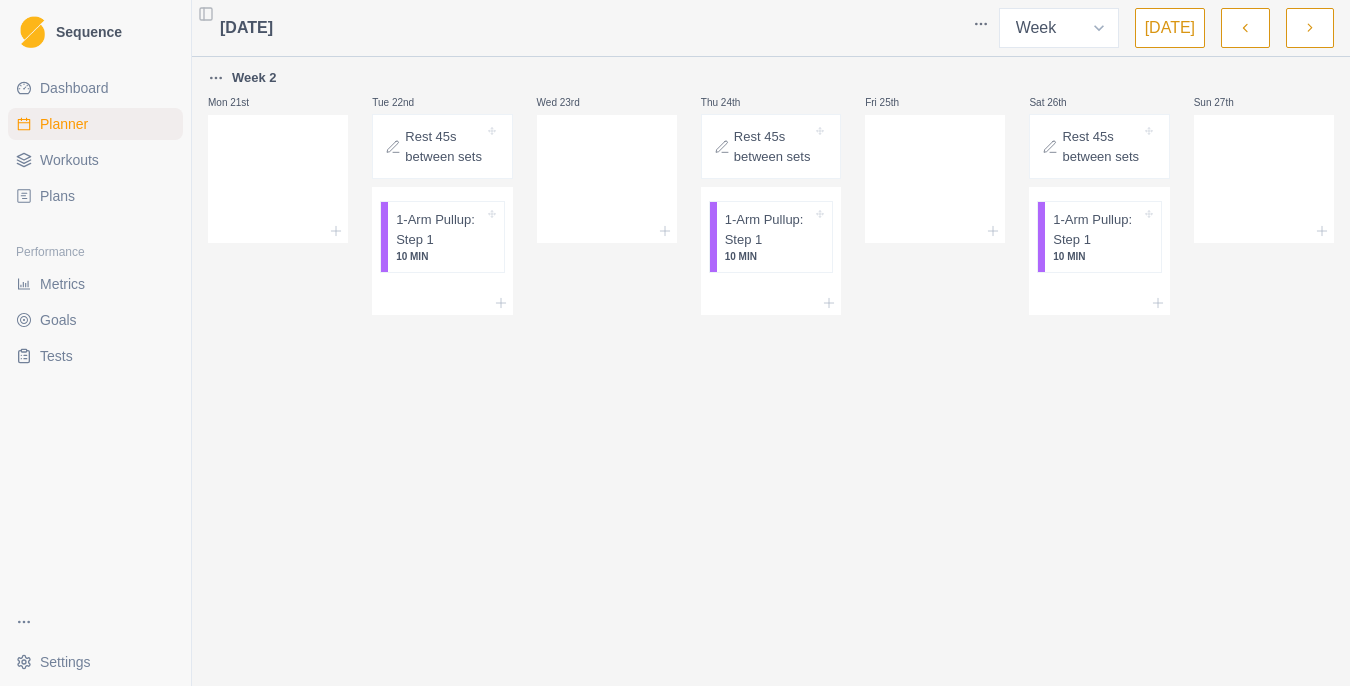 type 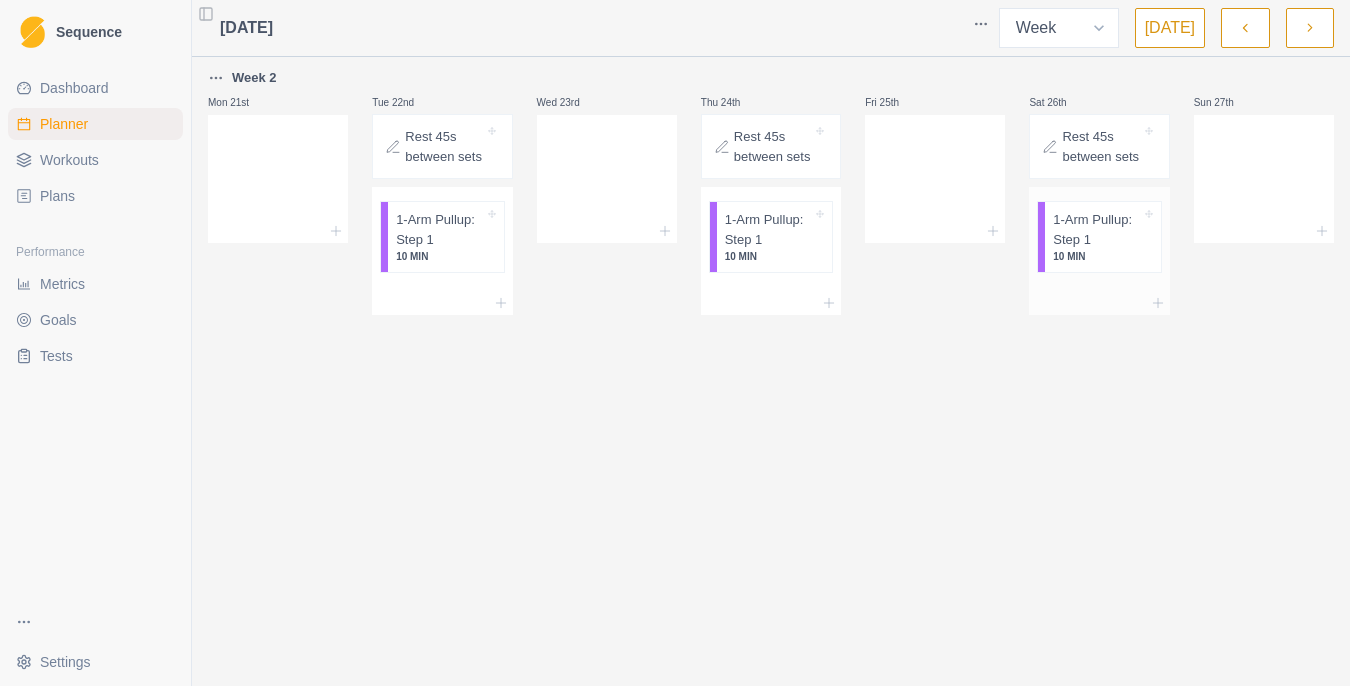 click on "1-Arm Pullup: Step 1" at bounding box center [1096, 229] 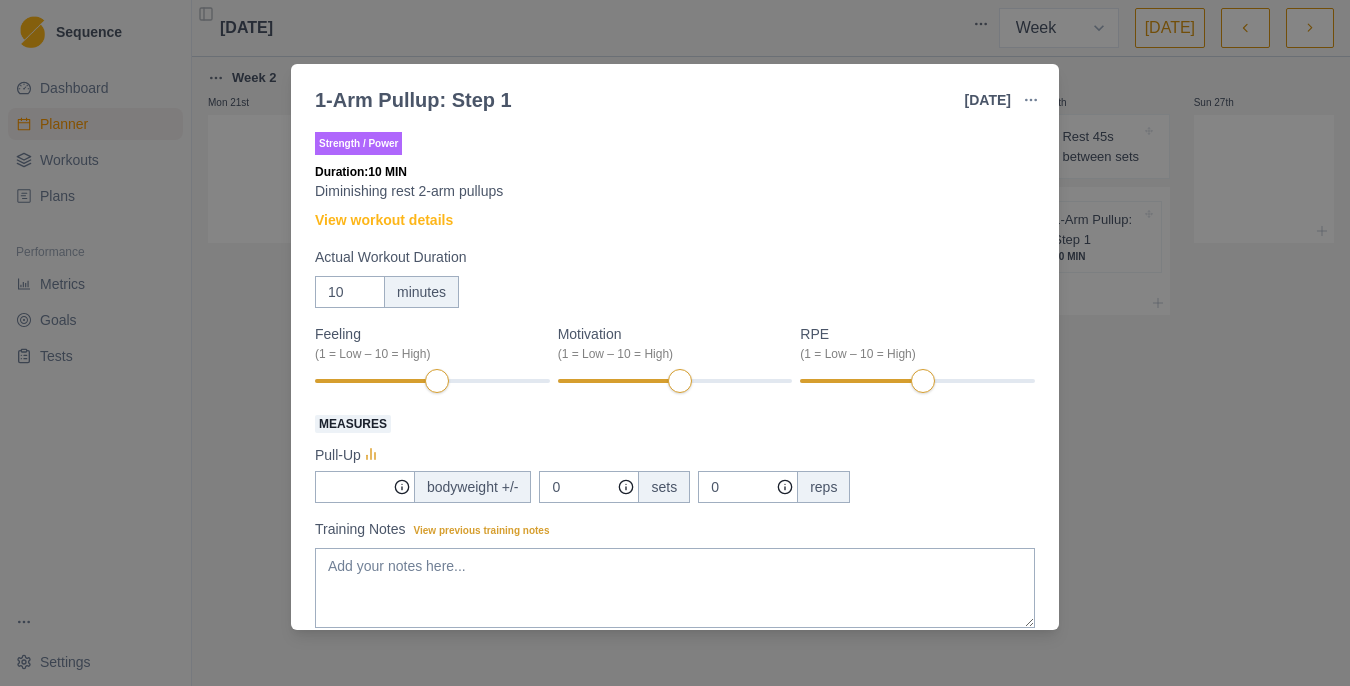 click on "1-Arm Pullup: Step 1 [DATE] Link To Goal View Workout Metrics Edit Original Workout Reschedule Workout Remove From Schedule Strength / Power Duration:  10 MIN Diminishing rest 2-arm pullups View workout details Actual Workout Duration 10 minutes Feeling (1 = Low – 10 = High) Motivation (1 = Low – 10 = High) RPE (1 = Low – 10 = High) Measures Pull-Up bodyweight +/- 0 sets 0 reps Training Notes View previous training notes Mark as Incomplete Complete Workout" at bounding box center [675, 343] 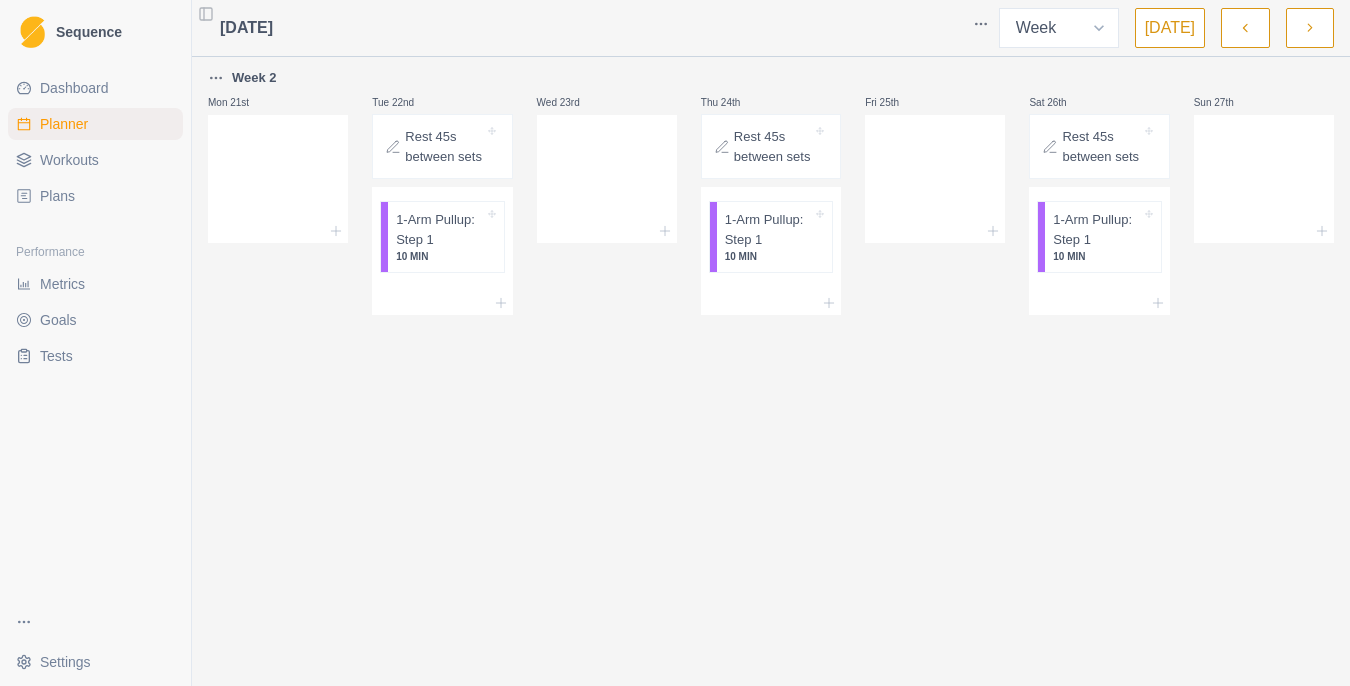 click 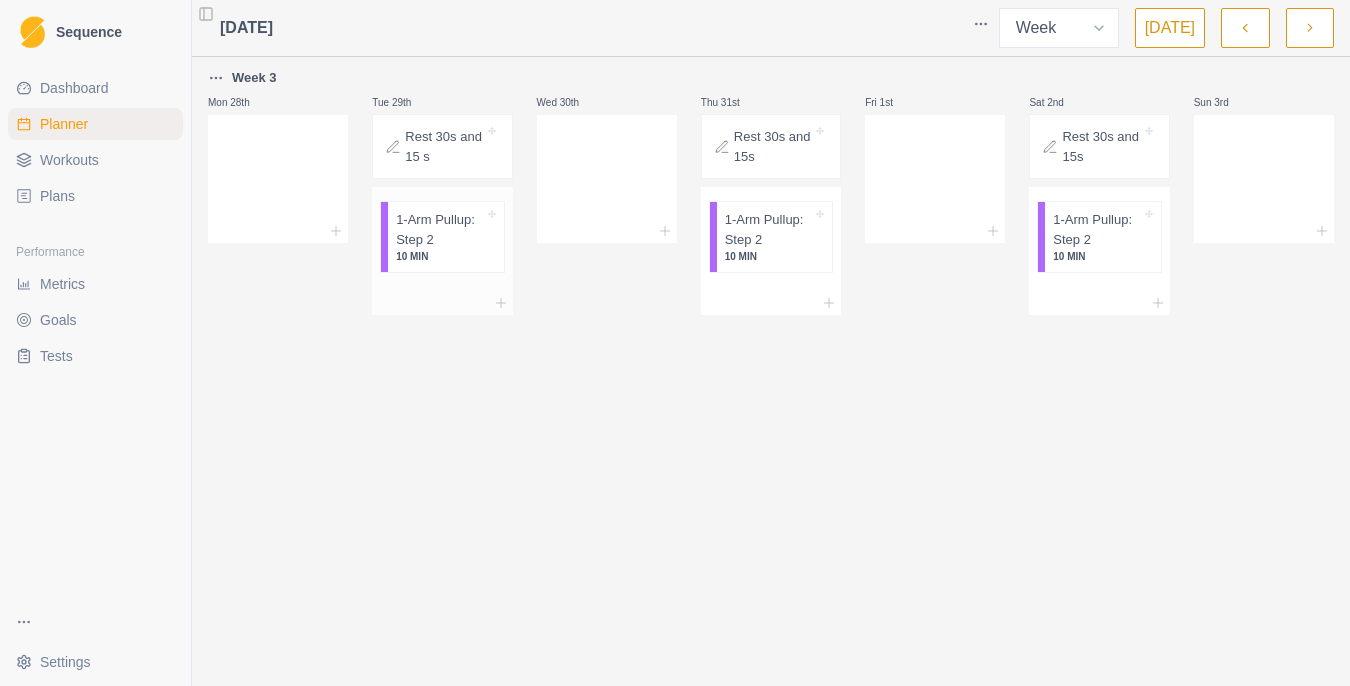 click on "1-Arm Pullup: Step 2" at bounding box center [439, 229] 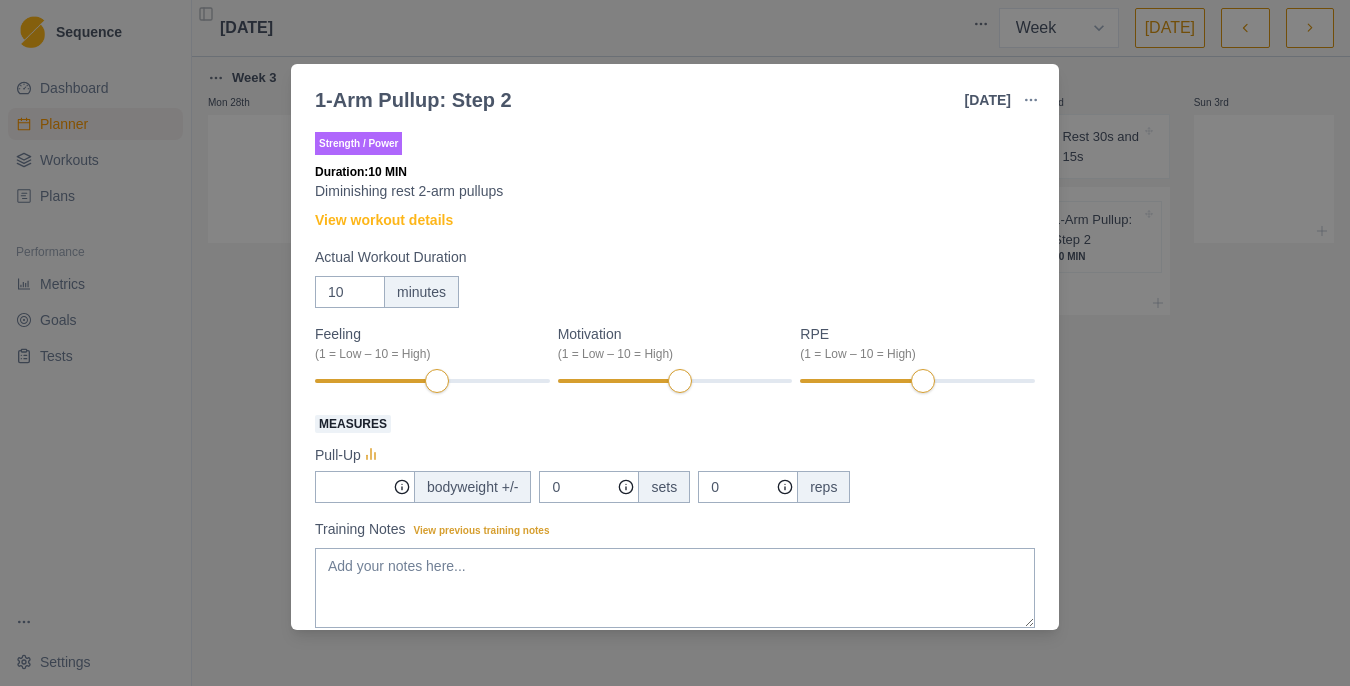 click on "1-Arm Pullup: Step 2 [DATE] Link To Goal View Workout Metrics Edit Original Workout Reschedule Workout Remove From Schedule Strength / Power Duration:  10 MIN Diminishing rest 2-arm pullups View workout details Actual Workout Duration 10 minutes Feeling (1 = Low – 10 = High) Motivation (1 = Low – 10 = High) RPE (1 = Low – 10 = High) Measures Pull-Up bodyweight +/- 0 sets 0 reps Training Notes View previous training notes Mark as Incomplete Complete Workout" at bounding box center [675, 343] 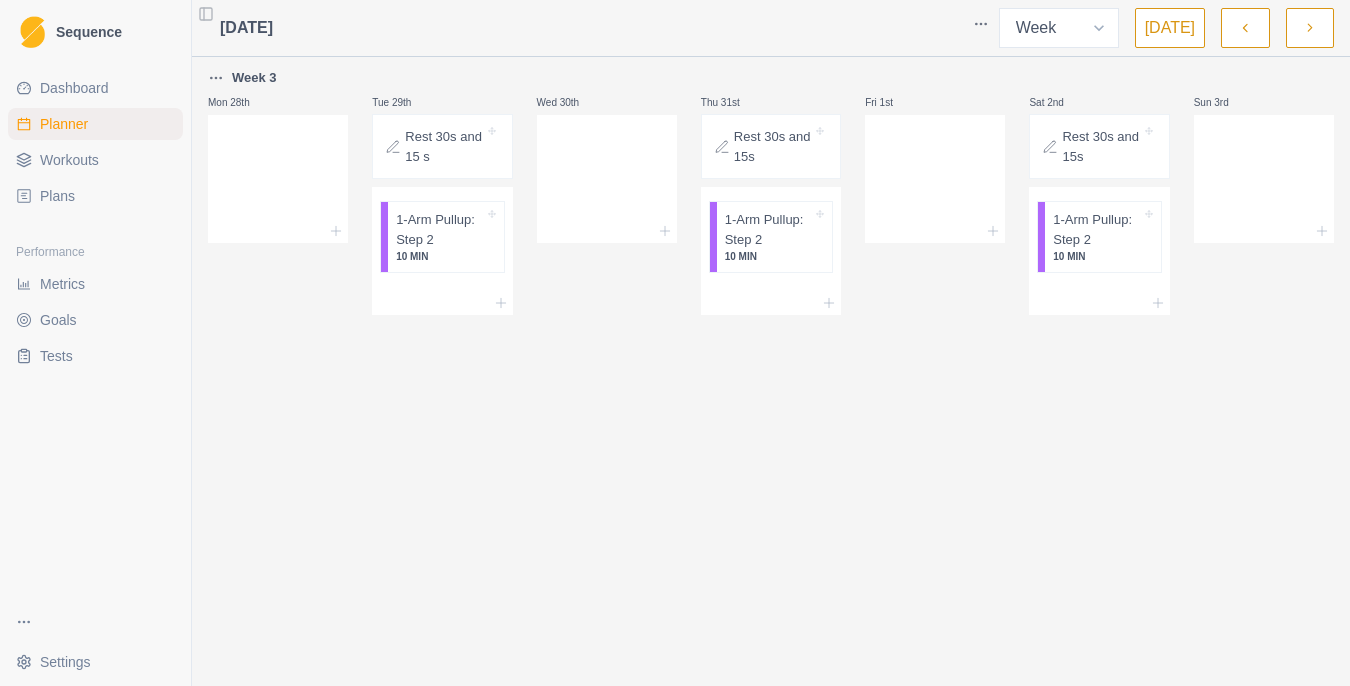 click at bounding box center (1310, 28) 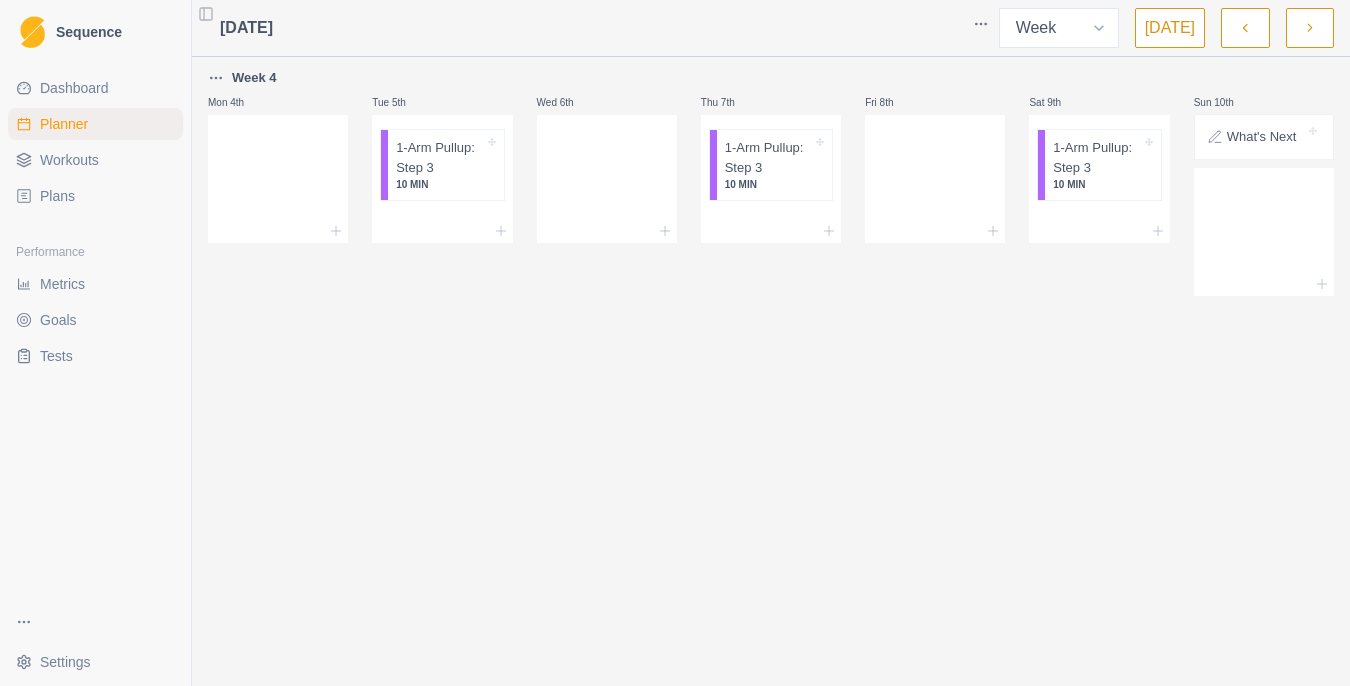 click at bounding box center [1245, 28] 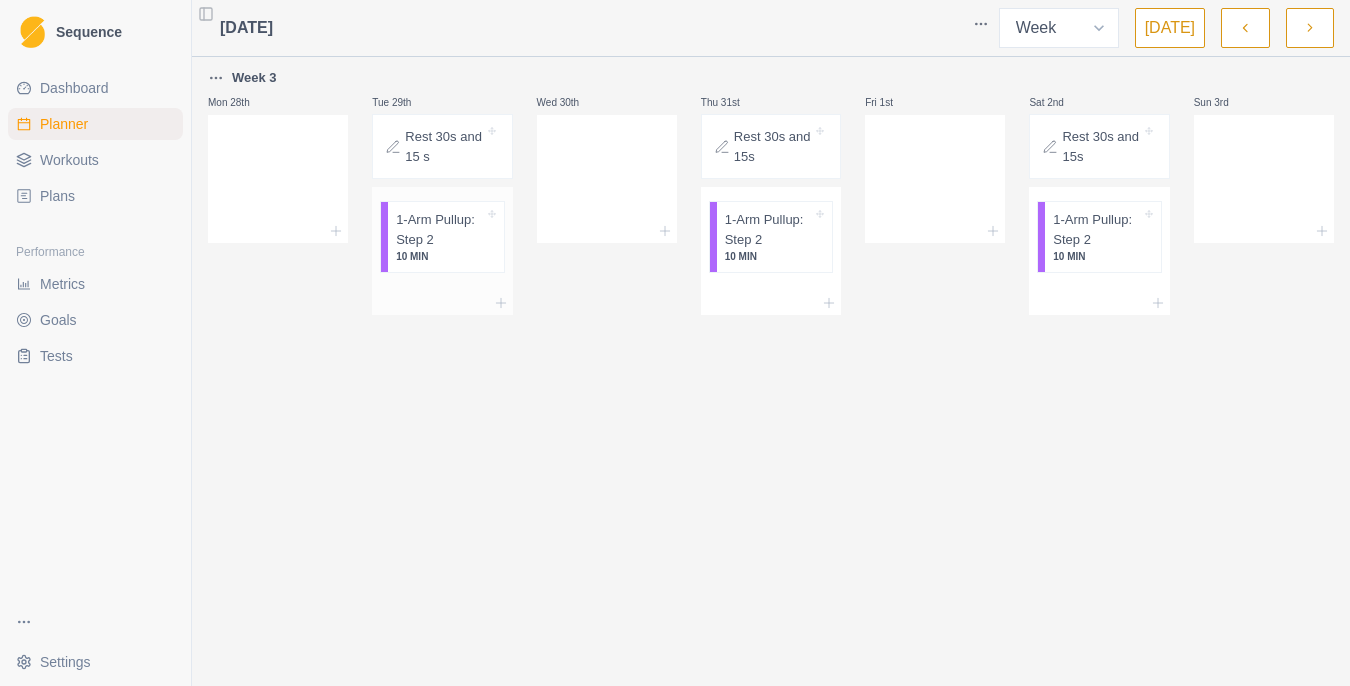 click on "1-Arm Pullup: Step 2" at bounding box center [439, 229] 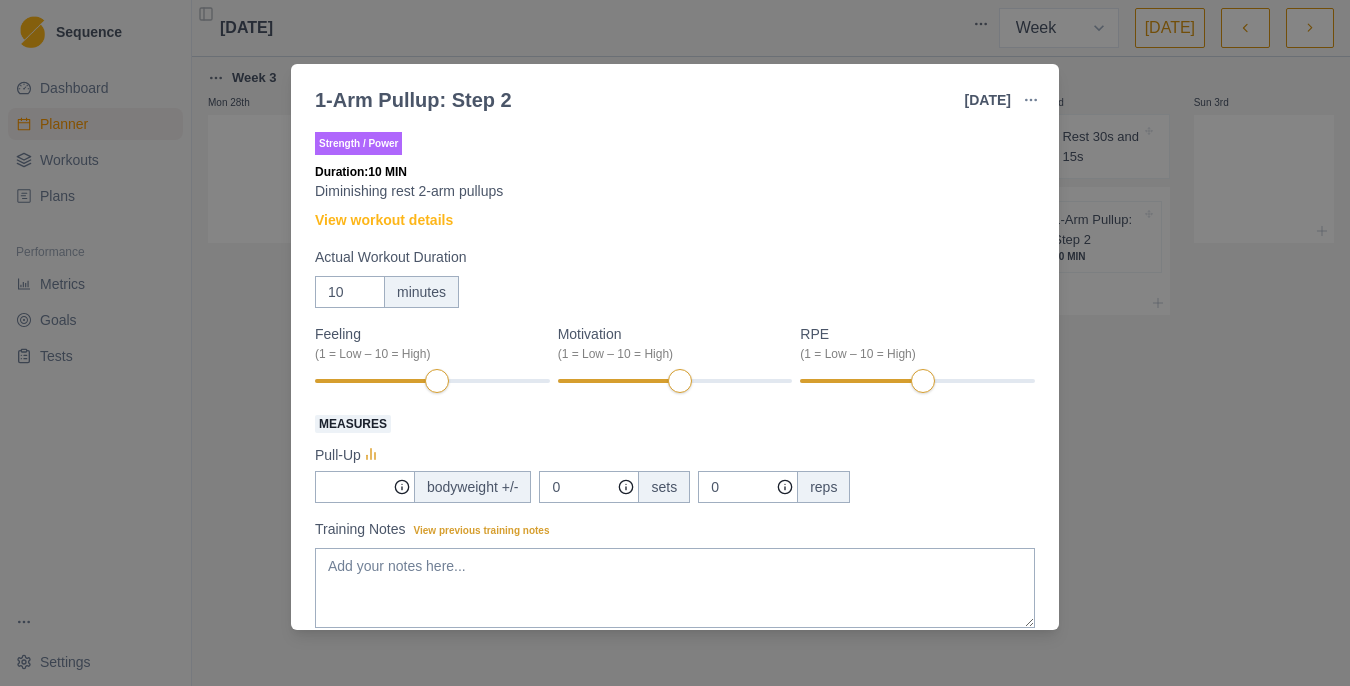 click on "1-Arm Pullup: Step 2 [DATE] Link To Goal View Workout Metrics Edit Original Workout Reschedule Workout Remove From Schedule Strength / Power Duration:  10 MIN Diminishing rest 2-arm pullups View workout details Actual Workout Duration 10 minutes Feeling (1 = Low – 10 = High) Motivation (1 = Low – 10 = High) RPE (1 = Low – 10 = High) Measures Pull-Up bodyweight +/- 0 sets 0 reps Training Notes View previous training notes Mark as Incomplete Complete Workout" at bounding box center [675, 343] 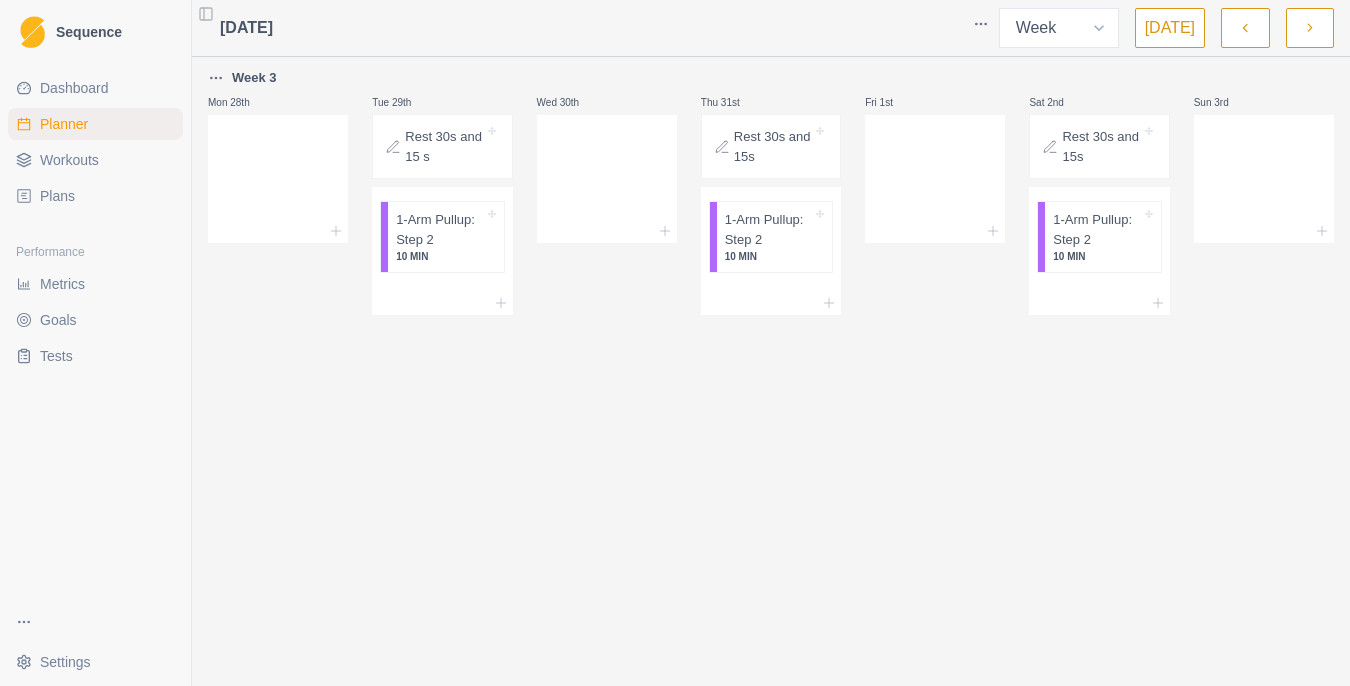 click 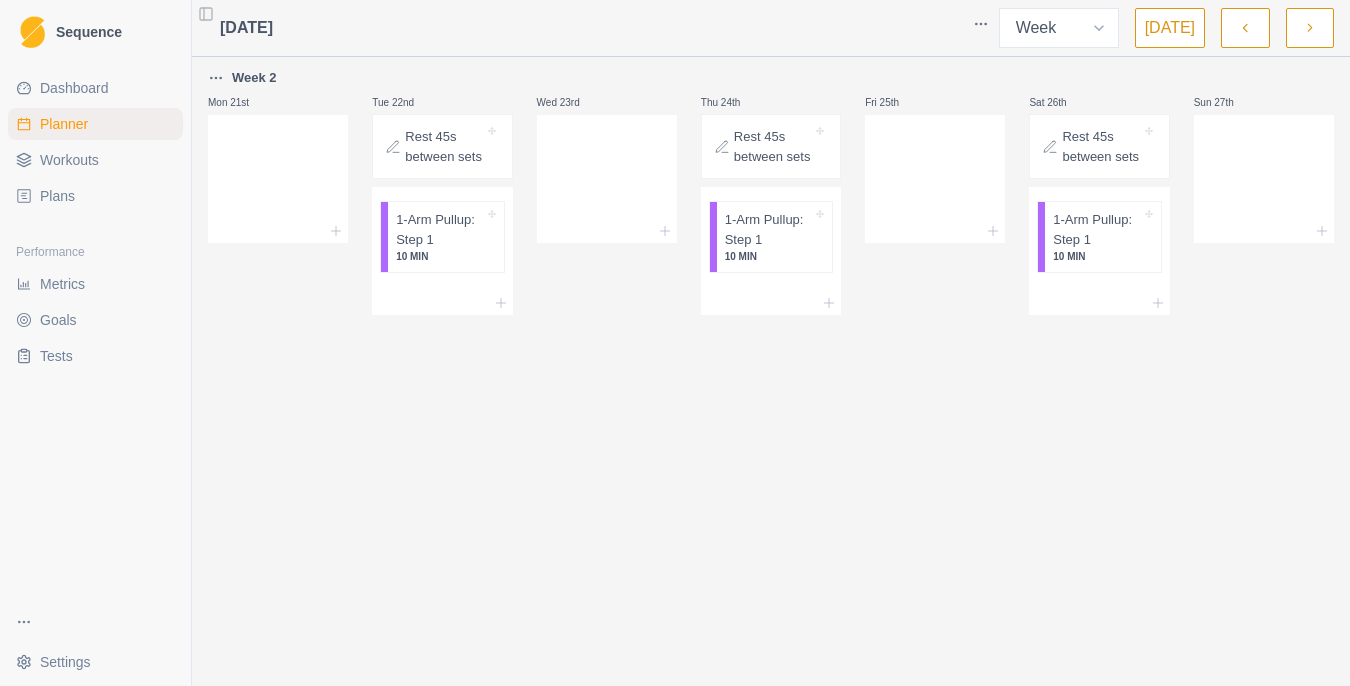 click at bounding box center (1310, 28) 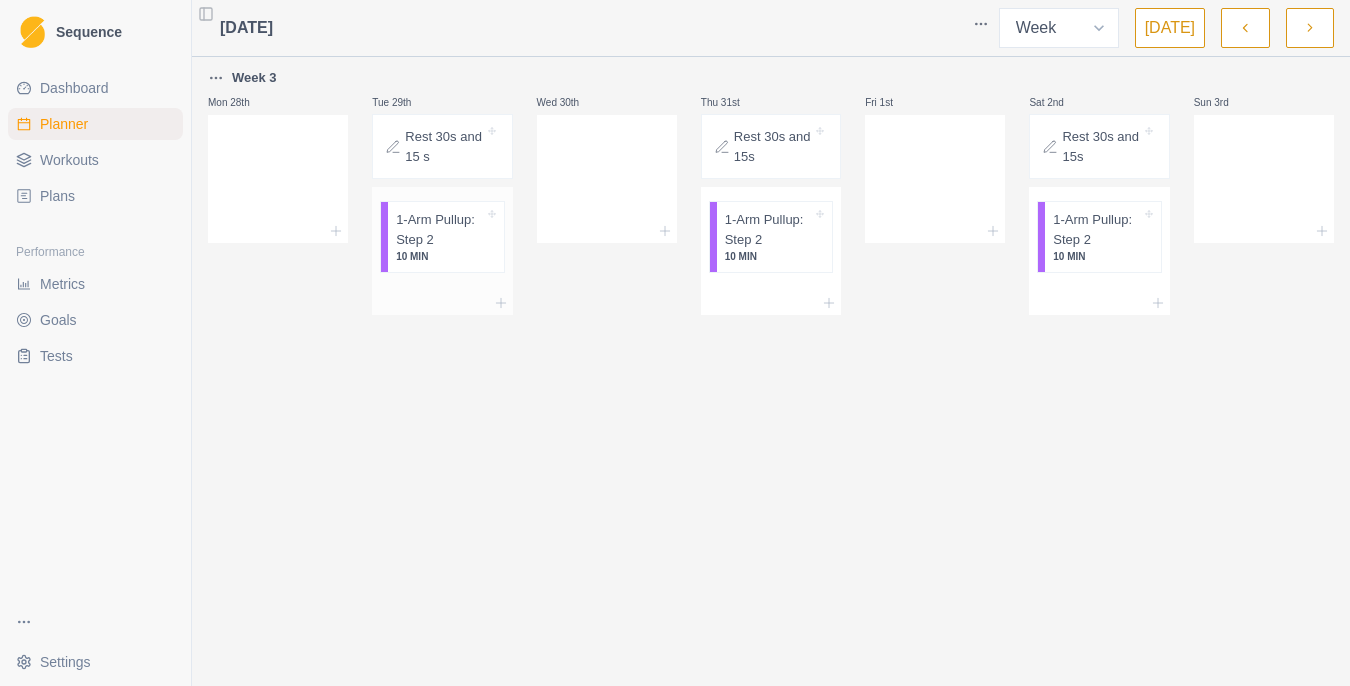 click on "1-Arm Pullup: Step 2" at bounding box center [439, 229] 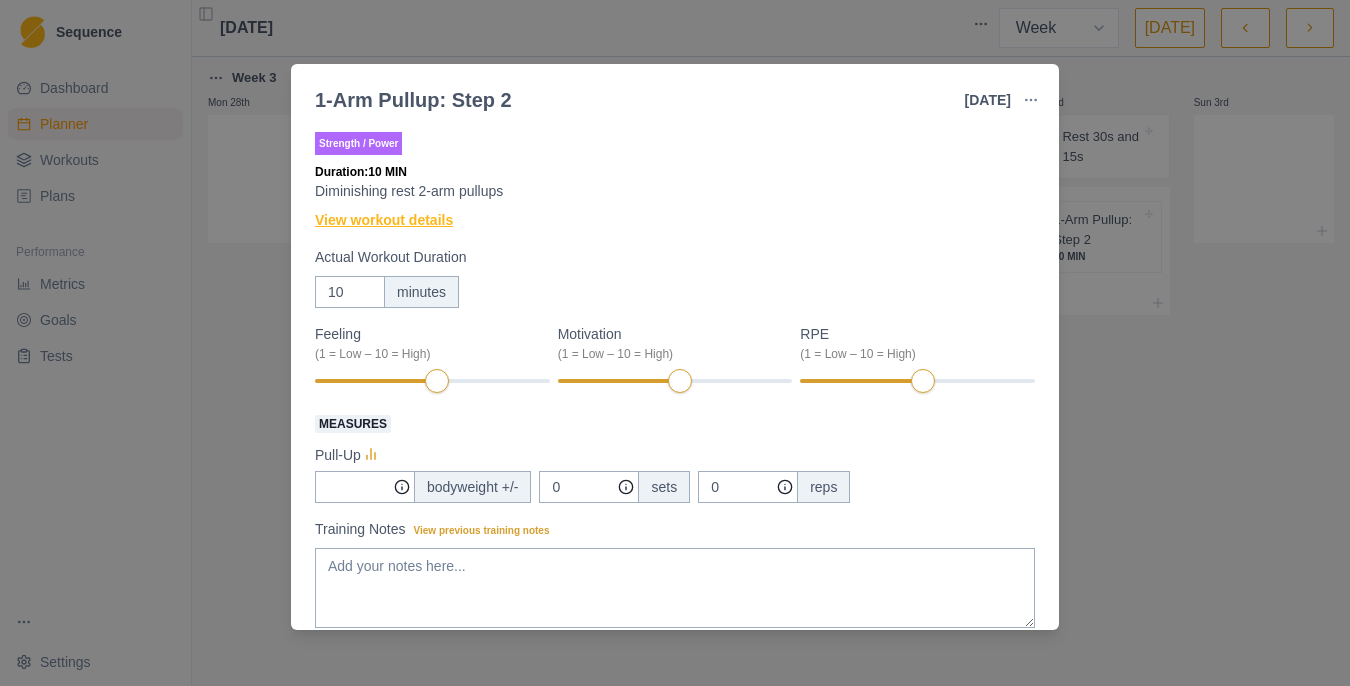click on "View workout details" at bounding box center (384, 220) 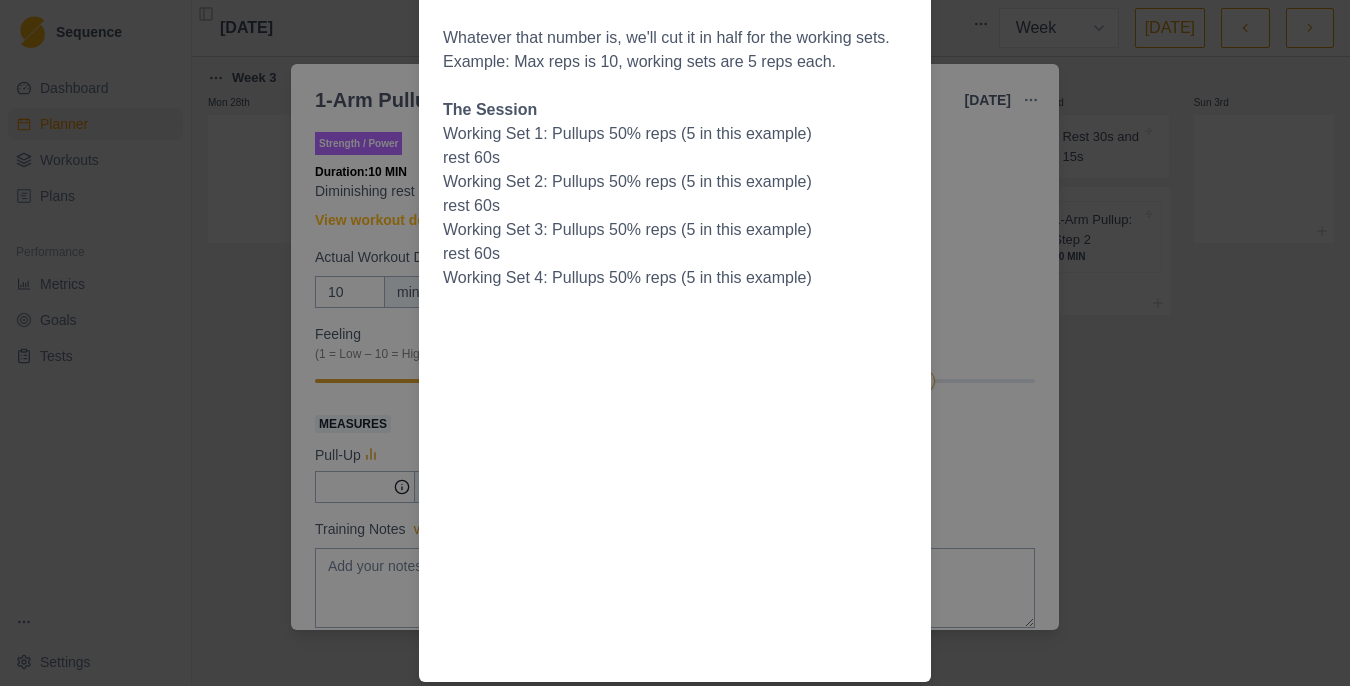 scroll, scrollTop: 0, scrollLeft: 0, axis: both 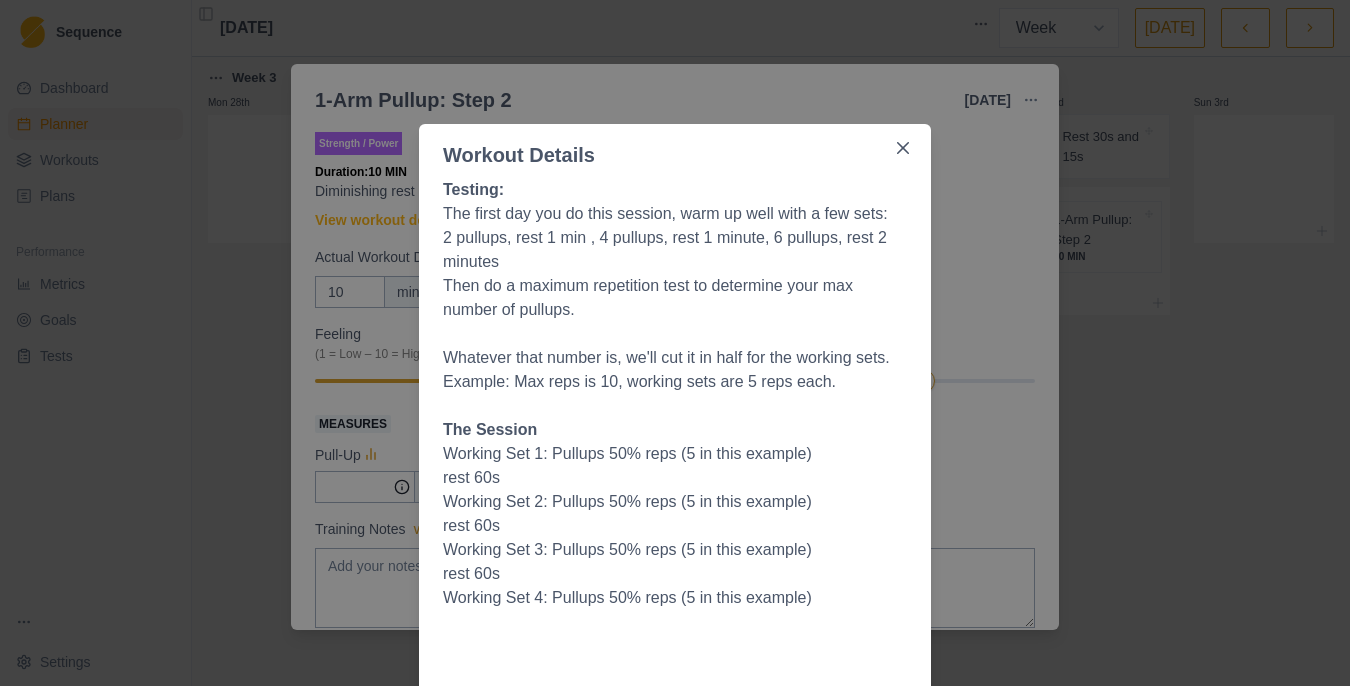 click on "Workout Details Testing: The first day you do this session, warm up well with a few sets: 2 pullups, rest 1 min , 4 pullups, rest 1 minute, 6 pullups, rest 2 minutes Then do a maximum repetition test to determine your max number of pullups. Whatever that number is, we'll cut it in half for the working sets. Example: Max reps is 10, working sets are 5 reps each. The Session Working Set 1: Pullups 50% reps (5 in this example) rest 60s Working Set 2: Pullups 50% reps (5 in this example) rest 60s Working Set 3: Pullups 50% reps (5 in this example) rest 60s Working Set 4: Pullups 50% reps (5 in this example)" at bounding box center (675, 343) 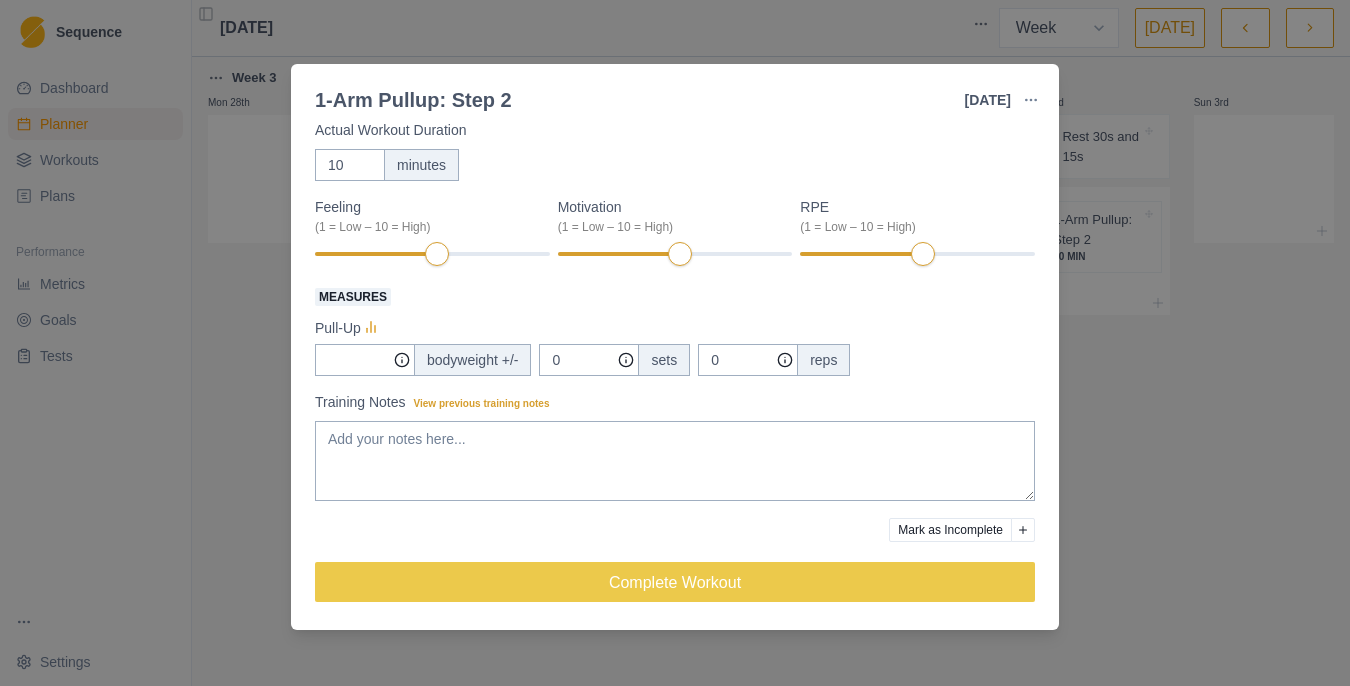 scroll, scrollTop: 0, scrollLeft: 0, axis: both 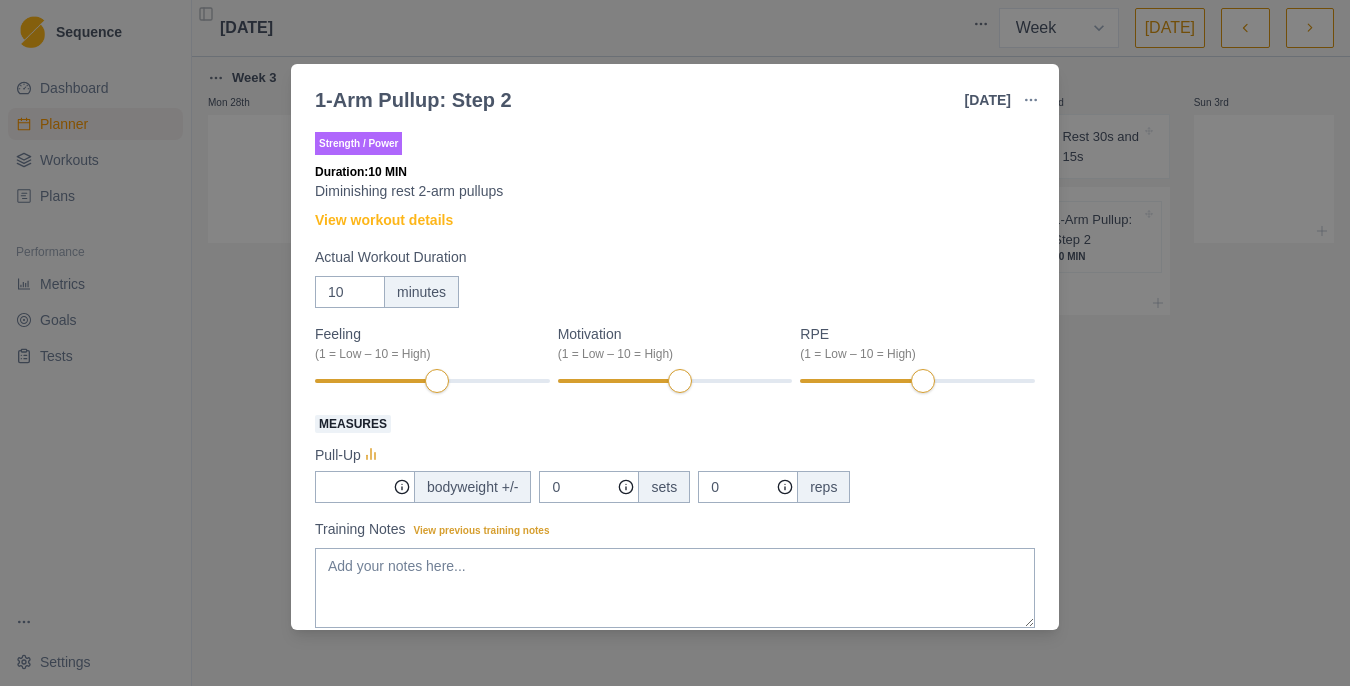 click on "1-Arm Pullup: Step 2 [DATE] Link To Goal View Workout Metrics Edit Original Workout Reschedule Workout Remove From Schedule Strength / Power Duration:  10 MIN Diminishing rest 2-arm pullups View workout details Actual Workout Duration 10 minutes Feeling (1 = Low – 10 = High) Motivation (1 = Low – 10 = High) RPE (1 = Low – 10 = High) Measures Pull-Up bodyweight +/- 0 sets 0 reps Training Notes View previous training notes Mark as Incomplete Complete Workout" at bounding box center (675, 343) 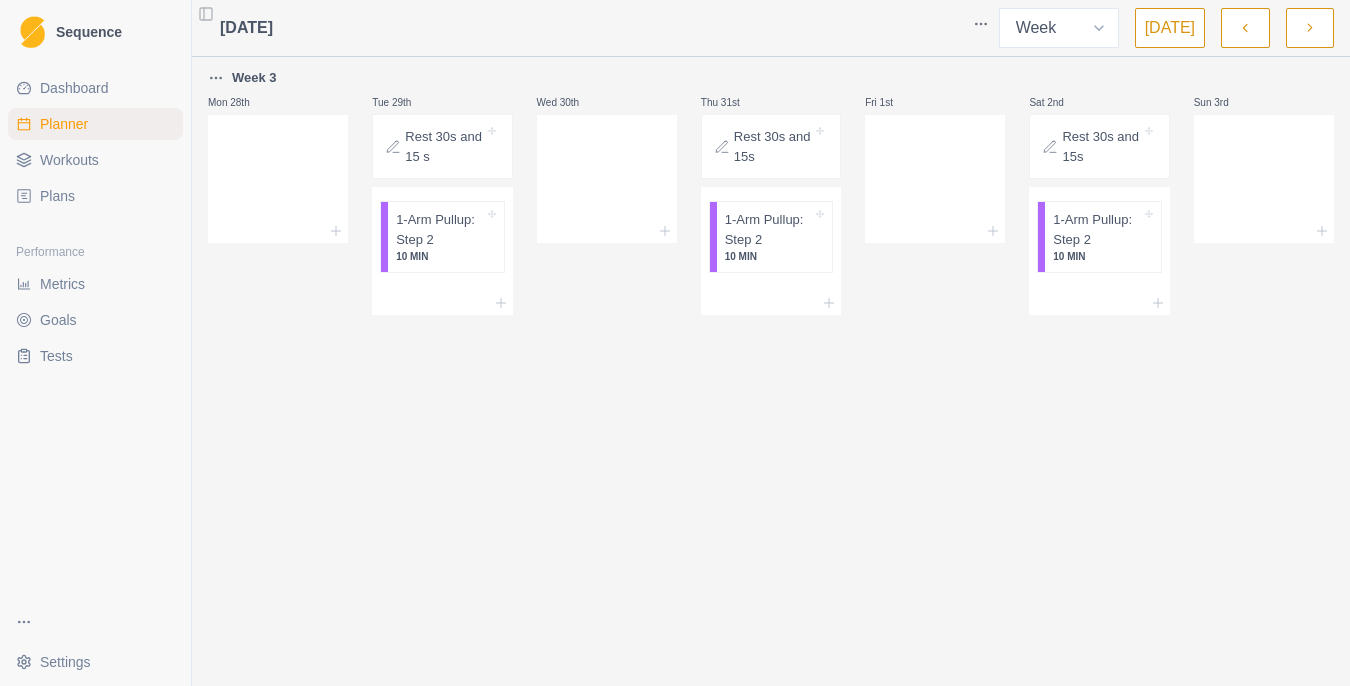click at bounding box center [1310, 28] 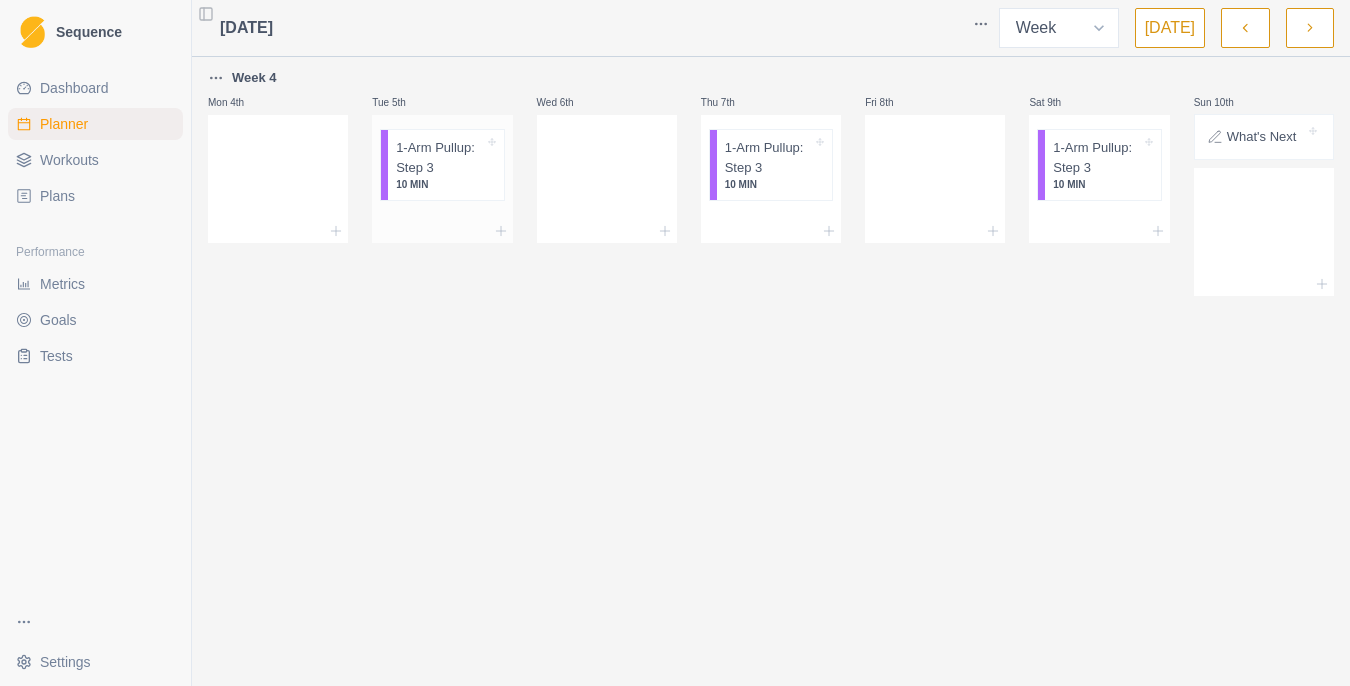 click on "1-Arm Pullup: Step 3" at bounding box center [439, 157] 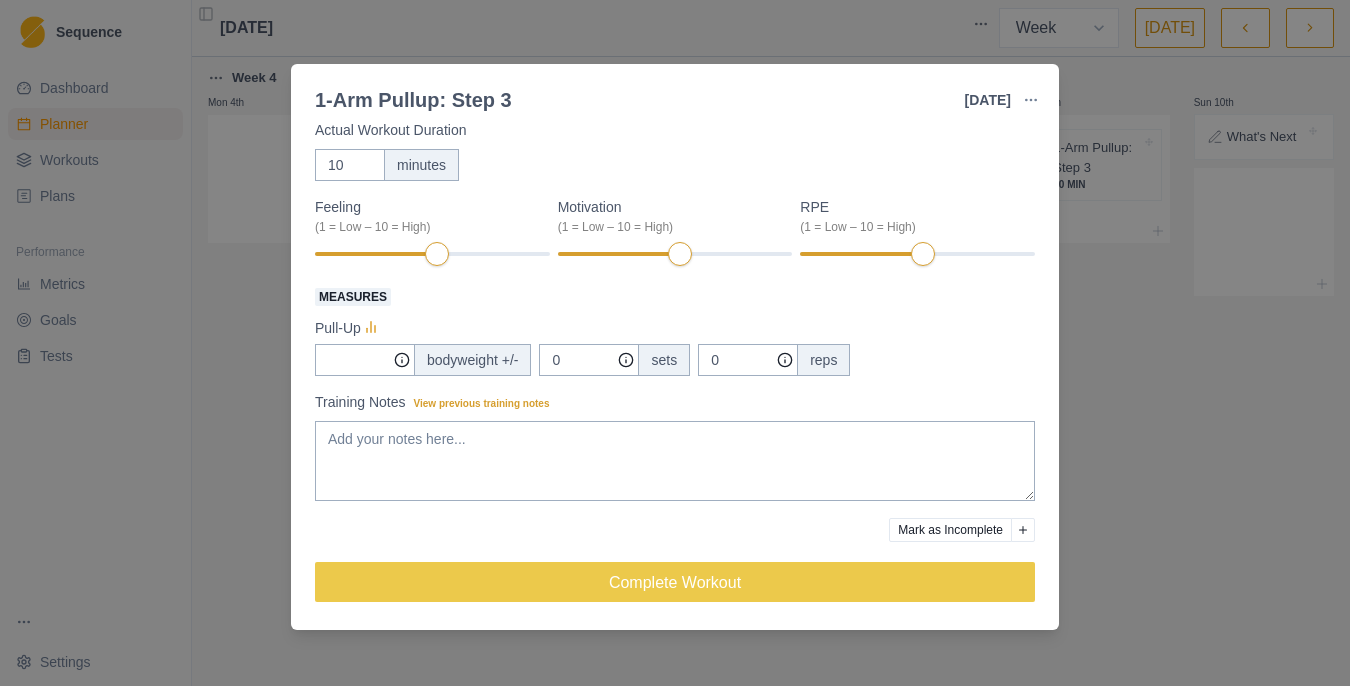 scroll, scrollTop: 0, scrollLeft: 0, axis: both 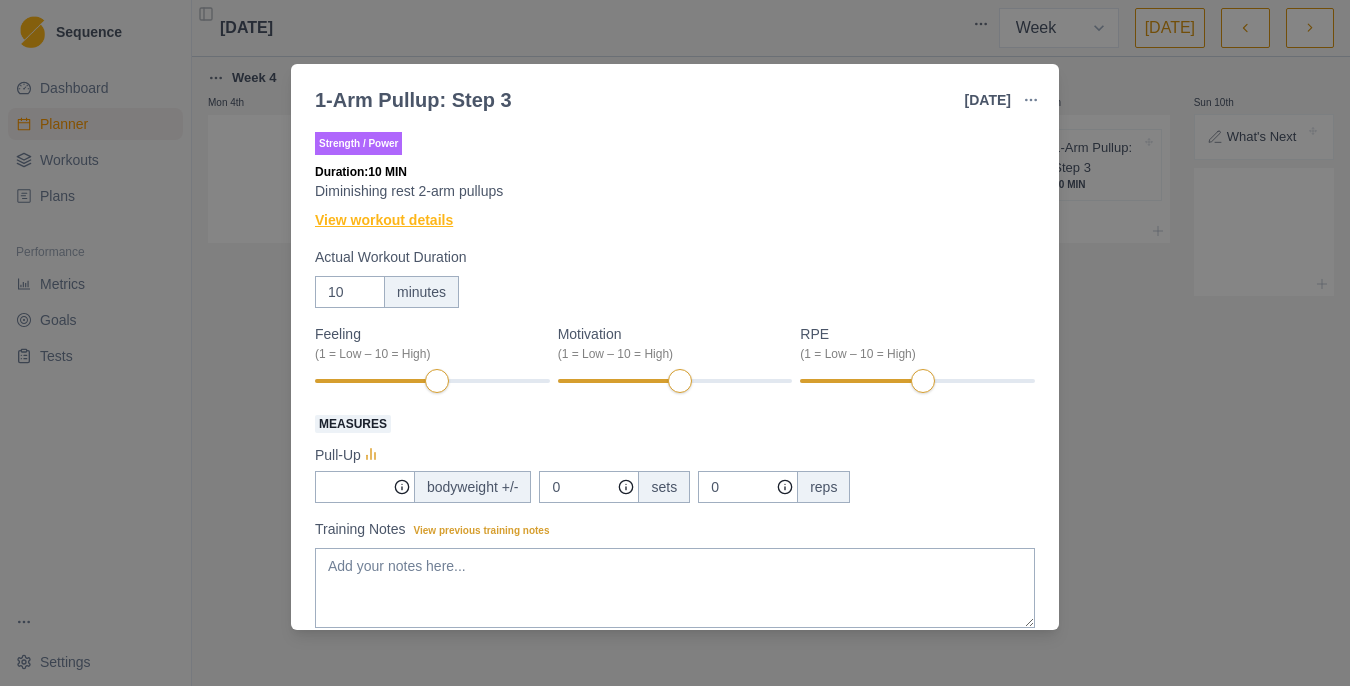 click on "View workout details" at bounding box center [384, 220] 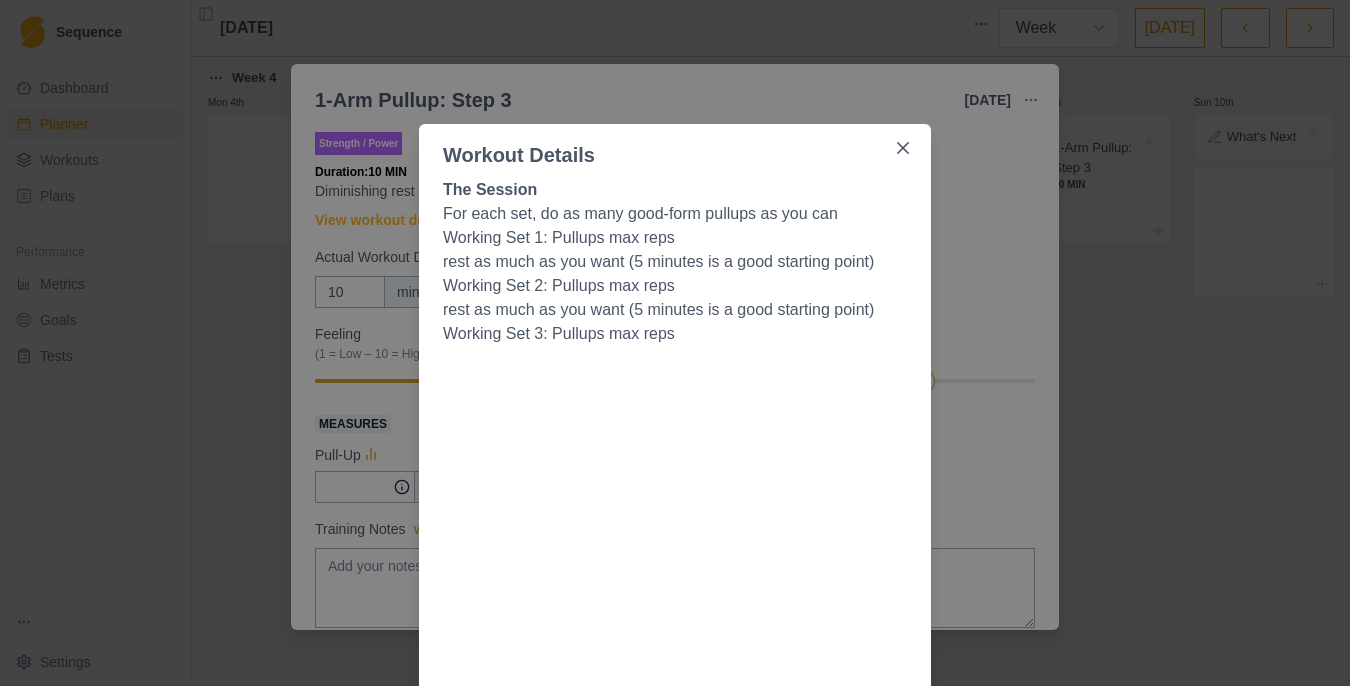 scroll, scrollTop: 32, scrollLeft: 0, axis: vertical 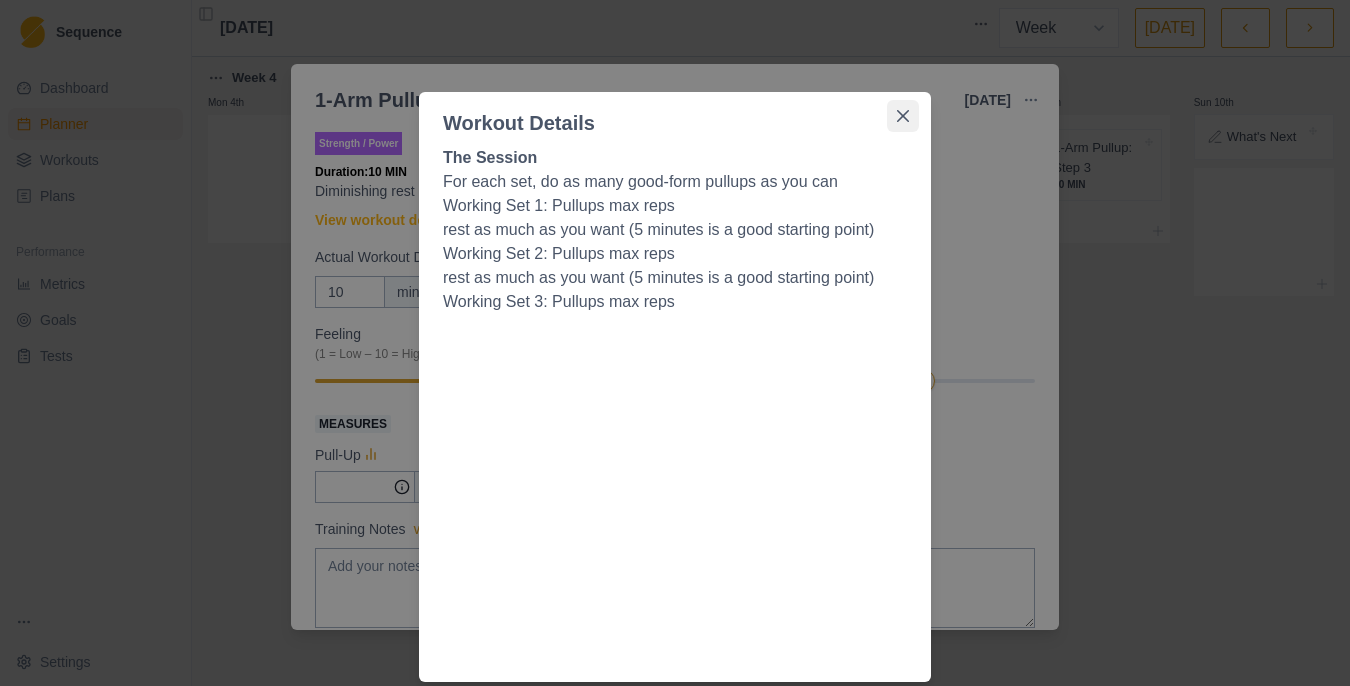 click 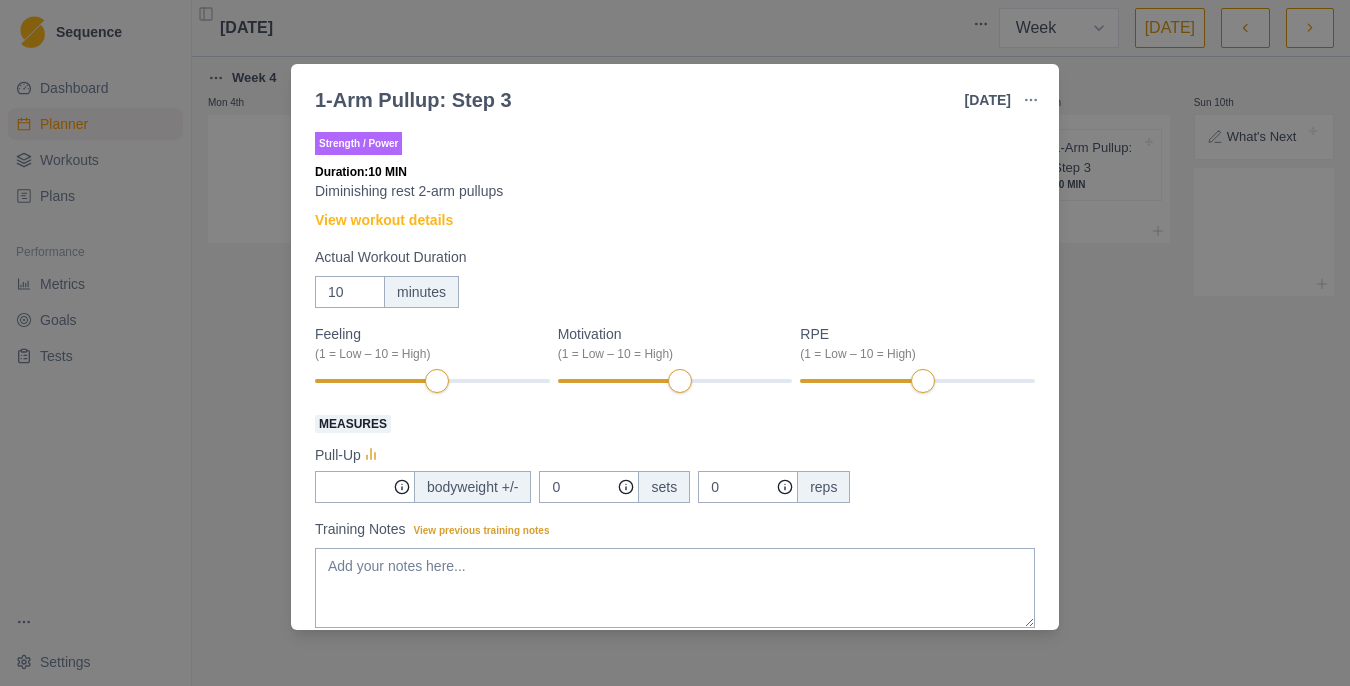 click on "1-Arm Pullup: Step 3 [DATE] Link To Goal View Workout Metrics Edit Original Workout Reschedule Workout Remove From Schedule Strength / Power Duration:  10 MIN Diminishing rest 2-arm pullups View workout details Actual Workout Duration 10 minutes Feeling (1 = Low – 10 = High) Motivation (1 = Low – 10 = High) RPE (1 = Low – 10 = High) Measures Pull-Up bodyweight +/- 0 sets 0 reps Training Notes View previous training notes Mark as Incomplete Complete Workout" at bounding box center [675, 343] 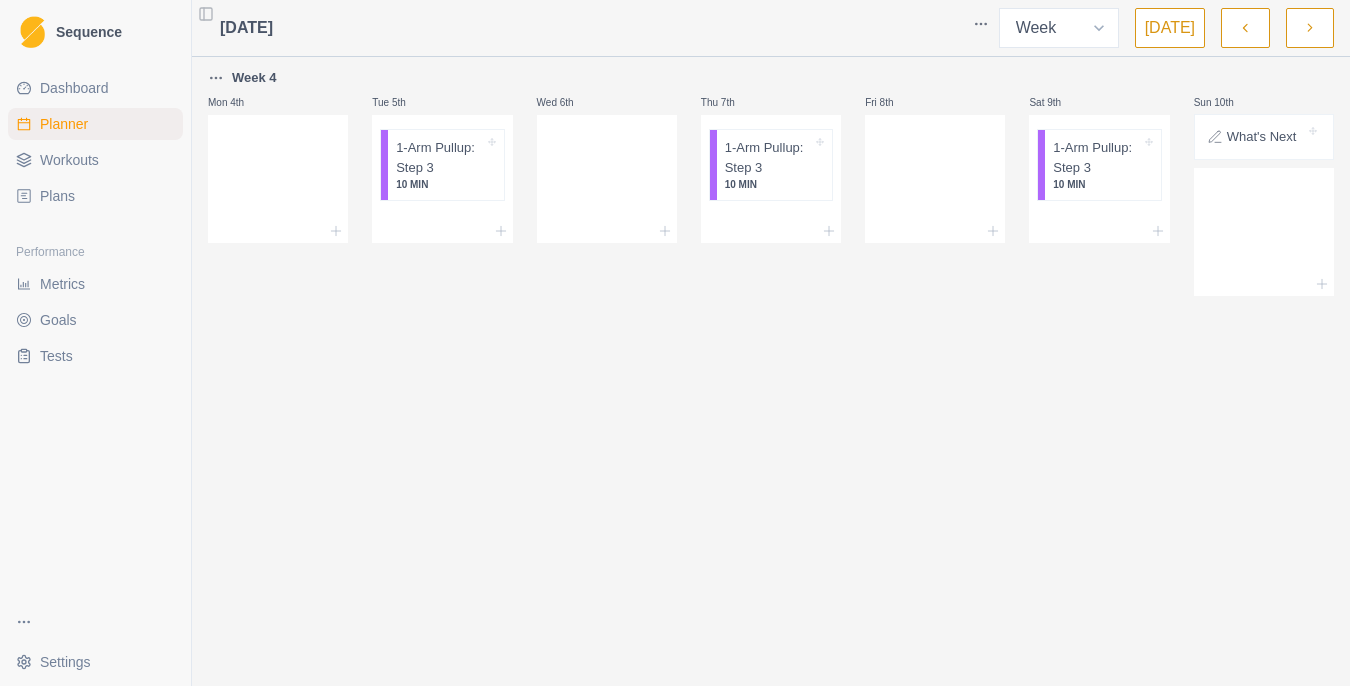 click at bounding box center (1245, 28) 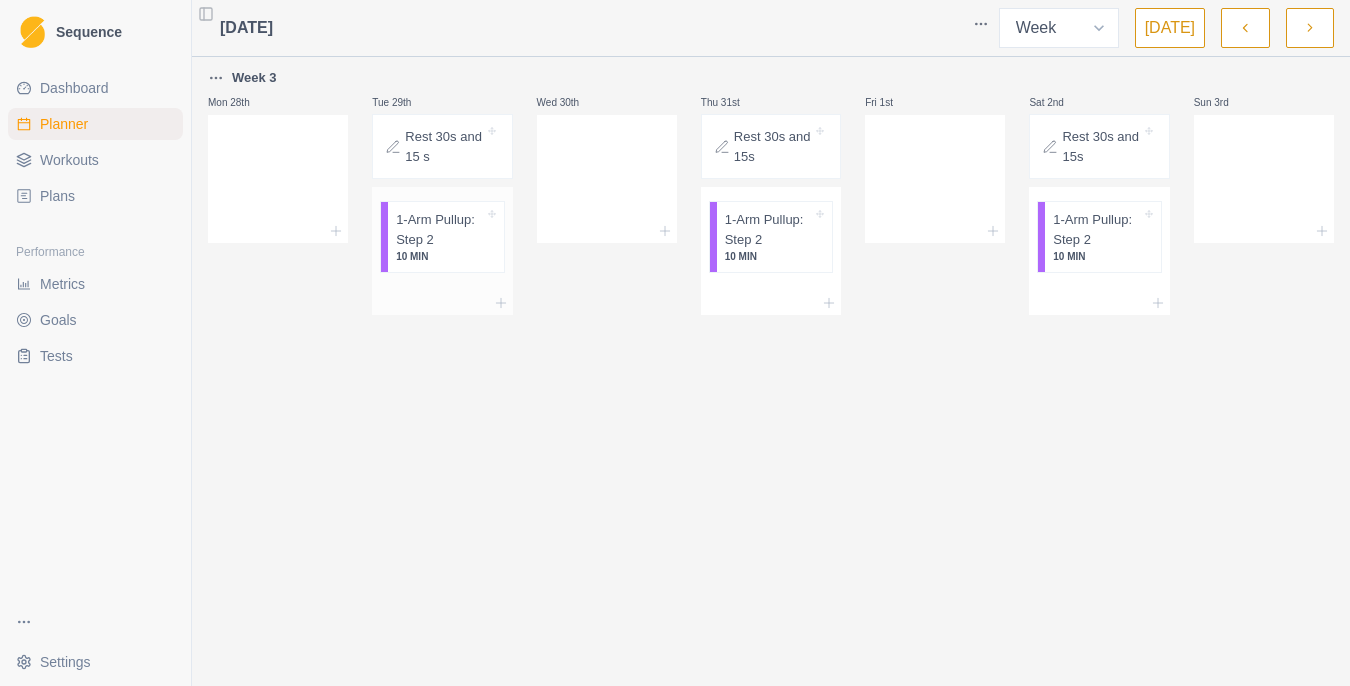 click on "1-Arm Pullup: Step 2" at bounding box center [439, 229] 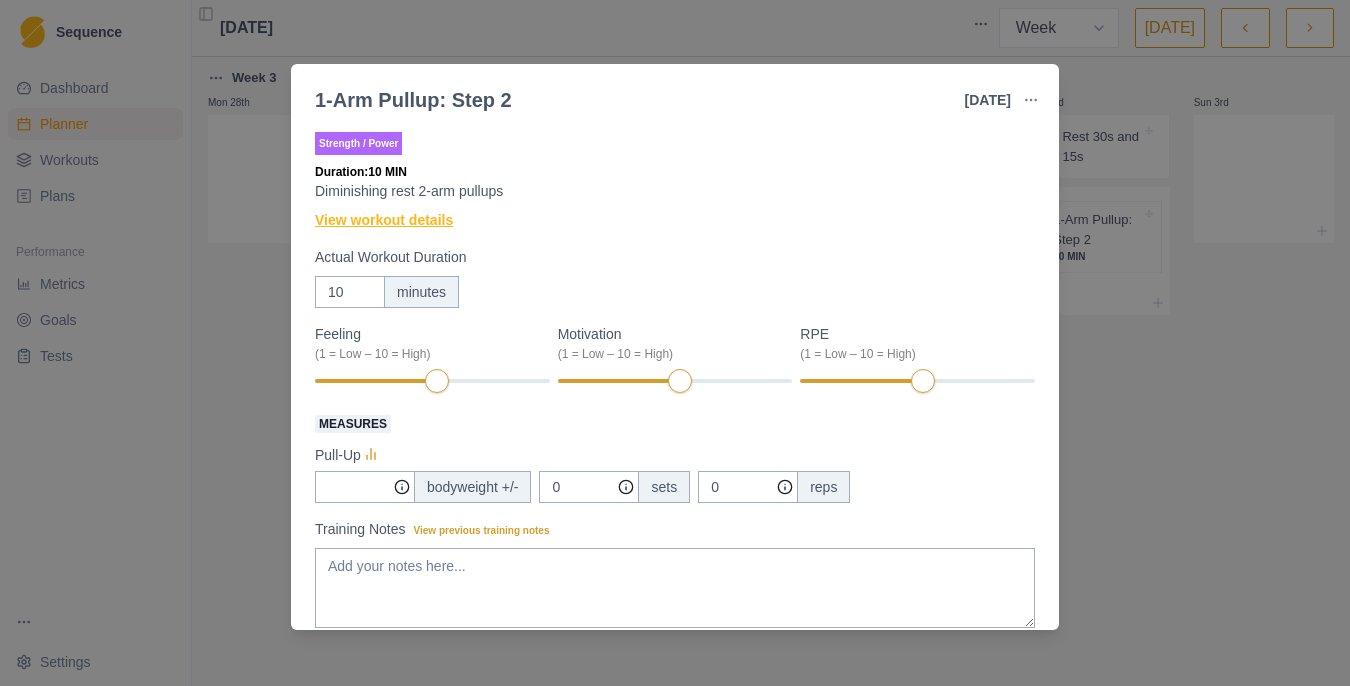 click on "View workout details" at bounding box center [384, 220] 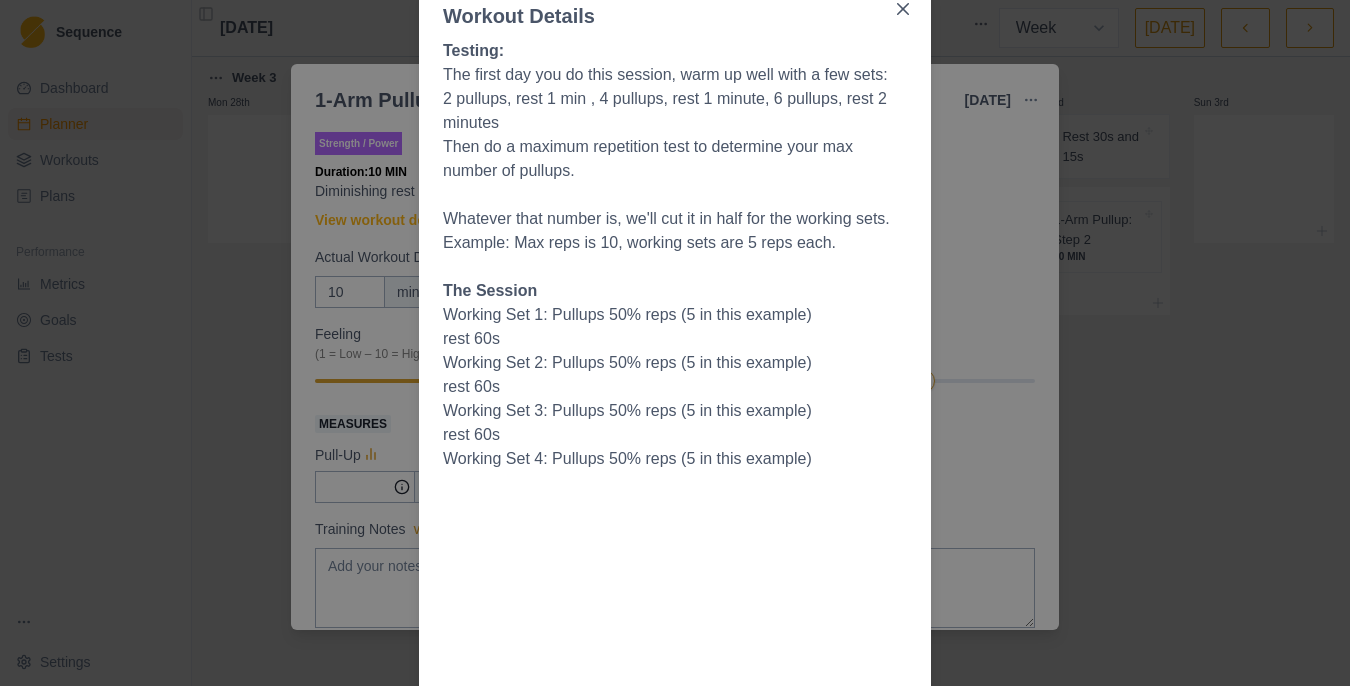 scroll, scrollTop: 101, scrollLeft: 0, axis: vertical 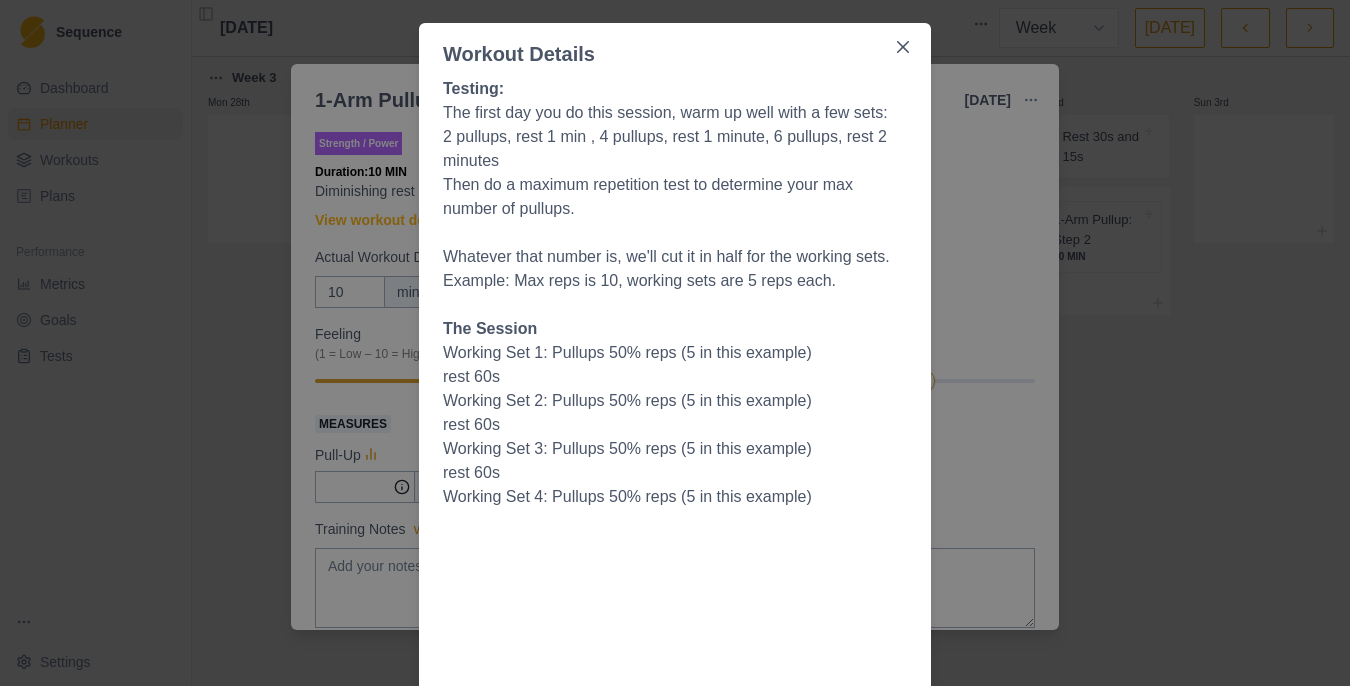 click on "Workout Details Testing: The first day you do this session, warm up well with a few sets: 2 pullups, rest 1 min , 4 pullups, rest 1 minute, 6 pullups, rest 2 minutes Then do a maximum repetition test to determine your max number of pullups. Whatever that number is, we'll cut it in half for the working sets. Example: Max reps is 10, working sets are 5 reps each. The Session Working Set 1: Pullups 50% reps (5 in this example) rest 60s Working Set 2: Pullups 50% reps (5 in this example) rest 60s Working Set 3: Pullups 50% reps (5 in this example) rest 60s Working Set 4: Pullups 50% reps (5 in this example)" at bounding box center (675, 343) 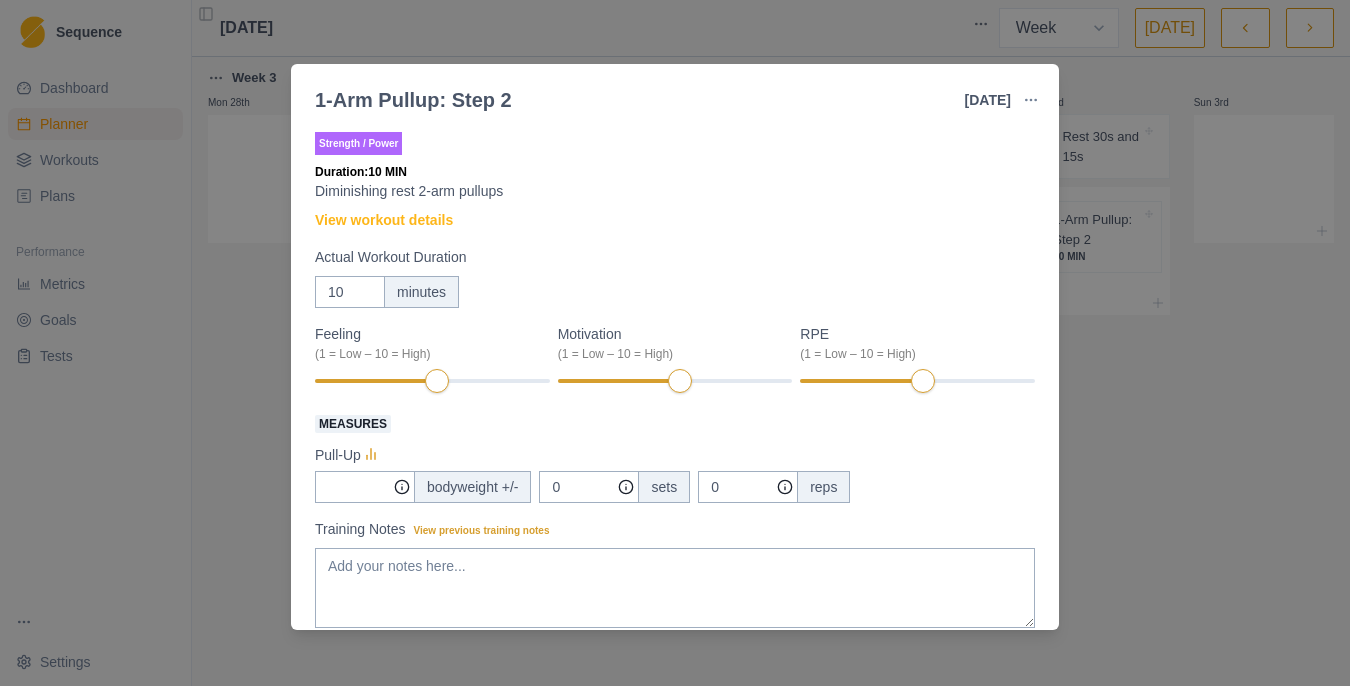 click on "1-Arm Pullup: Step 2 [DATE] Link To Goal View Workout Metrics Edit Original Workout Reschedule Workout Remove From Schedule Strength / Power Duration:  10 MIN Diminishing rest 2-arm pullups View workout details Actual Workout Duration 10 minutes Feeling (1 = Low – 10 = High) Motivation (1 = Low – 10 = High) RPE (1 = Low – 10 = High) Measures Pull-Up bodyweight +/- 0 sets 0 reps Training Notes View previous training notes Mark as Incomplete Complete Workout" at bounding box center (675, 343) 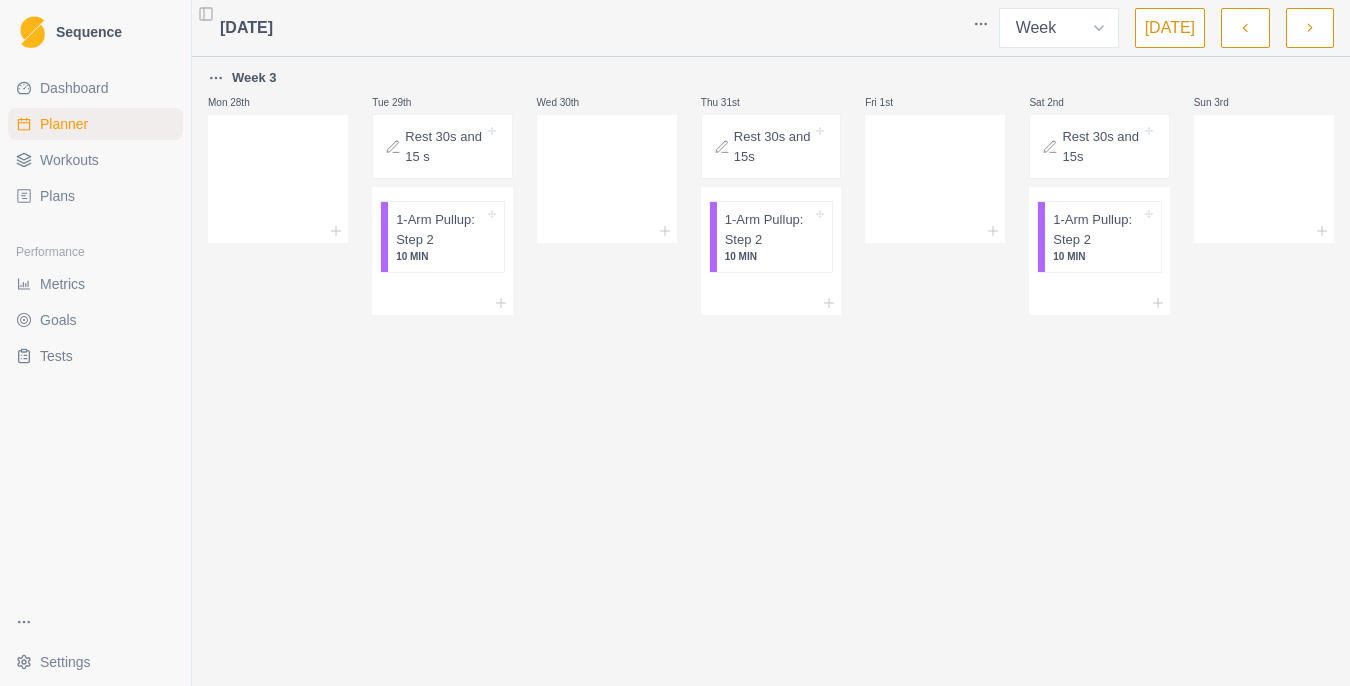 click at bounding box center (1245, 28) 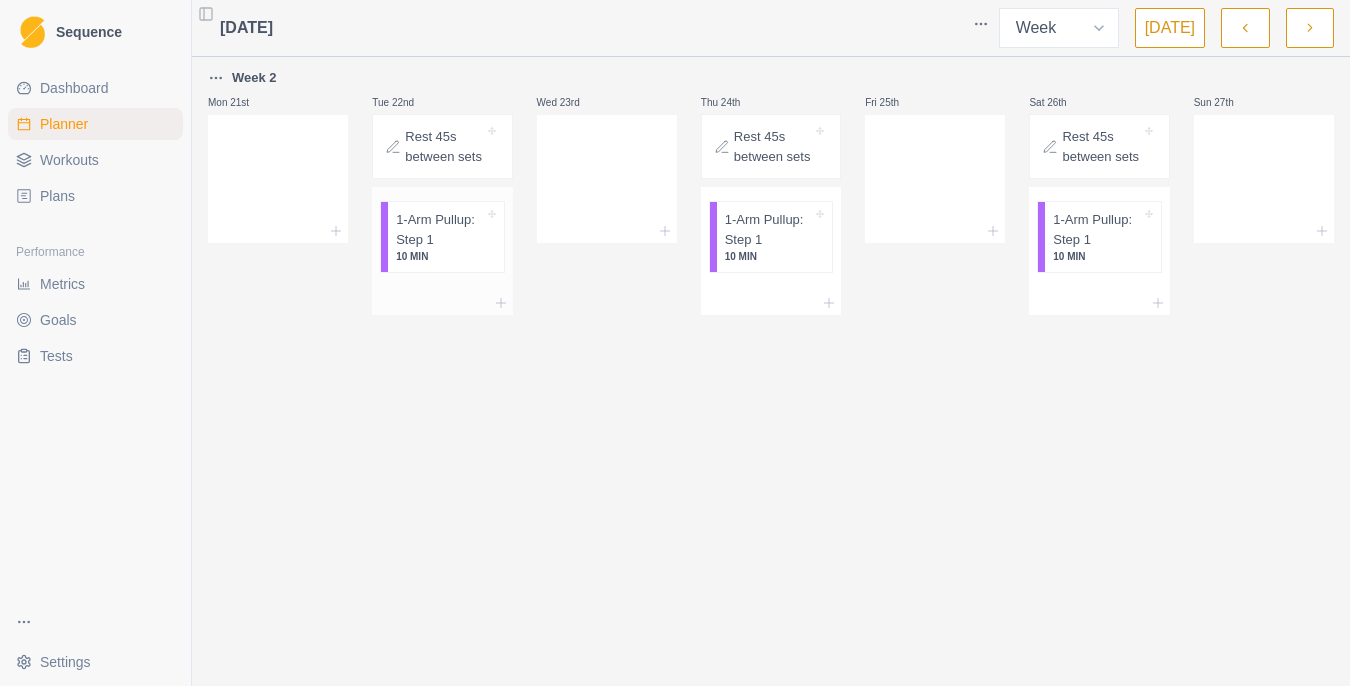 click on "1-Arm Pullup: Step 1" at bounding box center (439, 229) 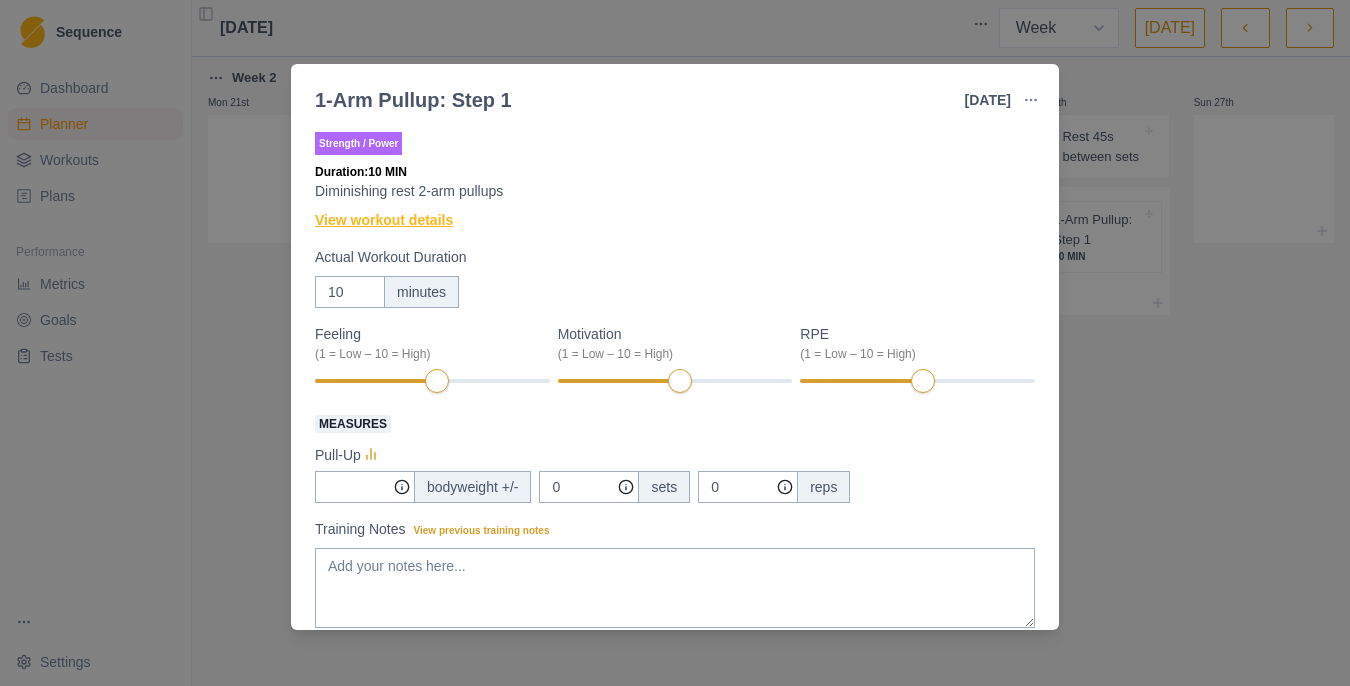 click on "View workout details" at bounding box center [384, 220] 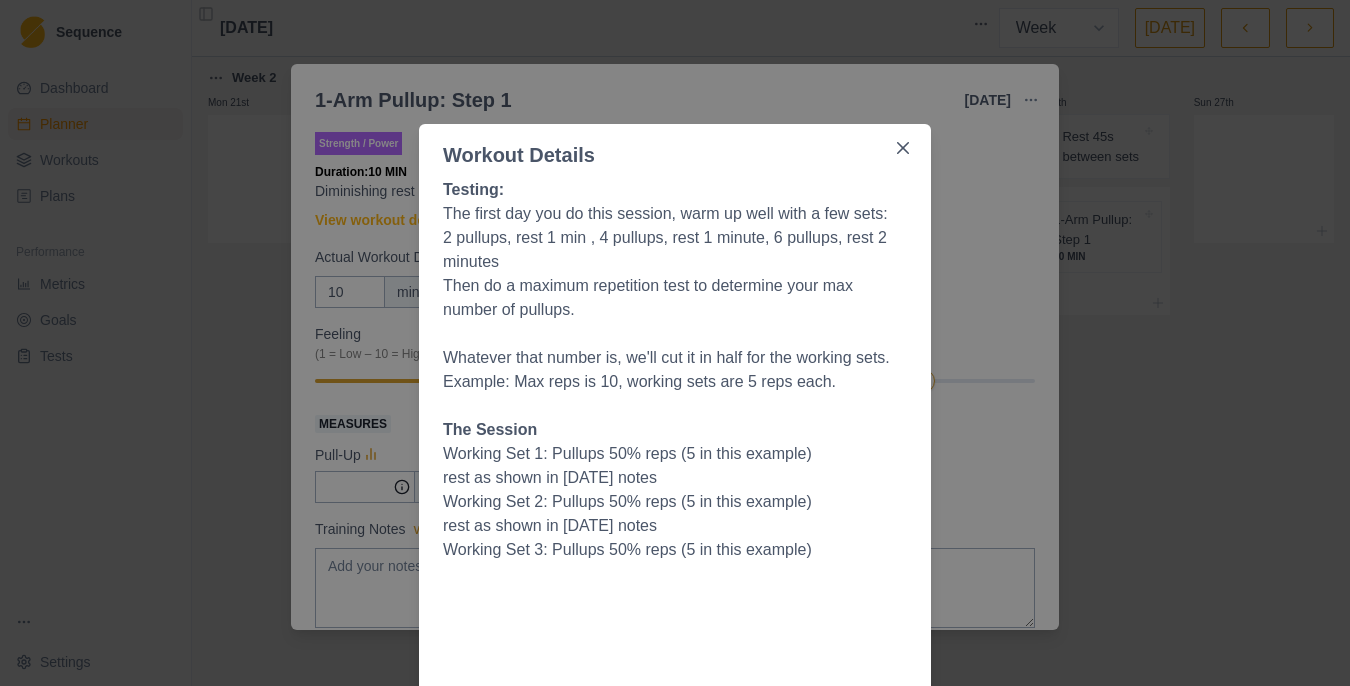 click on "Workout Details Testing: The first day you do this session, warm up well with a few sets: 2 pullups, rest 1 min , 4 pullups, rest 1 minute, 6 pullups, rest 2 minutes Then do a maximum repetition test to determine your max number of pullups. Whatever that number is, we'll cut it in half for the working sets. Example: Max reps is 10, working sets are 5 reps each. The Session Working Set 1: Pullups 50% reps (5 in this example) rest as shown in [DATE] notes Working Set 2: Pullups 50% reps (5 in this example) rest as shown in [DATE] notes Working Set 3: Pullups 50% reps (5 in this example)" at bounding box center (675, 343) 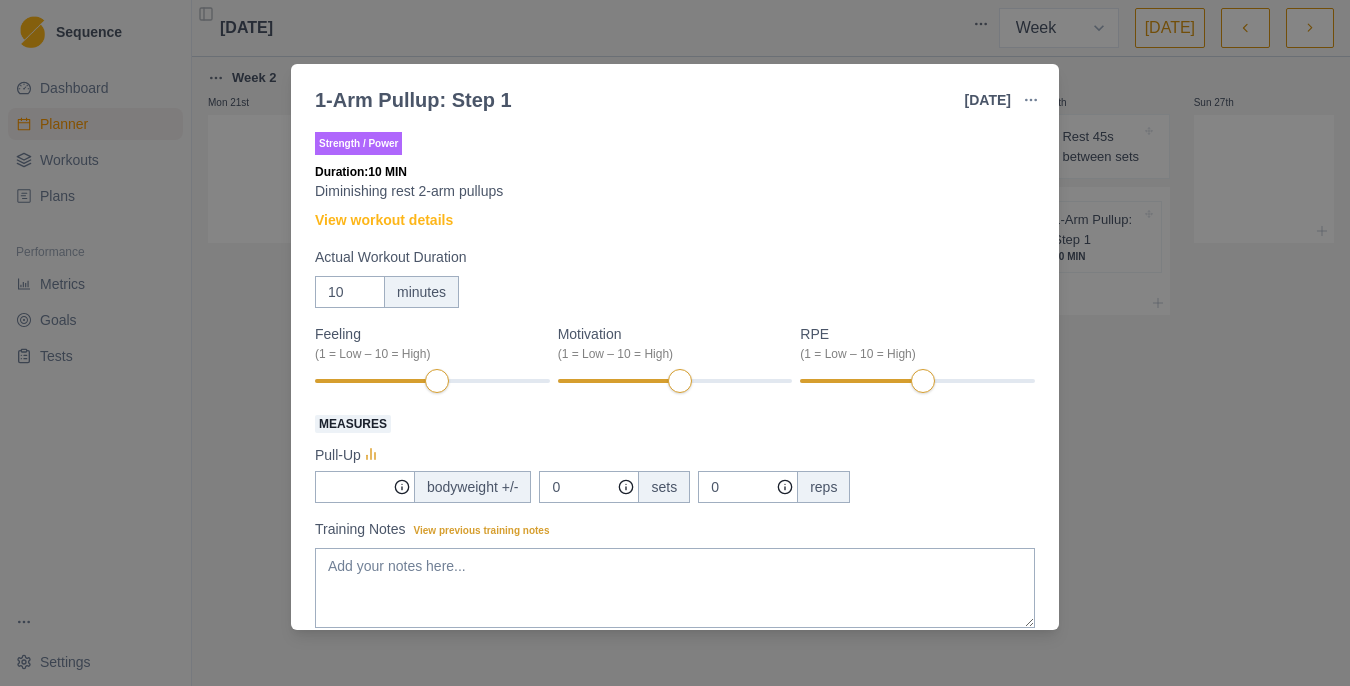 click on "1-Arm Pullup: Step 1 [DATE] Link To Goal View Workout Metrics Edit Original Workout Reschedule Workout Remove From Schedule Strength / Power Duration:  10 MIN Diminishing rest 2-arm pullups View workout details Actual Workout Duration 10 minutes Feeling (1 = Low – 10 = High) Motivation (1 = Low – 10 = High) RPE (1 = Low – 10 = High) Measures Pull-Up bodyweight +/- 0 sets 0 reps Training Notes View previous training notes Mark as Incomplete Complete Workout" at bounding box center [675, 343] 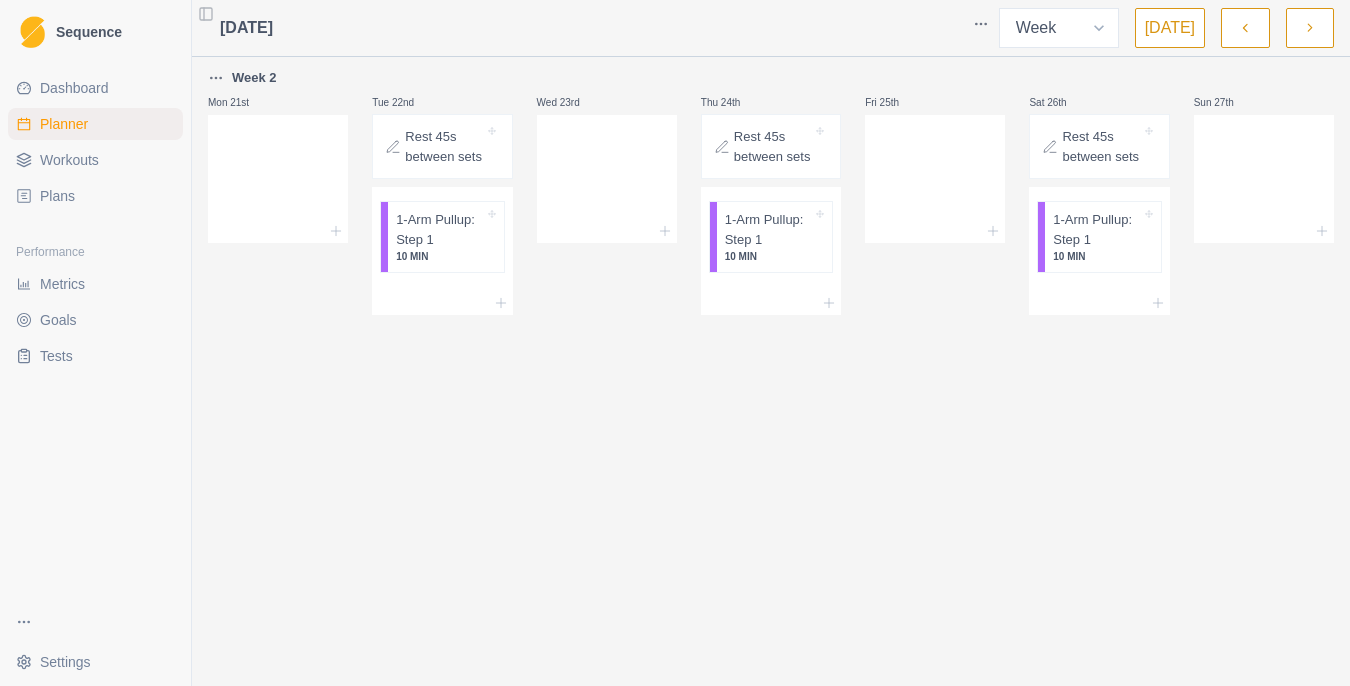 type 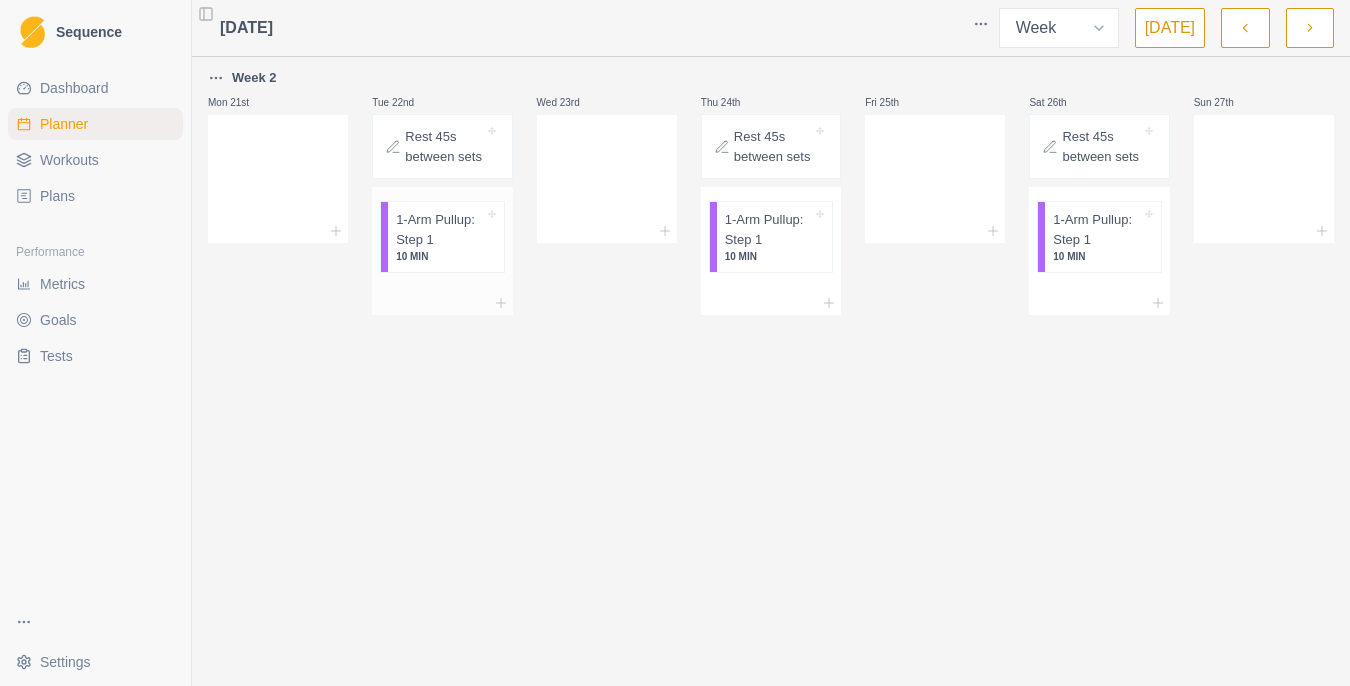 click on "10 MIN" at bounding box center [439, 256] 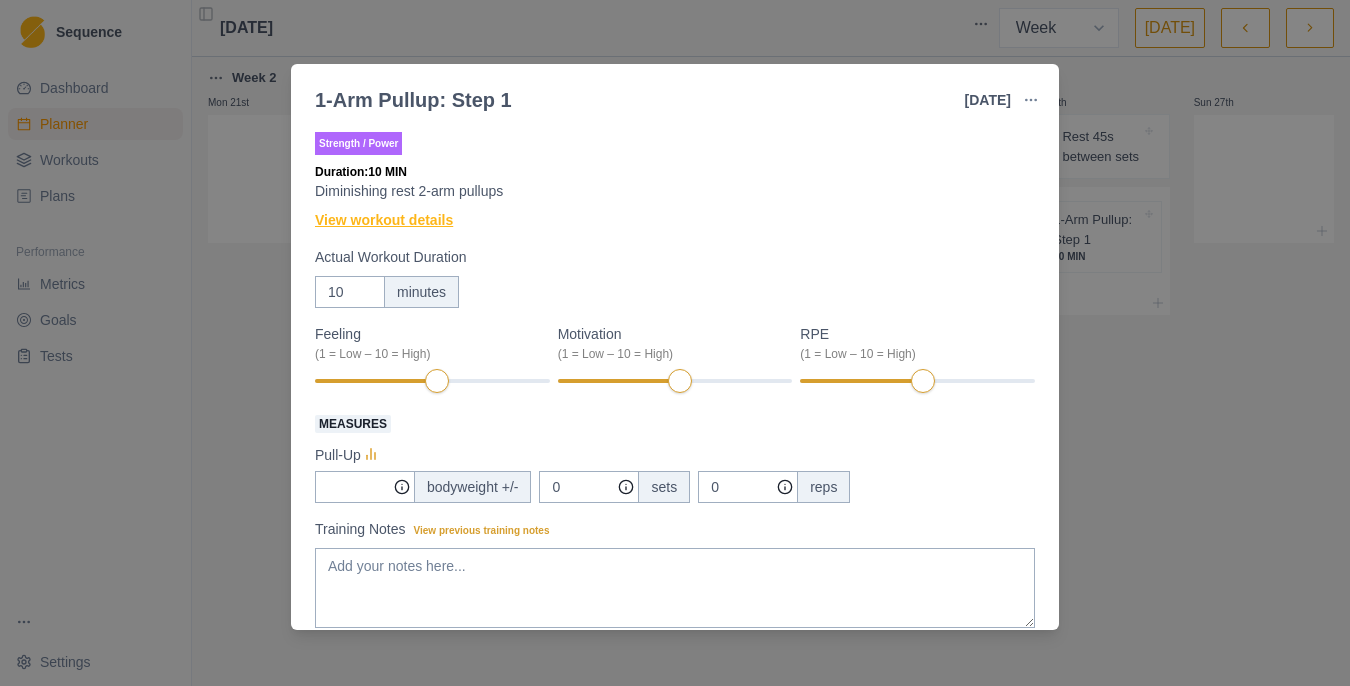 click on "View workout details" at bounding box center [384, 220] 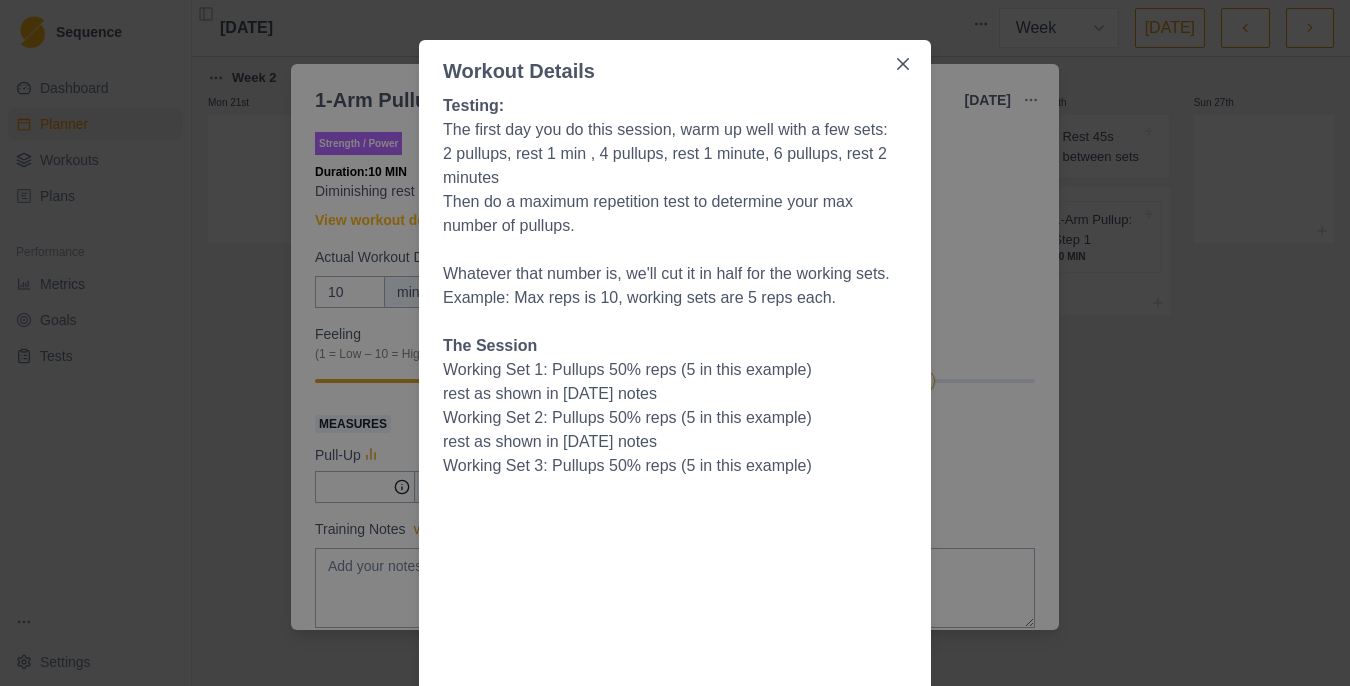 scroll, scrollTop: 30, scrollLeft: 0, axis: vertical 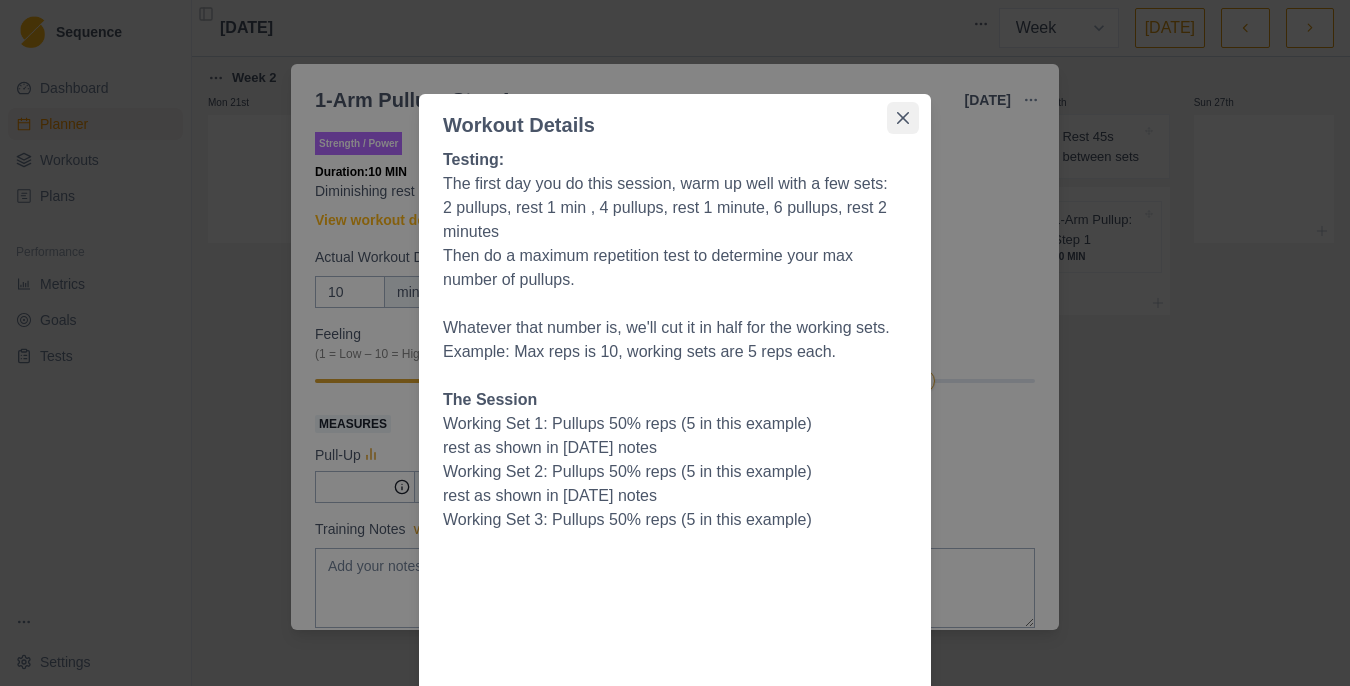 click 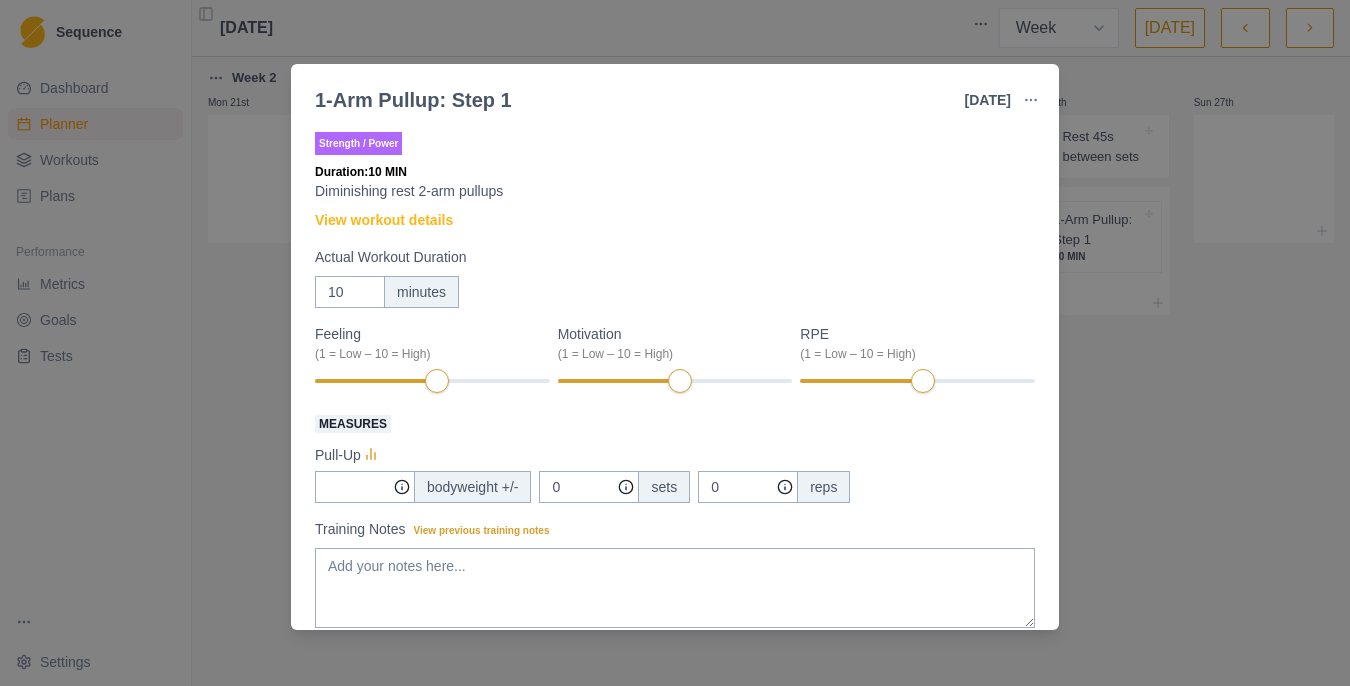 click on "1-Arm Pullup: Step 1 [DATE] Link To Goal View Workout Metrics Edit Original Workout Reschedule Workout Remove From Schedule Strength / Power Duration:  10 MIN Diminishing rest 2-arm pullups View workout details Actual Workout Duration 10 minutes Feeling (1 = Low – 10 = High) Motivation (1 = Low – 10 = High) RPE (1 = Low – 10 = High) Measures Pull-Up bodyweight +/- 0 sets 0 reps Training Notes View previous training notes Mark as Incomplete Complete Workout" at bounding box center [675, 343] 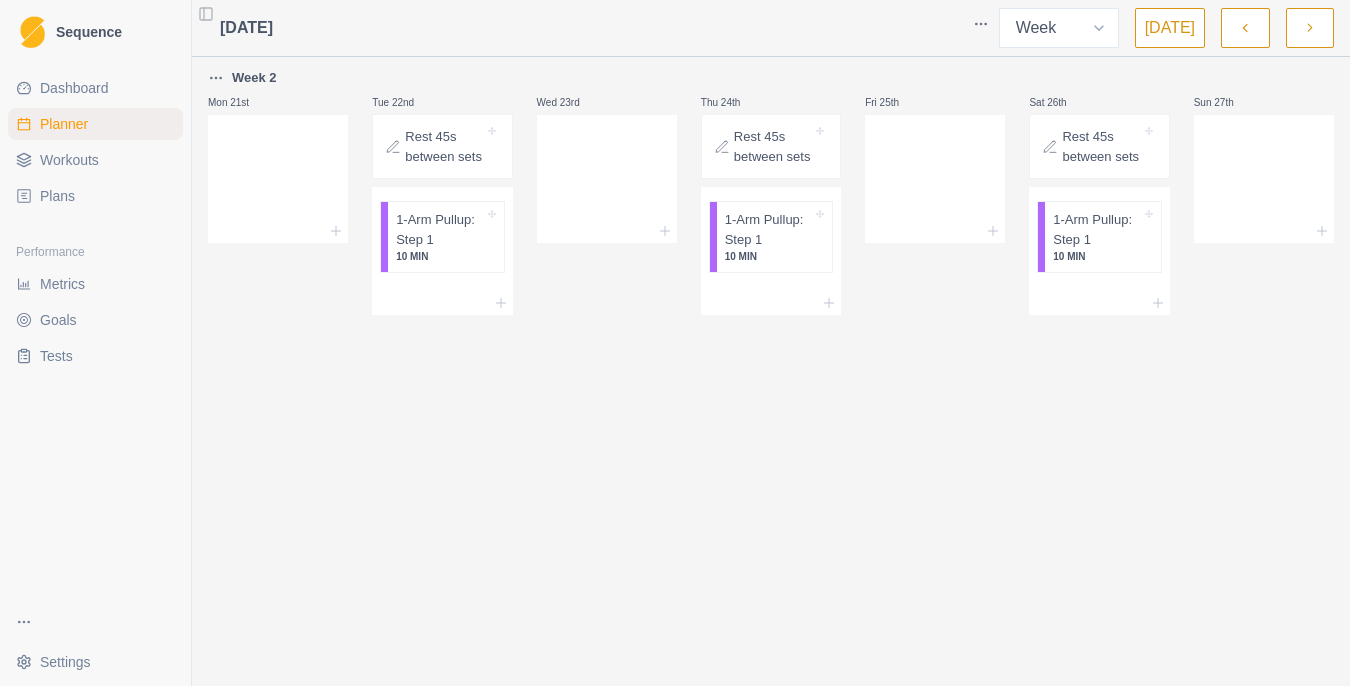 click at bounding box center [1310, 28] 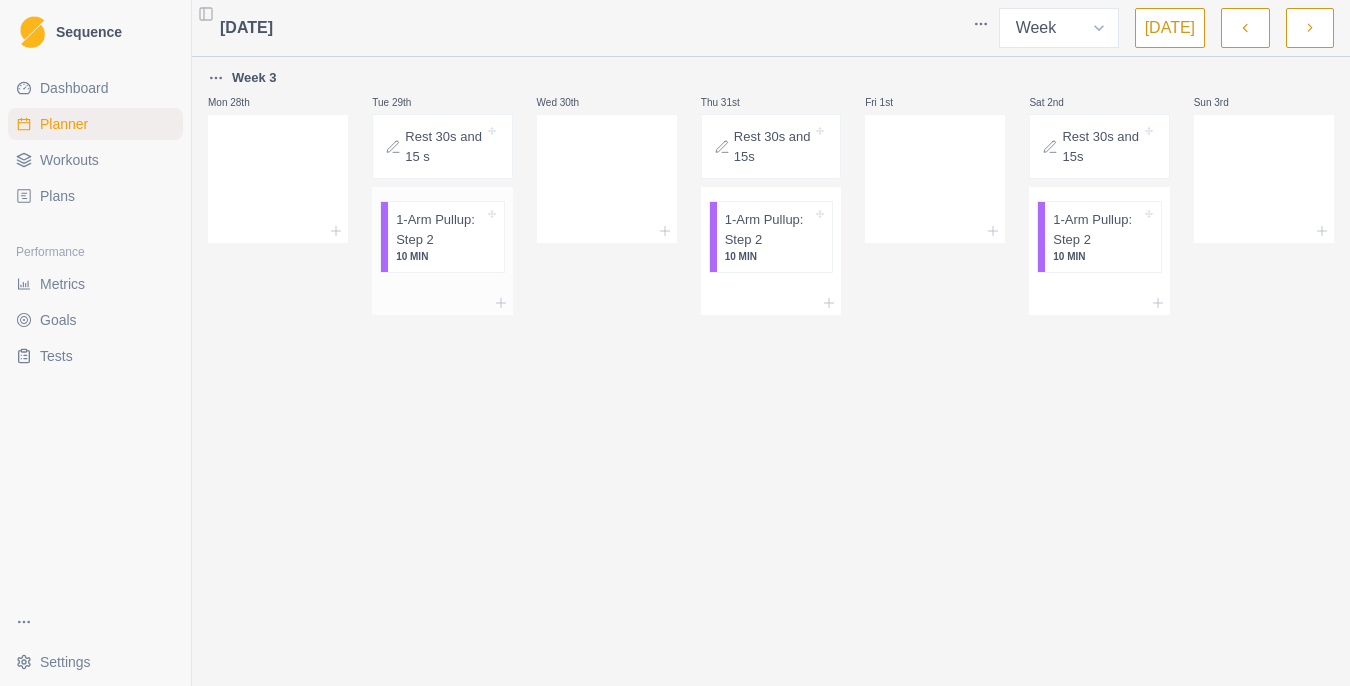 click on "1-Arm Pullup: Step 2" at bounding box center (439, 229) 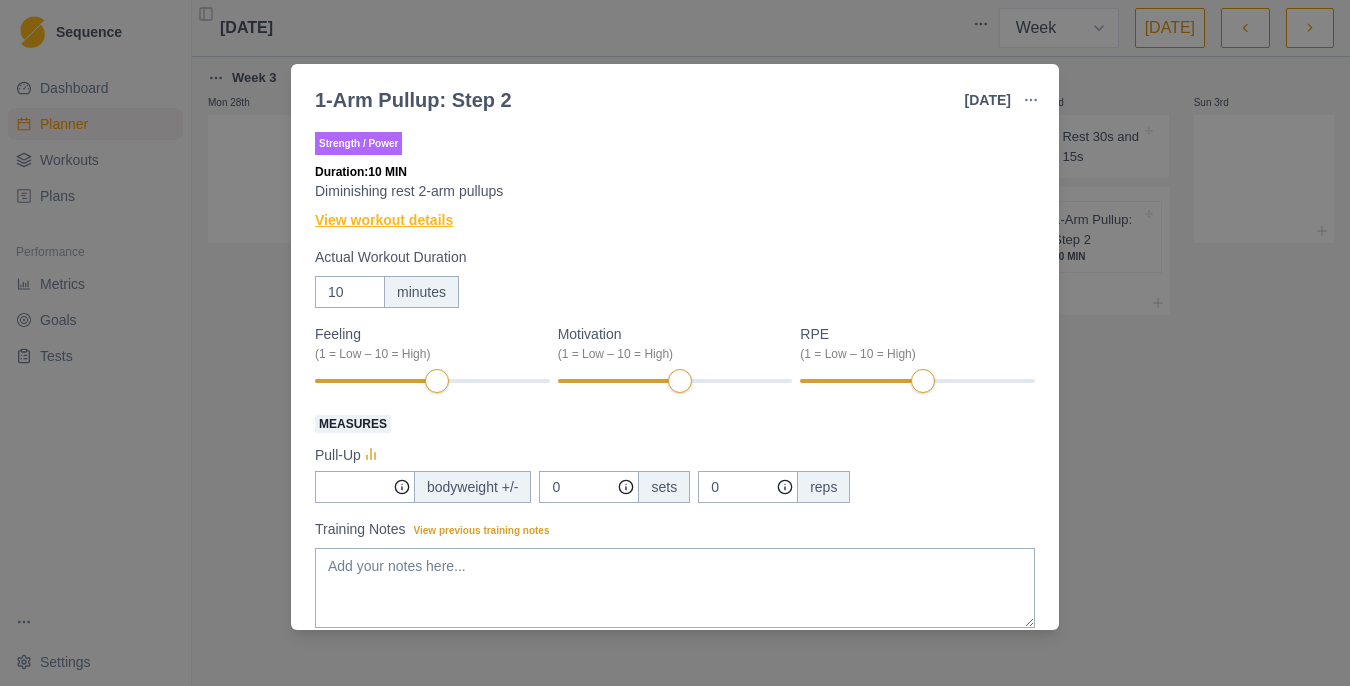 click on "View workout details" at bounding box center (384, 220) 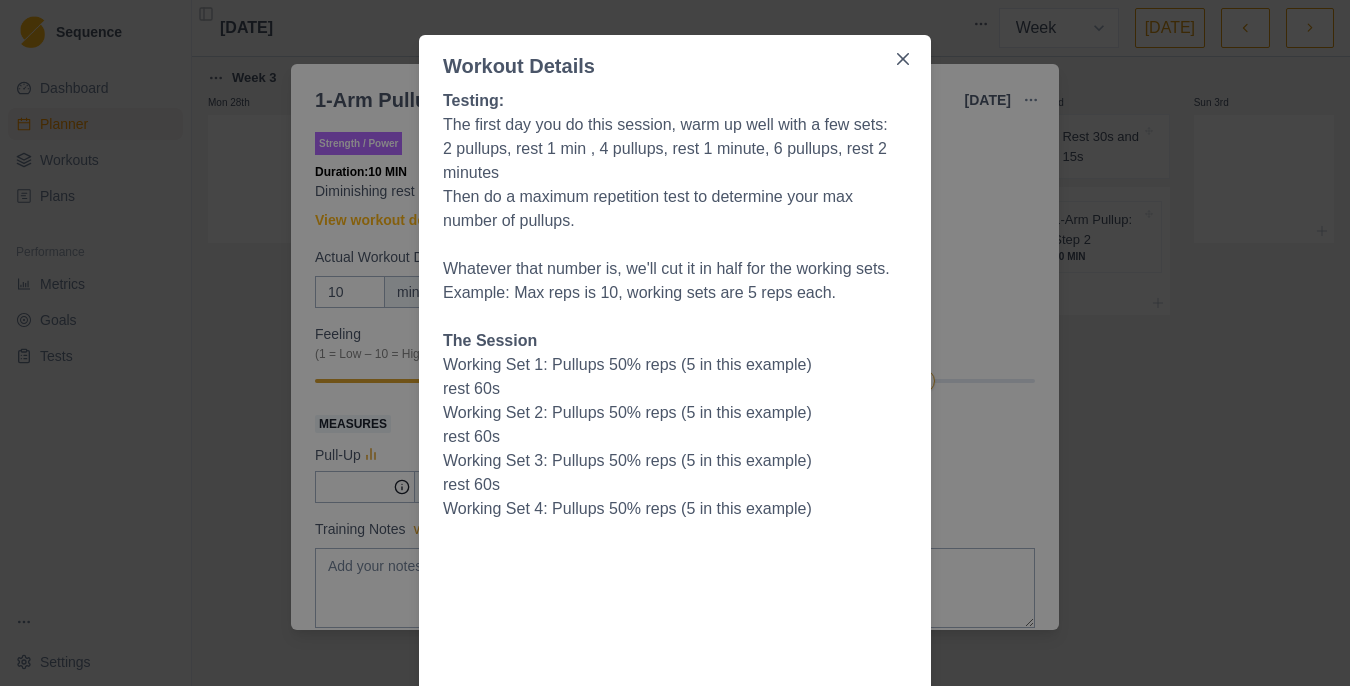 scroll, scrollTop: 87, scrollLeft: 0, axis: vertical 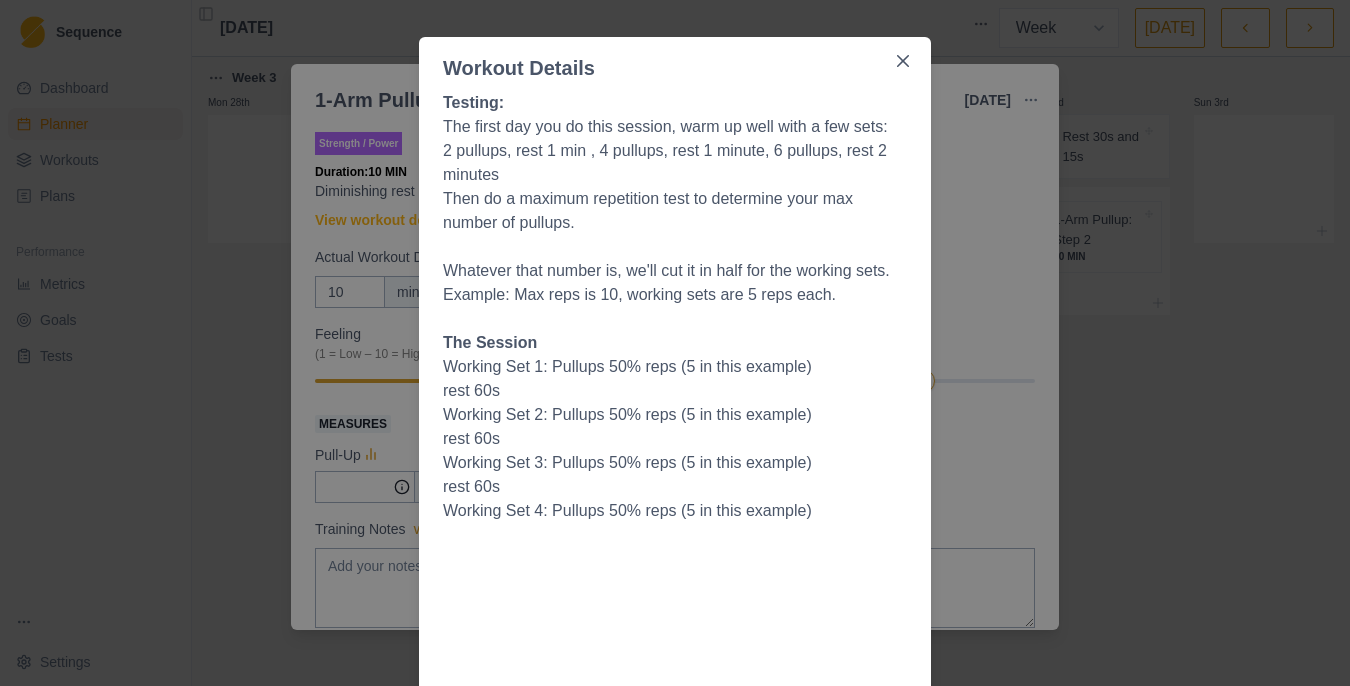 click on "Workout Details Testing: The first day you do this session, warm up well with a few sets: 2 pullups, rest 1 min , 4 pullups, rest 1 minute, 6 pullups, rest 2 minutes Then do a maximum repetition test to determine your max number of pullups. Whatever that number is, we'll cut it in half for the working sets. Example: Max reps is 10, working sets are 5 reps each. The Session Working Set 1: Pullups 50% reps (5 in this example) rest 60s Working Set 2: Pullups 50% reps (5 in this example) rest 60s Working Set 3: Pullups 50% reps (5 in this example) rest 60s Working Set 4: Pullups 50% reps (5 in this example)" at bounding box center (675, 343) 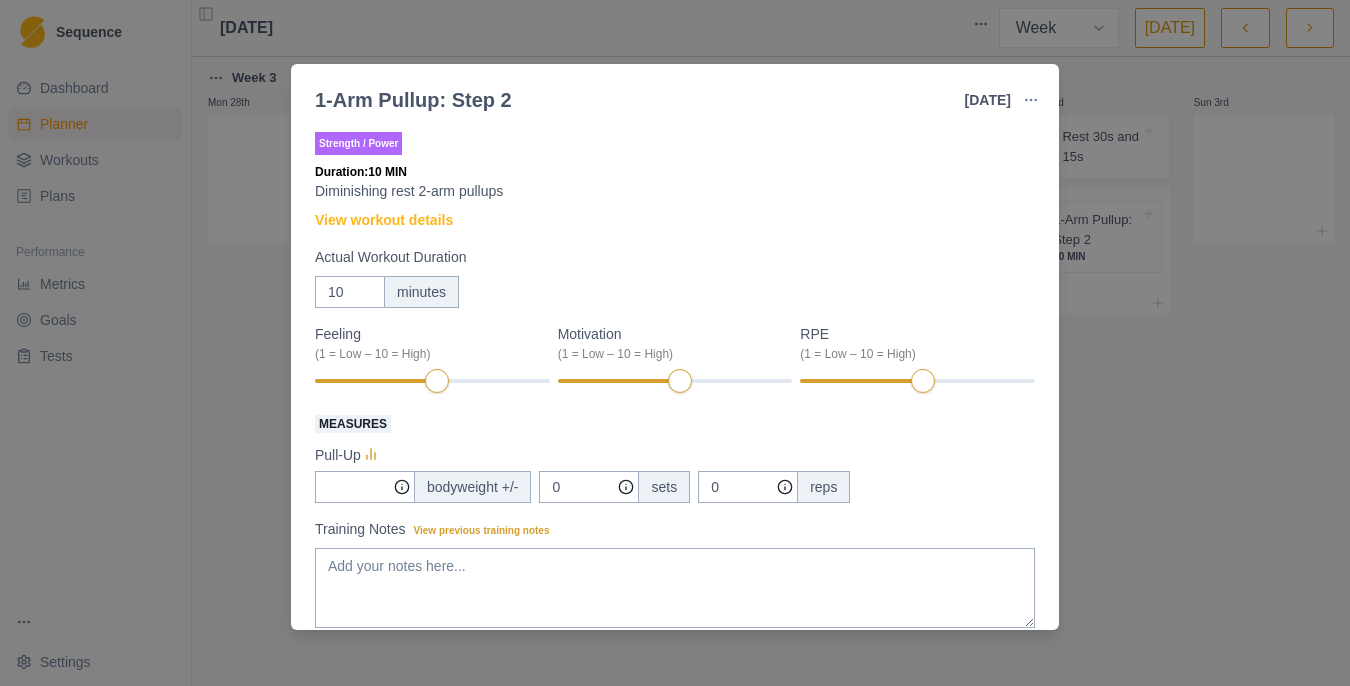 type 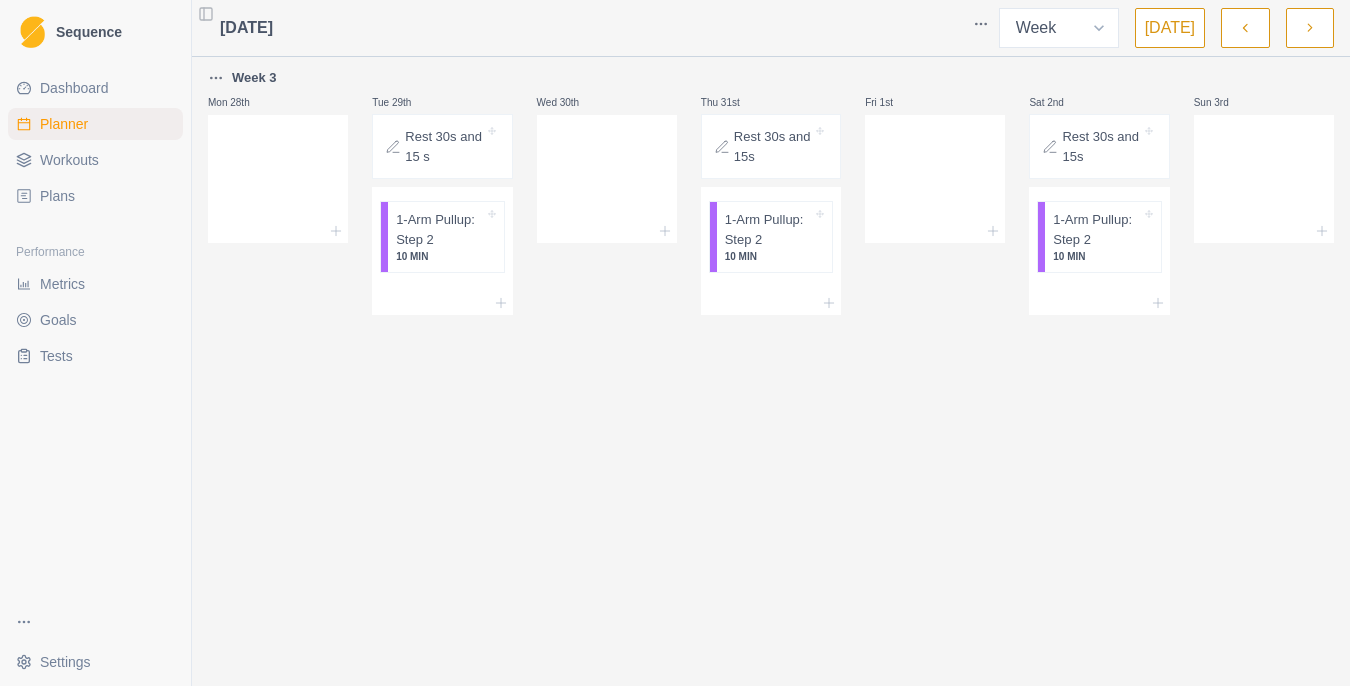 click 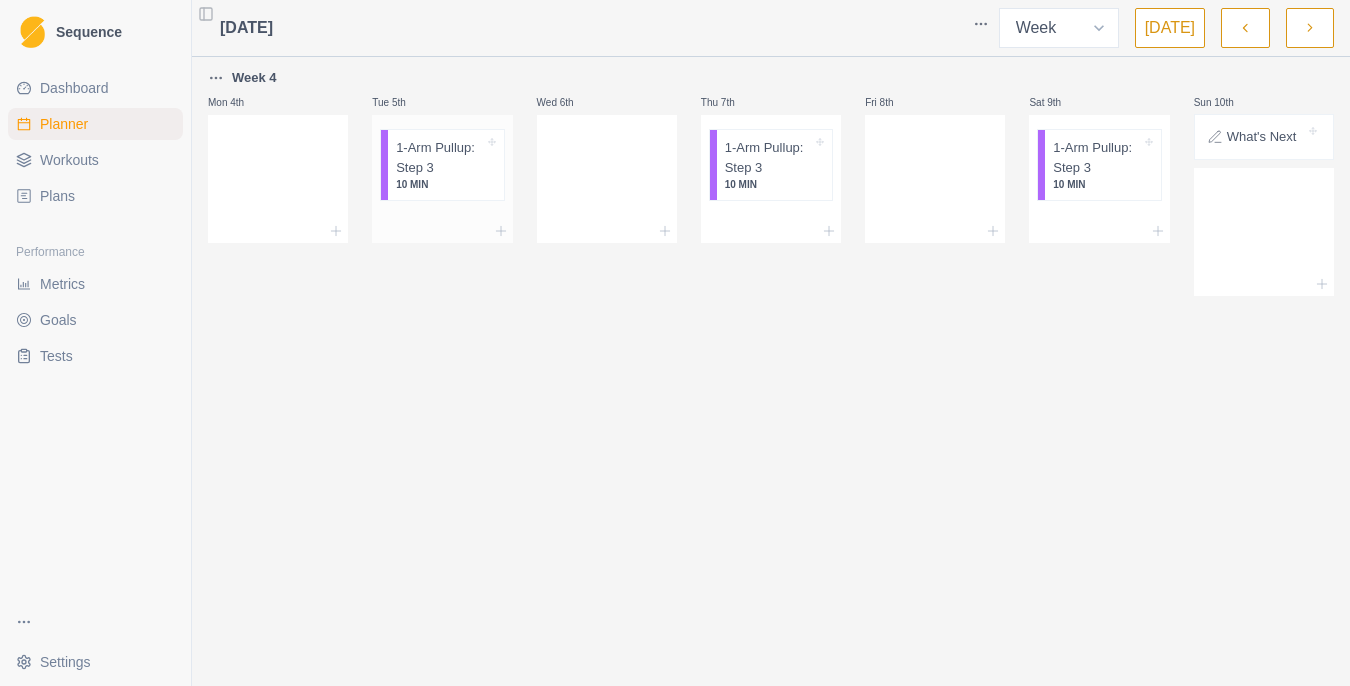 click on "1-Arm Pullup: Step 3" at bounding box center [439, 157] 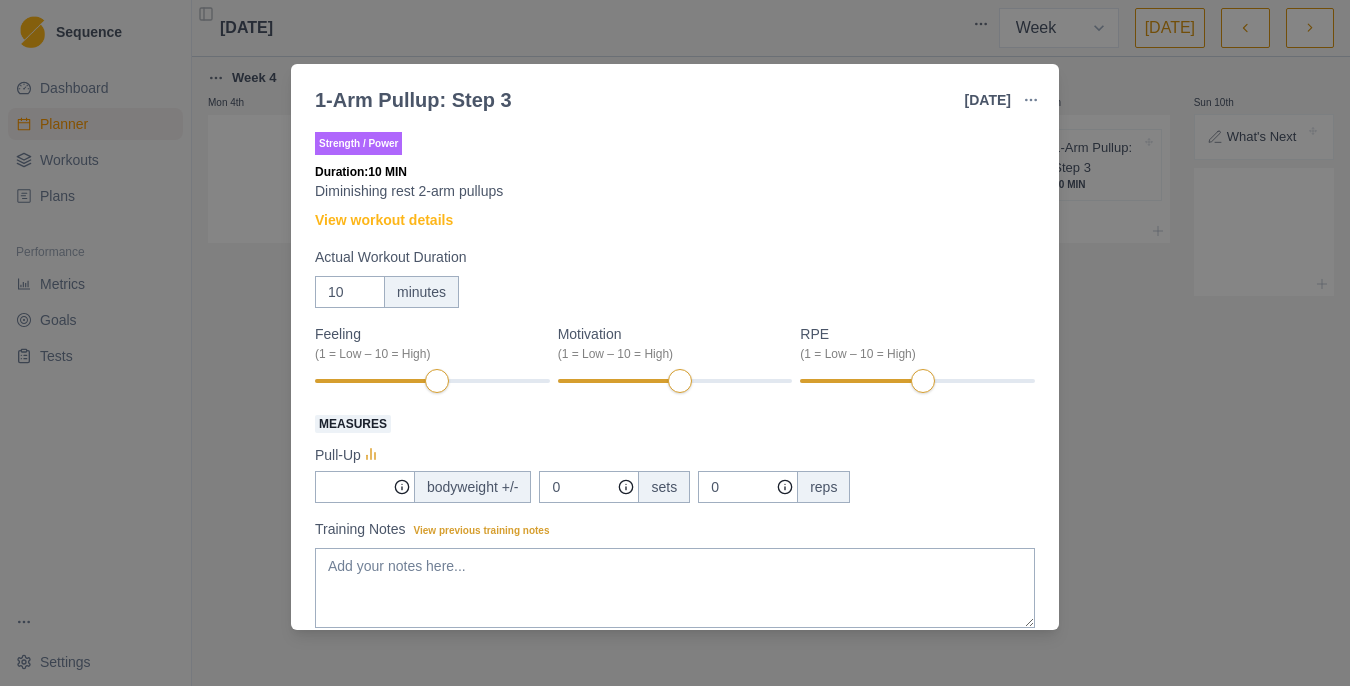 click on "Strength / Power Duration:  10 MIN Diminishing rest 2-arm pullups View workout details Actual Workout Duration 10 minutes Feeling (1 = Low – 10 = High) Motivation (1 = Low – 10 = High) RPE (1 = Low – 10 = High) Measures Pull-Up bodyweight +/- 0 sets 0 reps Training Notes View previous training notes Mark as Incomplete Complete Workout" at bounding box center (675, 438) 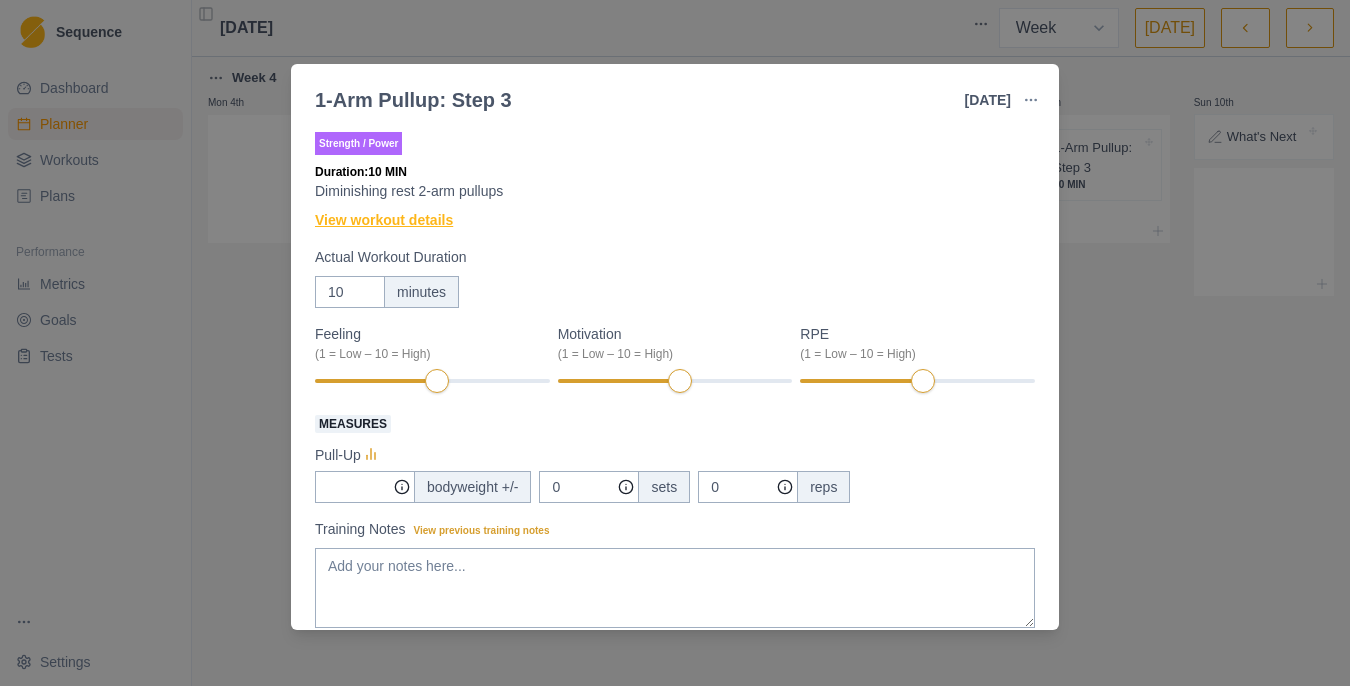 click on "View workout details" at bounding box center (384, 220) 